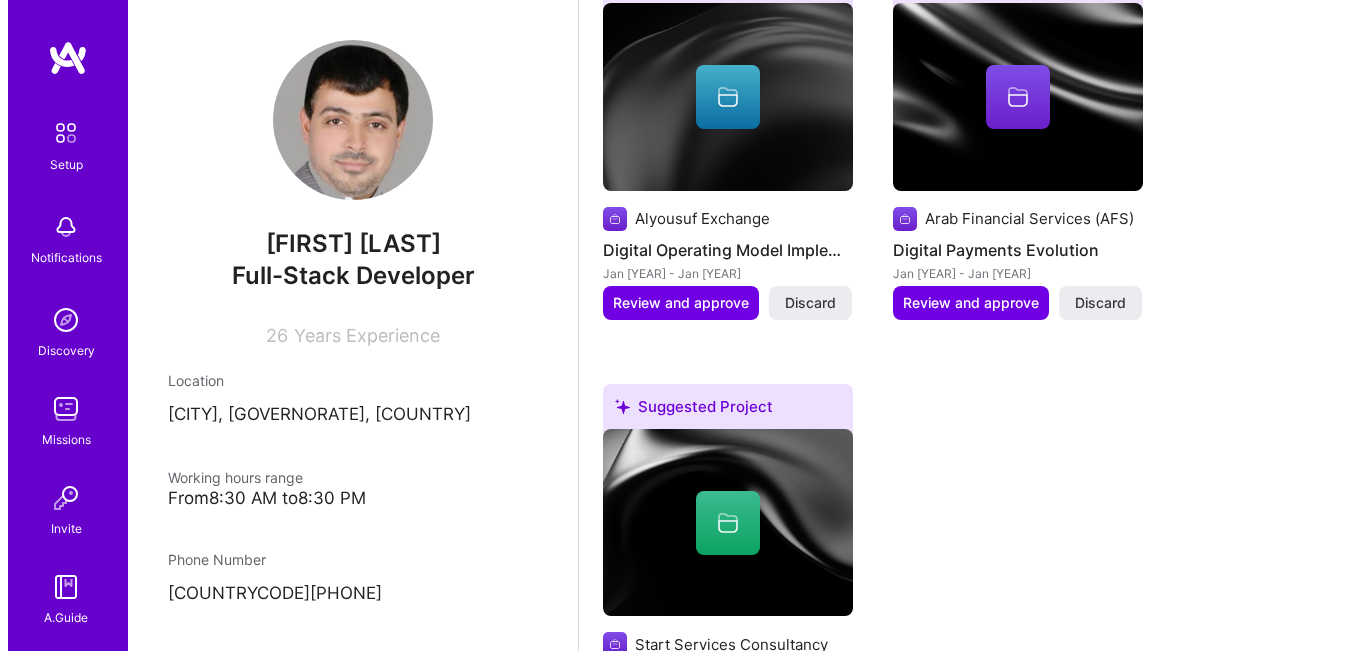 scroll, scrollTop: 919, scrollLeft: 0, axis: vertical 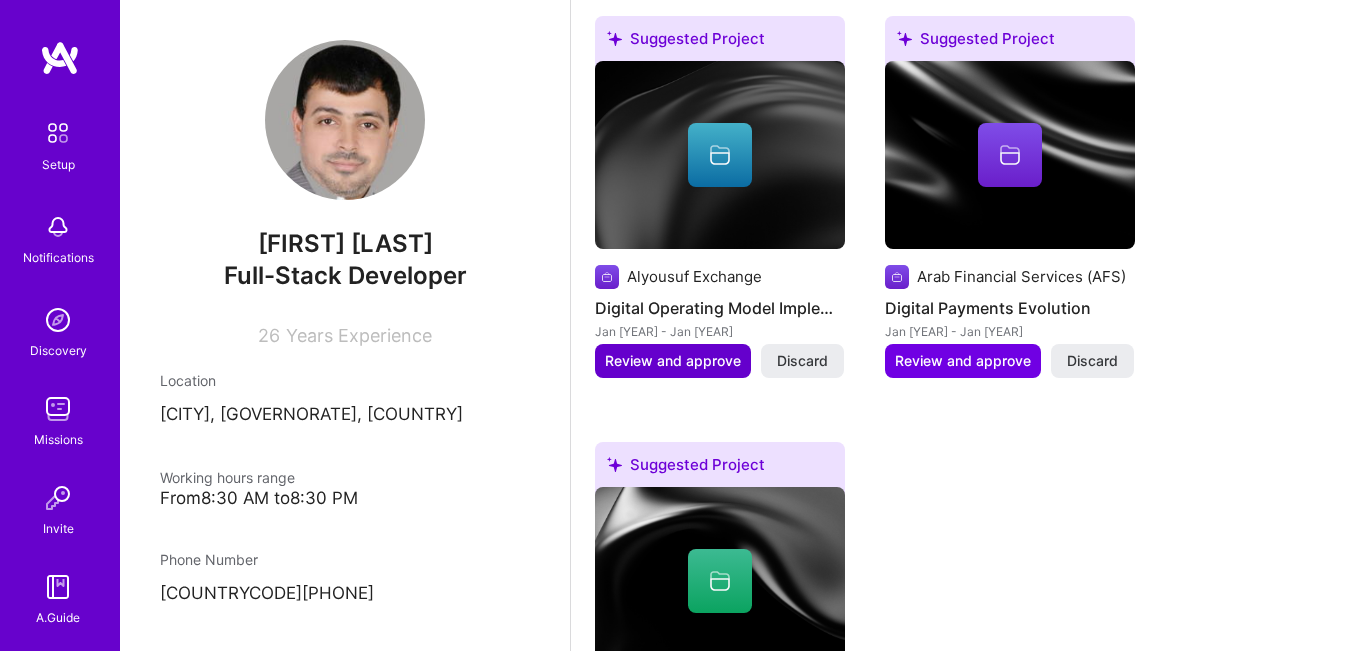 click on "Review and approve" at bounding box center (673, 361) 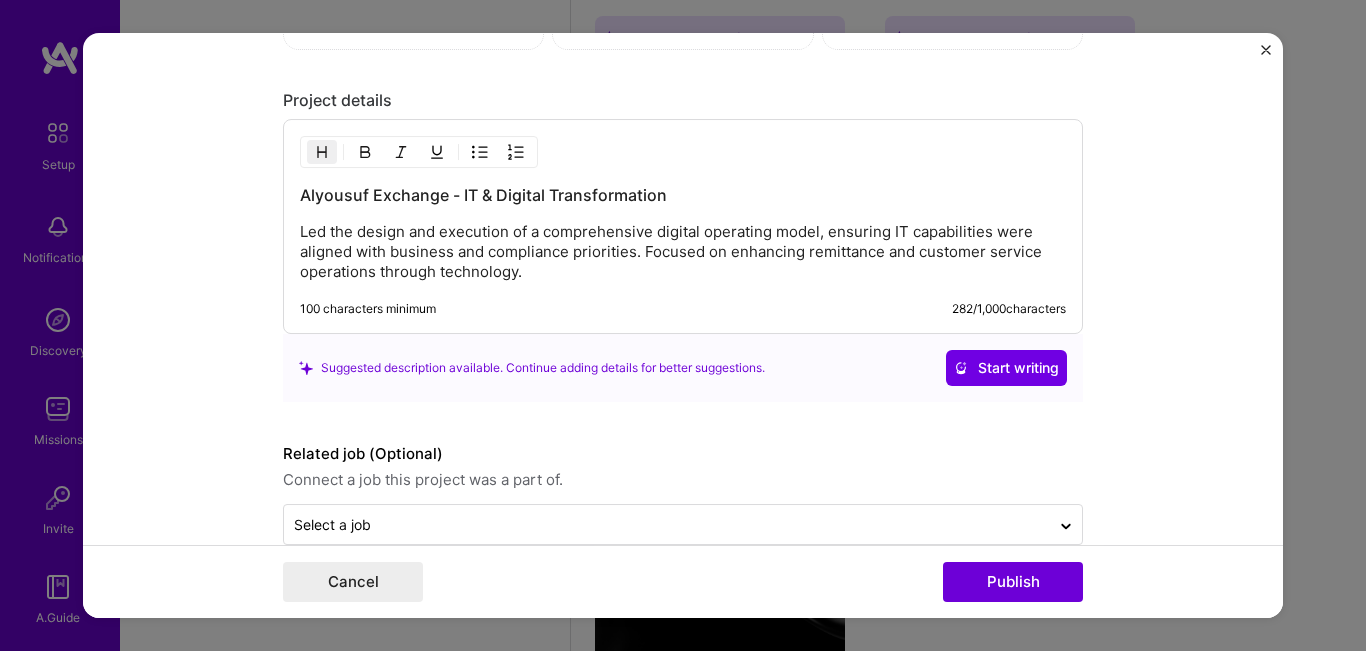 scroll, scrollTop: 1658, scrollLeft: 0, axis: vertical 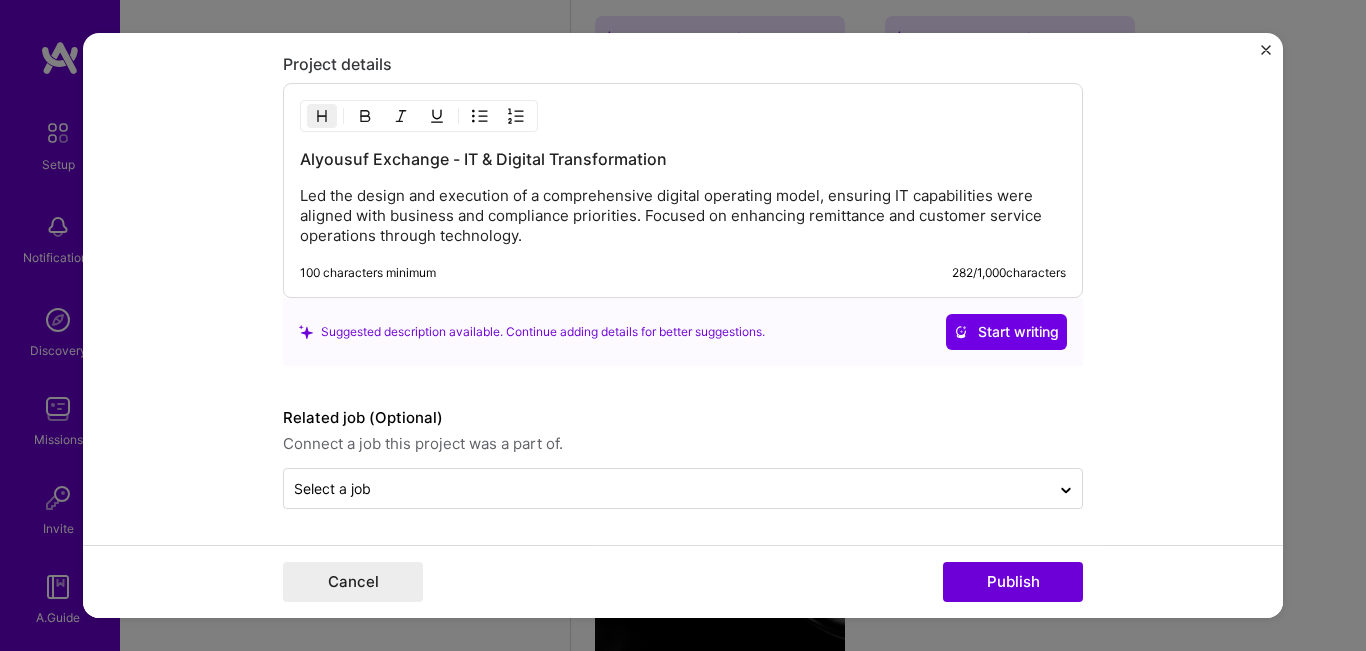 click on "Led the design and execution of a comprehensive digital operating model, ensuring IT capabilities were aligned with business and compliance priorities. Focused on enhancing remittance and customer service operations through technology." at bounding box center [683, 216] 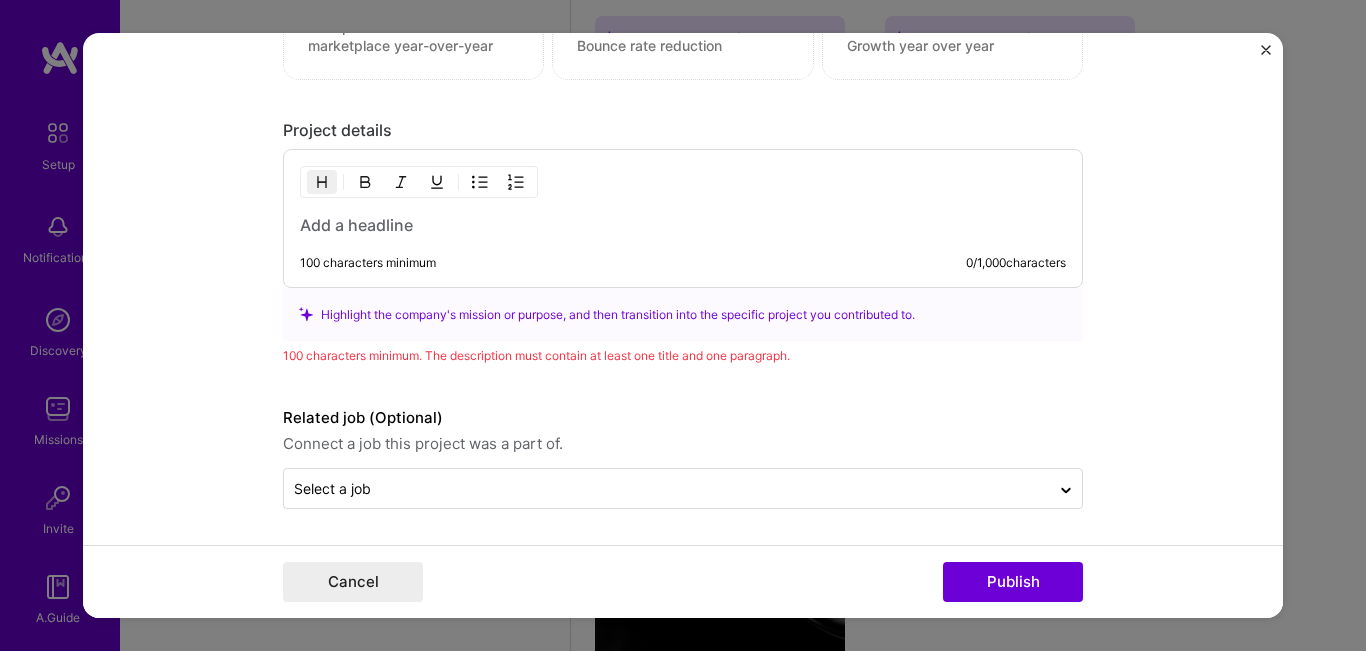 scroll, scrollTop: 1592, scrollLeft: 0, axis: vertical 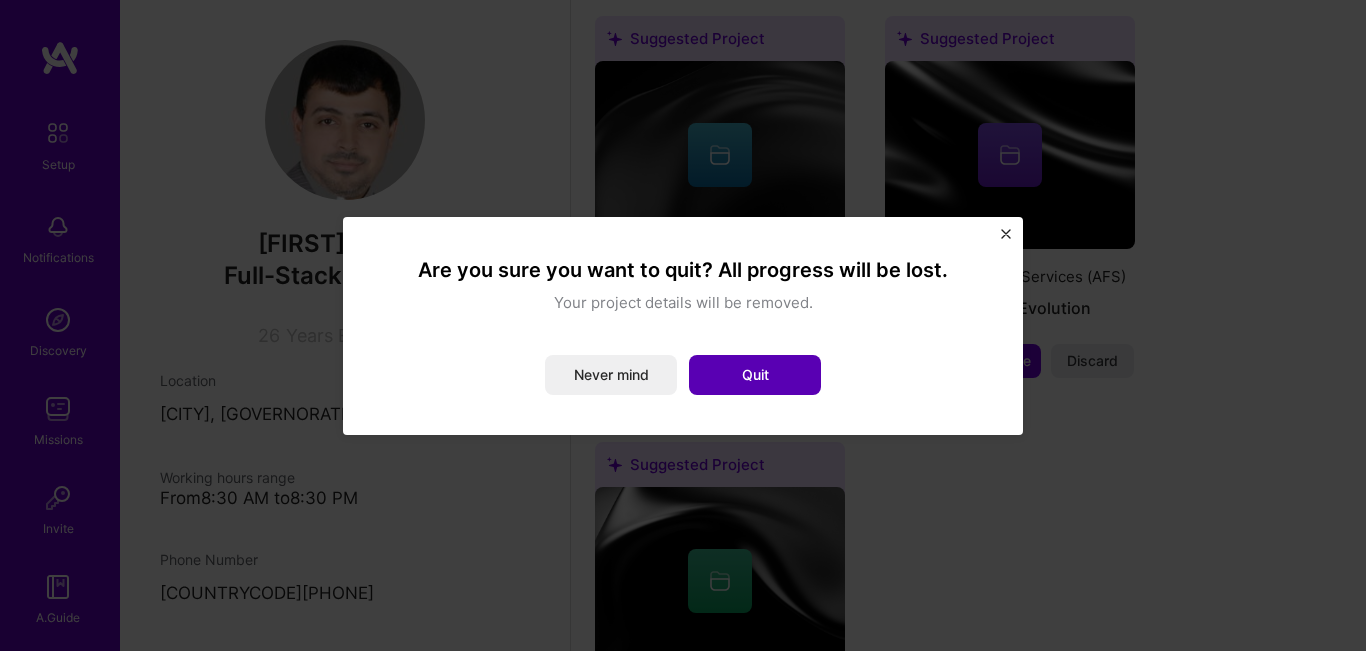 click on "Quit" at bounding box center [755, 375] 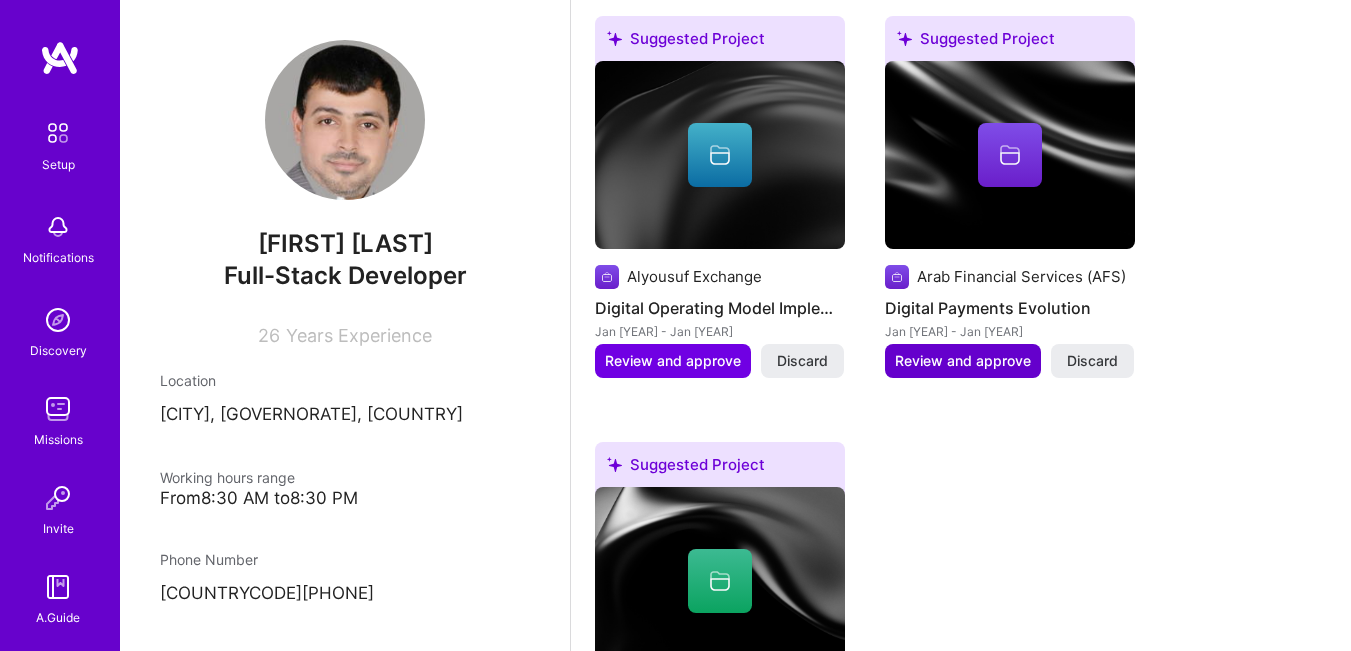 click on "Review and approve" at bounding box center [963, 361] 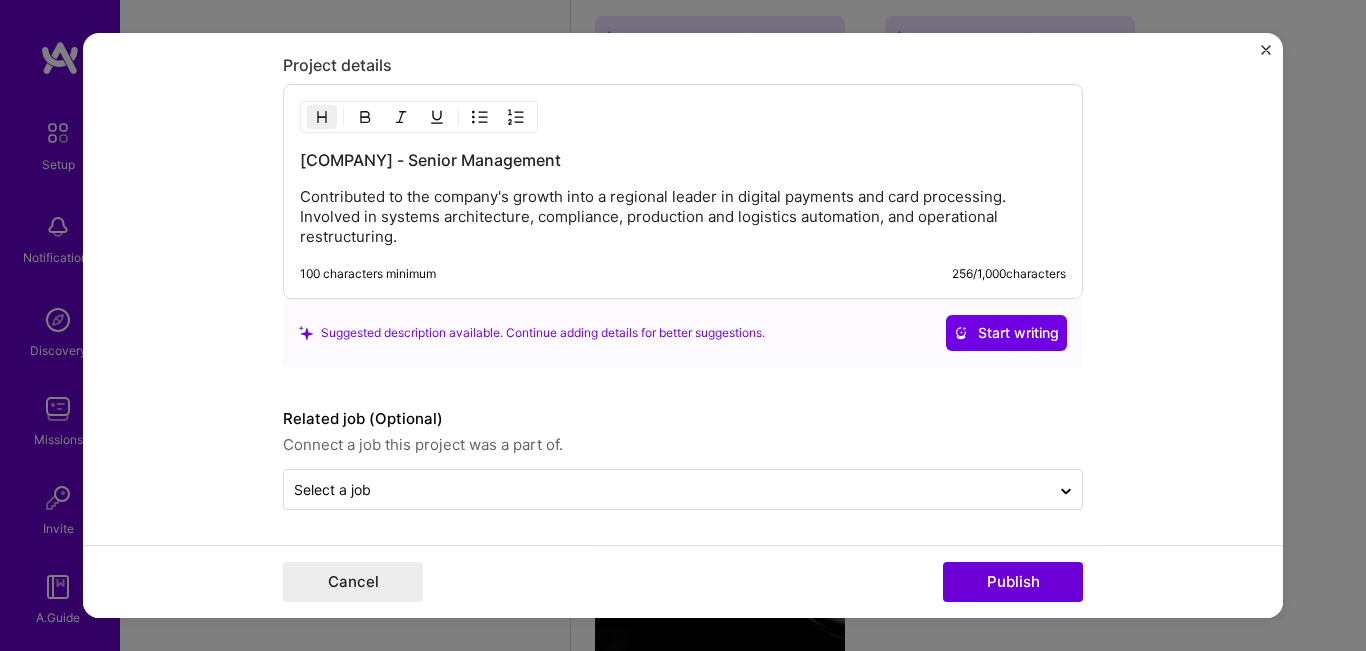 scroll, scrollTop: 1736, scrollLeft: 0, axis: vertical 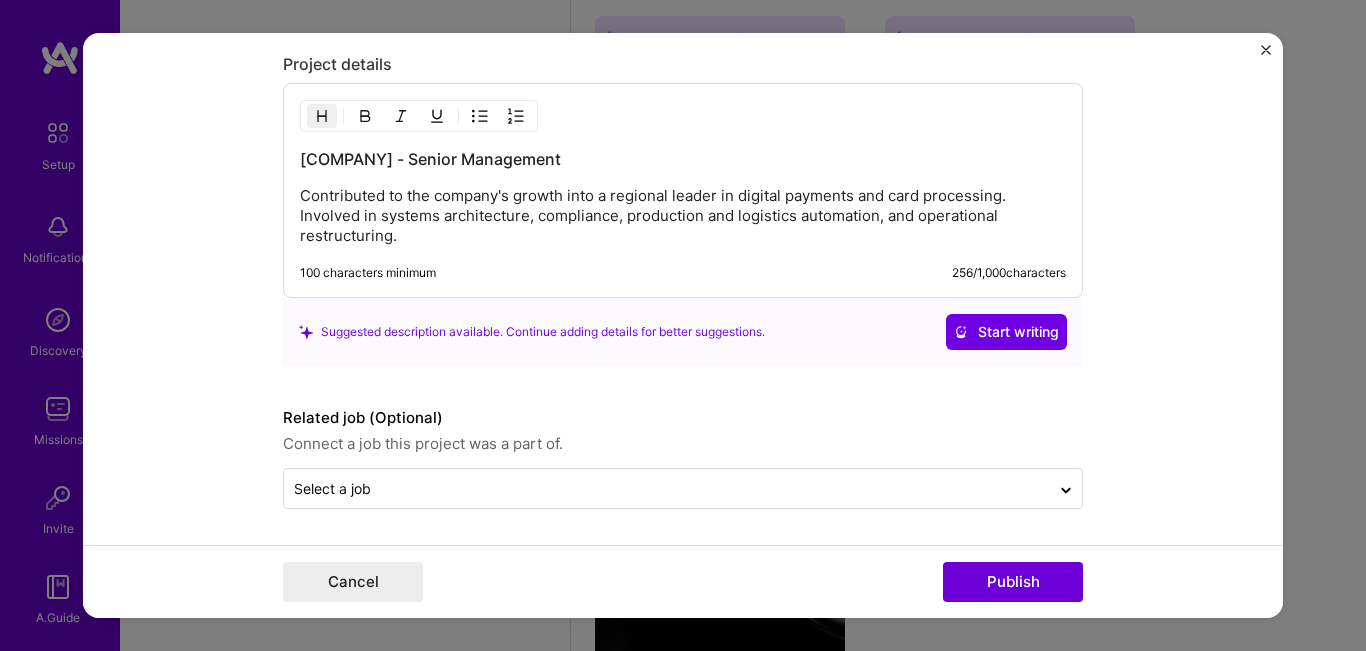 click on "Contributed to the company's growth into a regional leader in digital payments and card processing. Involved in systems architecture, compliance, production and logistics automation, and operational restructuring." at bounding box center [683, 216] 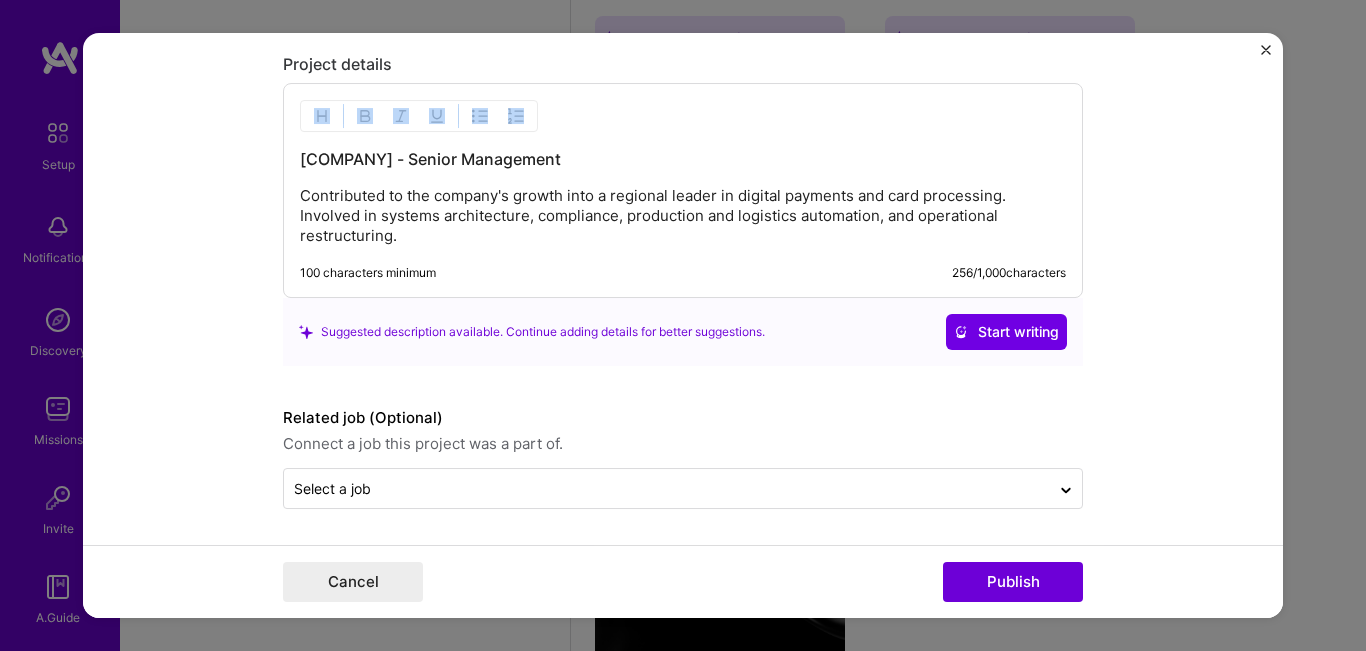 drag, startPoint x: 485, startPoint y: 246, endPoint x: 135, endPoint y: 123, distance: 370.98383 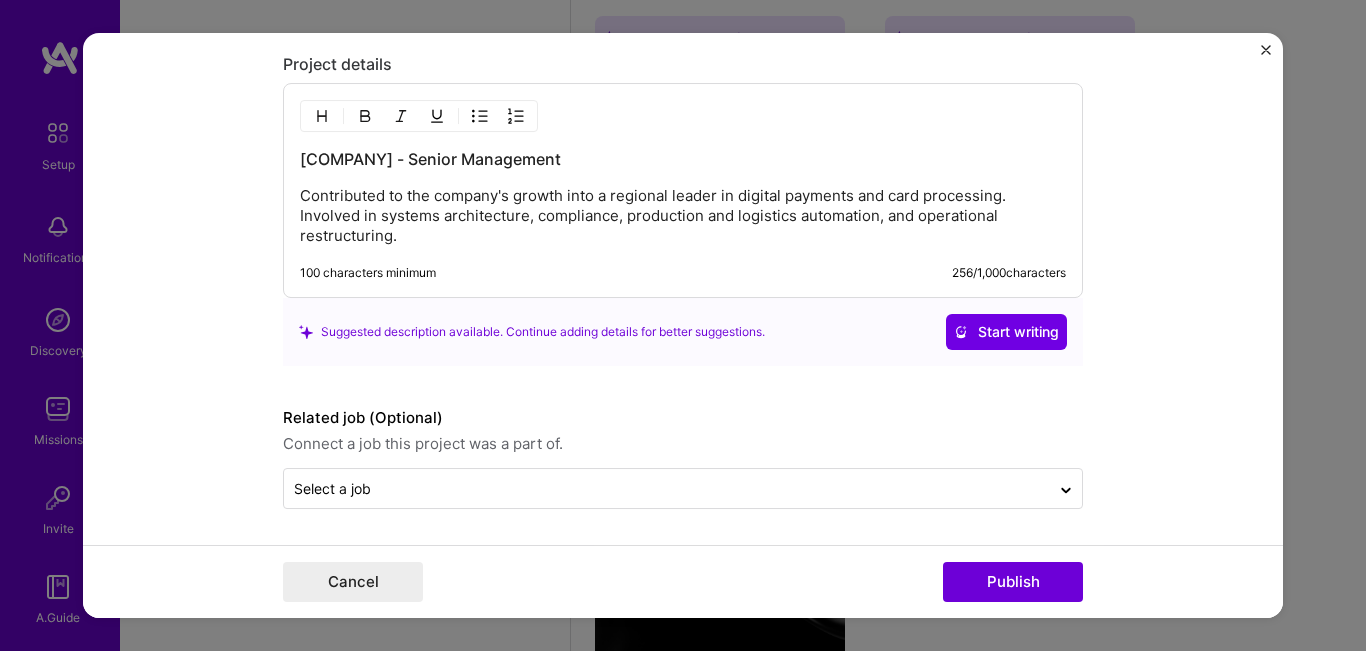 click on "Contributed to the company's growth into a regional leader in digital payments and card processing. Involved in systems architecture, compliance, production and logistics automation, and operational restructuring." at bounding box center [683, 216] 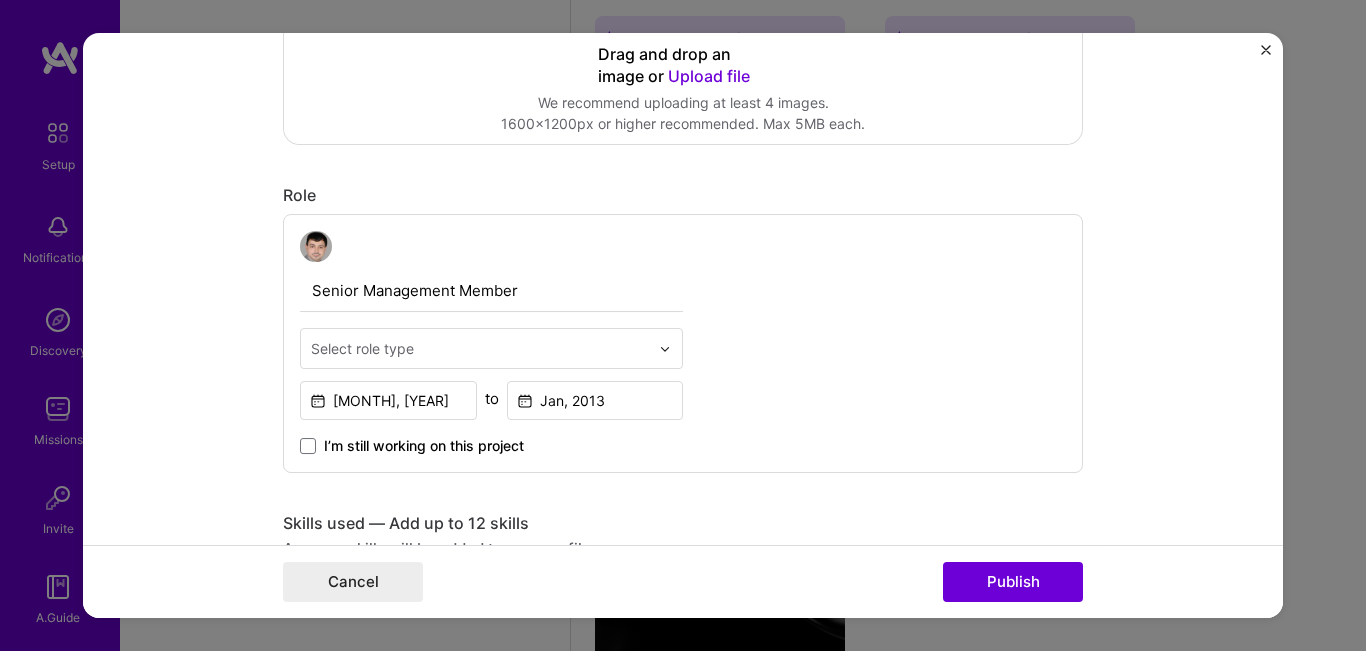 scroll, scrollTop: 536, scrollLeft: 0, axis: vertical 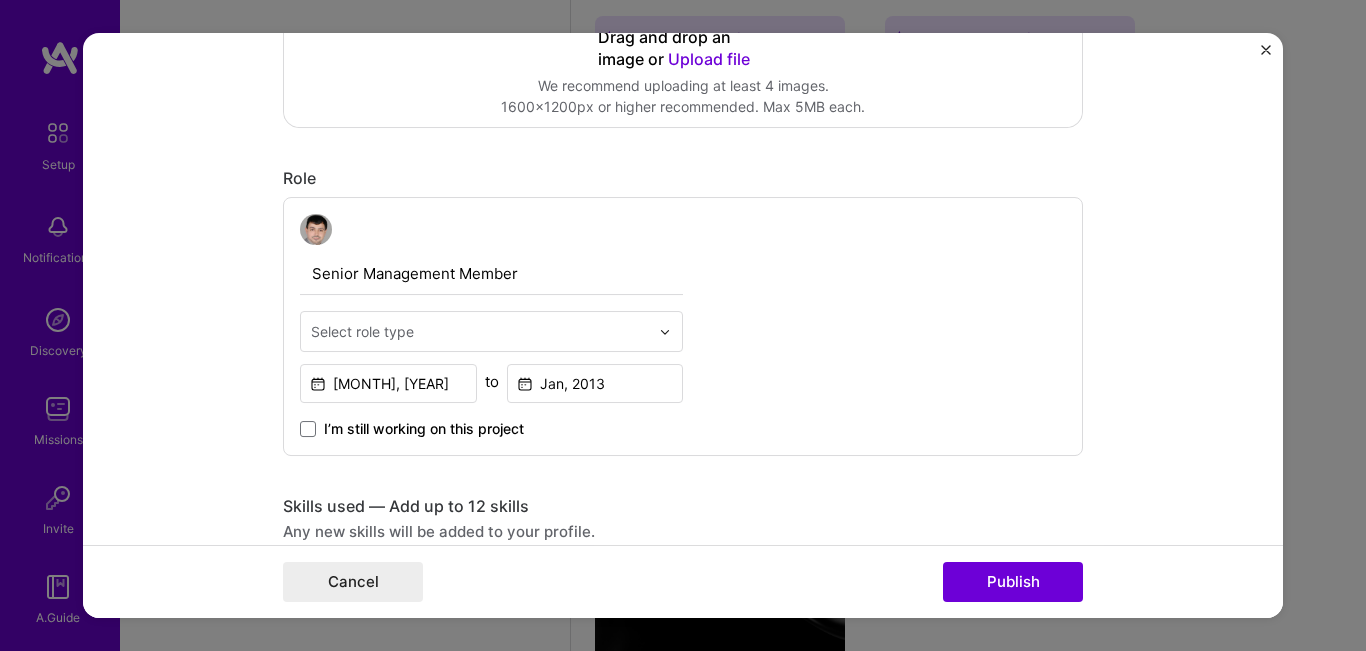 click on "Senior Management Member" at bounding box center (491, 274) 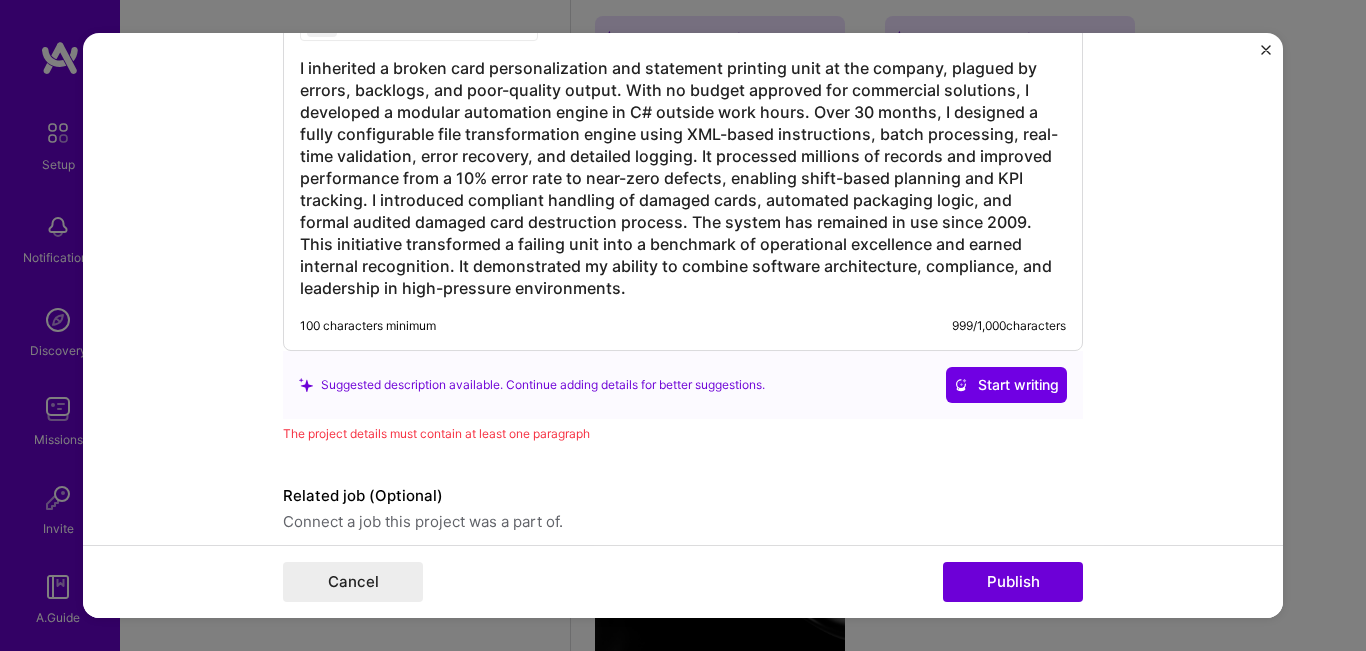 scroll, scrollTop: 1706, scrollLeft: 0, axis: vertical 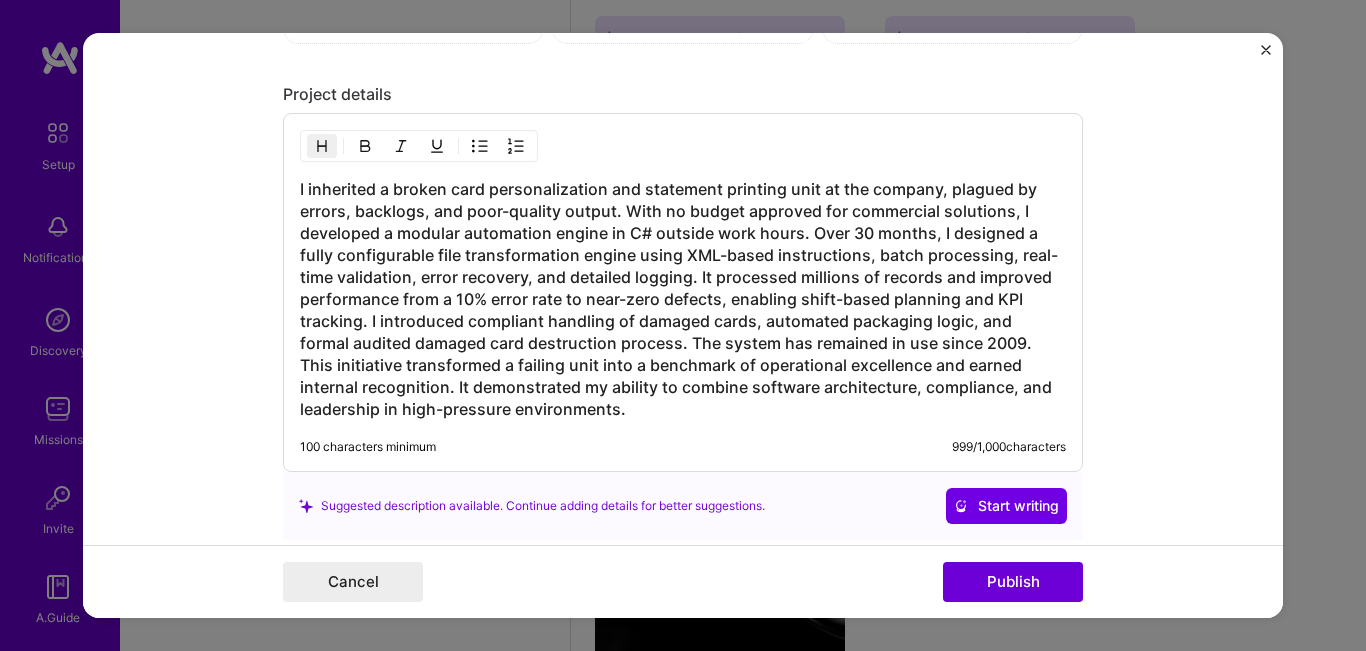 click on "I inherited a broken card personalization and statement printing unit at the company, plagued by errors, backlogs, and poor-quality output. With no budget approved for commercial solutions, I developed a modular automation engine in C# outside work hours. Over 30 months, I designed a fully configurable file transformation engine using XML-based instructions, batch processing, real-time validation, error recovery, and detailed logging. It processed millions of records and improved performance from a 10% error rate to near-zero defects, enabling shift-based planning and KPI tracking. I introduced compliant handling of damaged cards, automated packaging logic, and formal audited damaged card destruction process. The system has remained in use since 2009. This initiative transformed a failing unit into a benchmark of operational excellence and earned internal recognition. It demonstrated my ability to combine software architecture, compliance, and leadership in high-pressure environments." at bounding box center (683, 299) 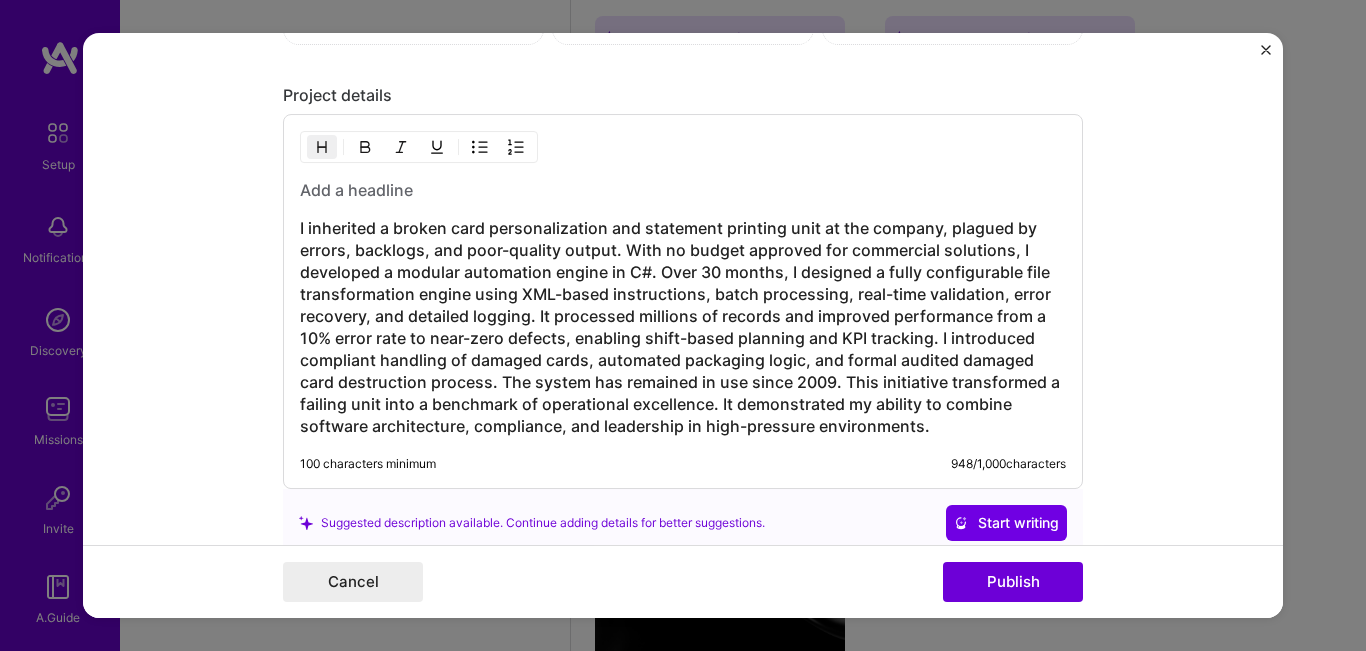 scroll, scrollTop: 1706, scrollLeft: 0, axis: vertical 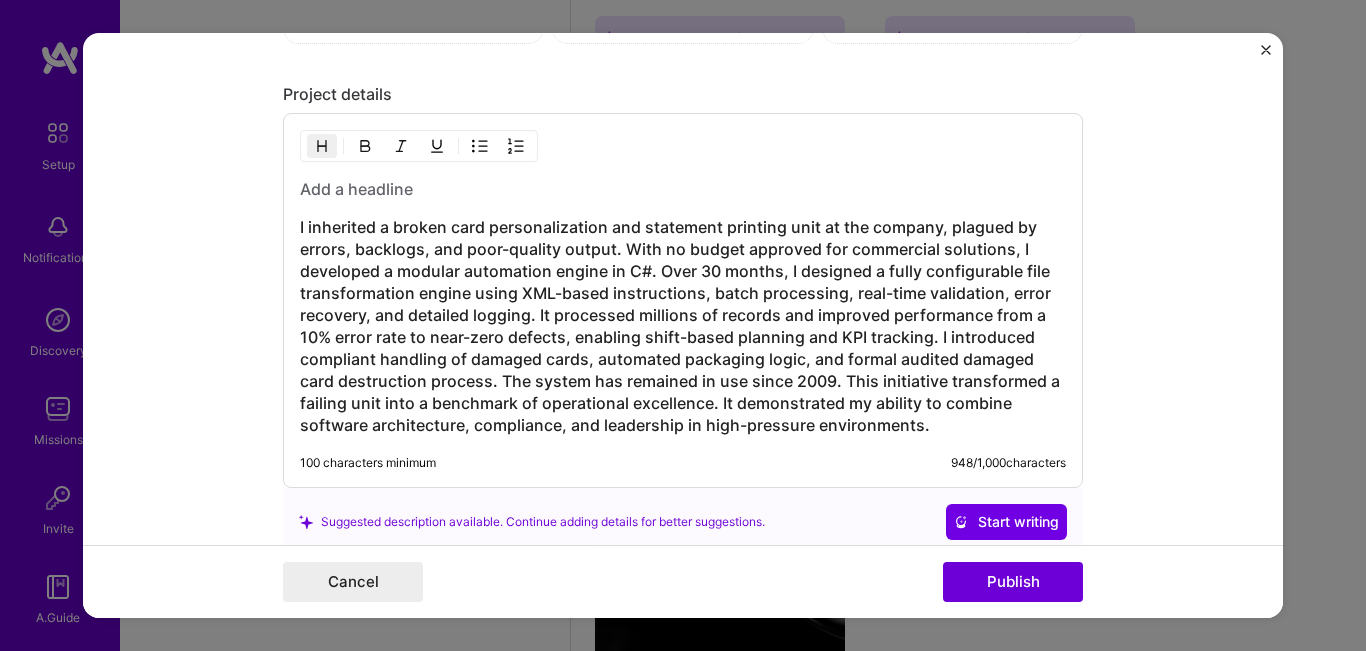 click at bounding box center (683, 189) 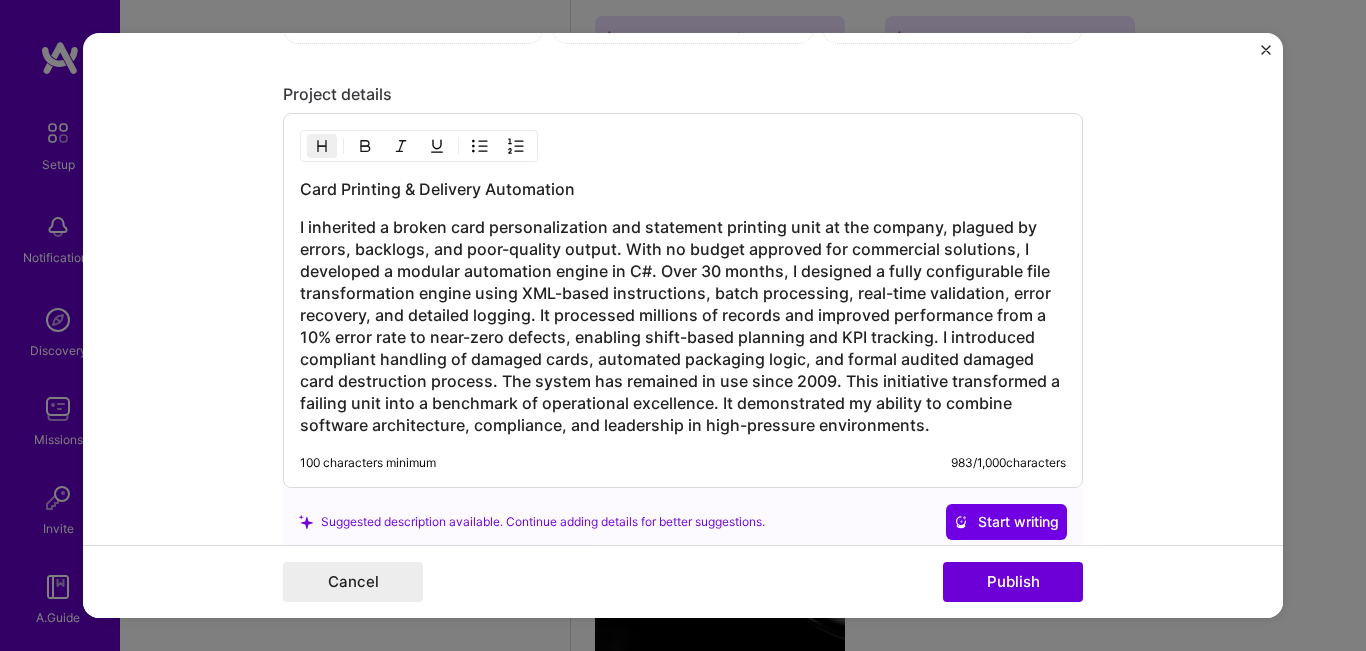 click on "I inherited a broken card personalization and statement printing unit at the company, plagued by errors, backlogs, and poor-quality output. With no budget approved for commercial solutions, I developed a modular automation engine in C#. Over 30 months, I designed a fully configurable file transformation engine using XML-based instructions, batch processing, real-time validation, error recovery, and detailed logging. It processed millions of records and improved performance from a 10% error rate to near-zero defects, enabling shift-based planning and KPI tracking. I introduced compliant handling of damaged cards, automated packaging logic, and formal audited damaged card destruction process. The system has remained in use since 2009. This initiative transformed a failing unit into a benchmark of operational excellence. It demonstrated my ability to combine software architecture, compliance, and leadership in high-pressure environments." at bounding box center [683, 326] 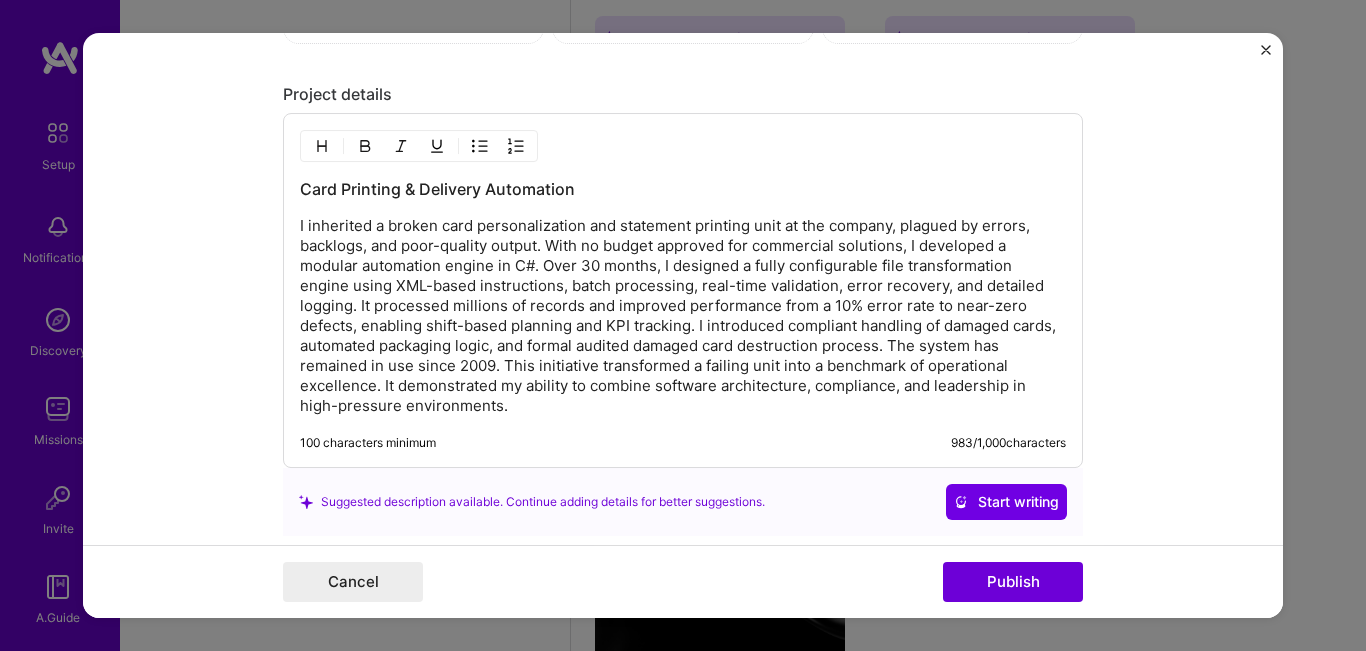 click on "I inherited a broken card personalization and statement printing unit at the company, plagued by errors, backlogs, and poor-quality output. With no budget approved for commercial solutions, I developed a modular automation engine in C#. Over 30 months, I designed a fully configurable file transformation engine using XML-based instructions, batch processing, real-time validation, error recovery, and detailed logging. It processed millions of records and improved performance from a 10% error rate to near-zero defects, enabling shift-based planning and KPI tracking. I introduced compliant handling of damaged cards, automated packaging logic, and formal audited damaged card destruction process. The system has remained in use since 2009. This initiative transformed a failing unit into a benchmark of operational excellence. It demonstrated my ability to combine software architecture, compliance, and leadership in high-pressure environments." at bounding box center (683, 316) 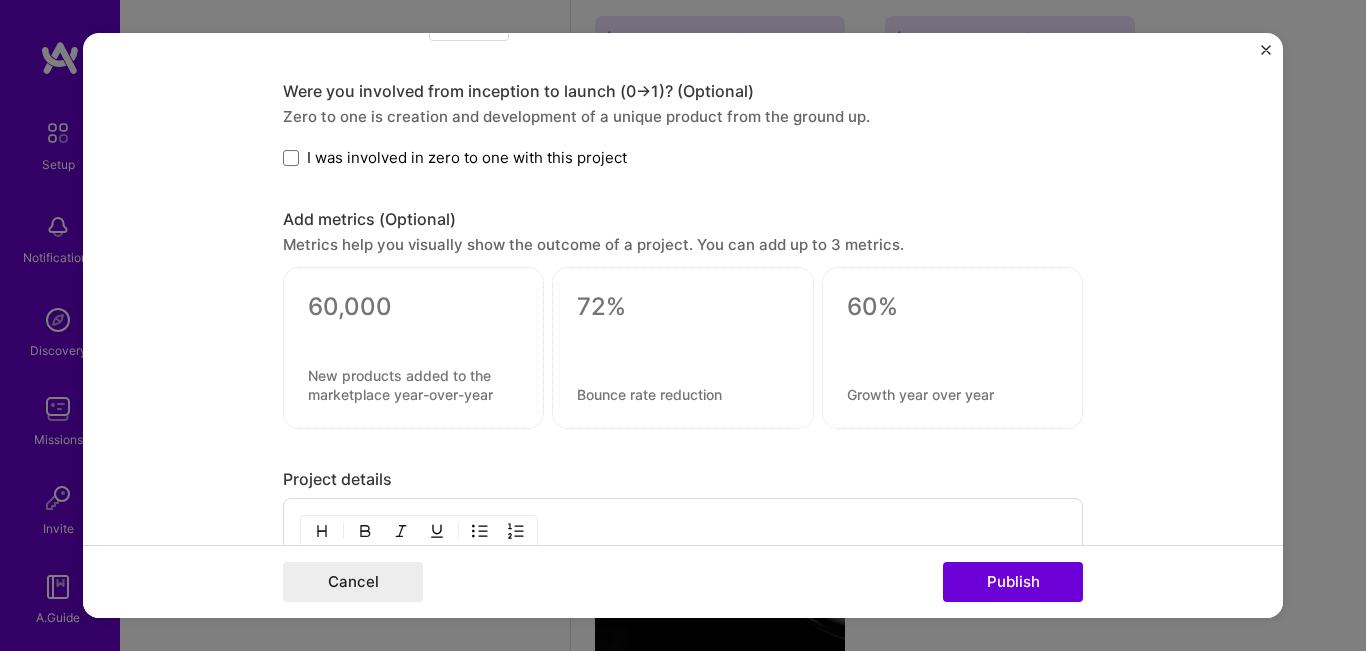 scroll, scrollTop: 1206, scrollLeft: 0, axis: vertical 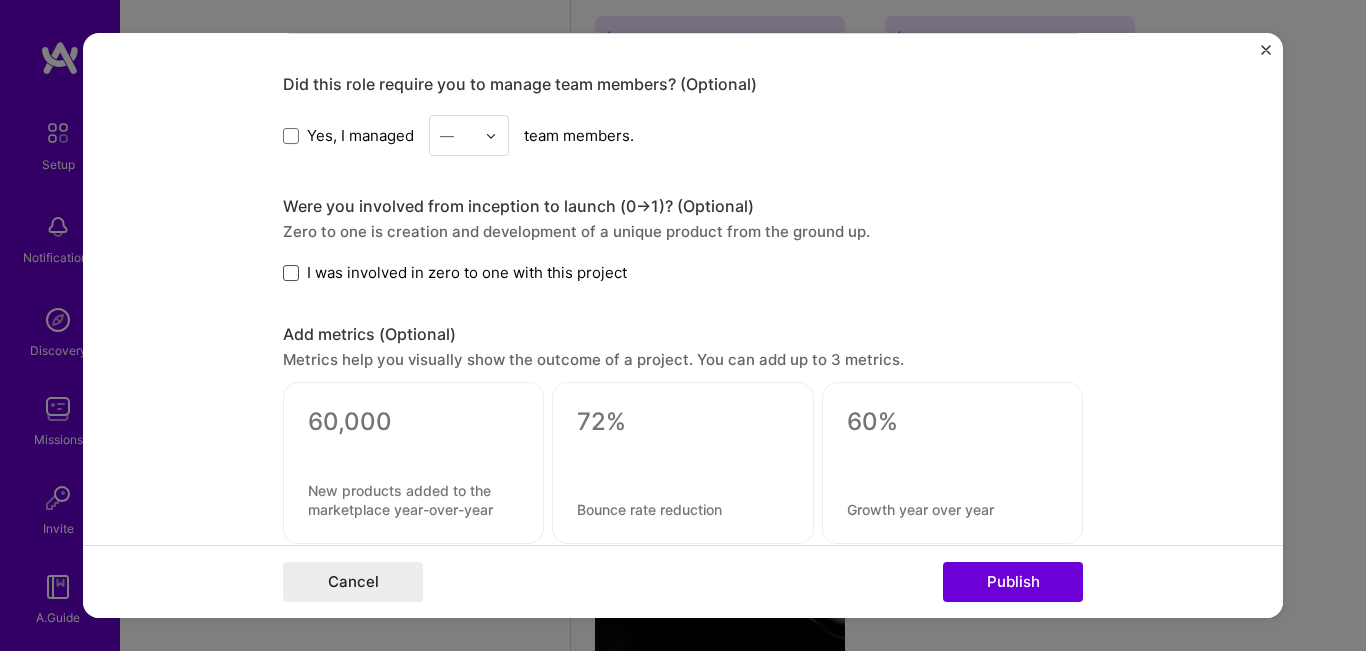 click at bounding box center [291, 273] 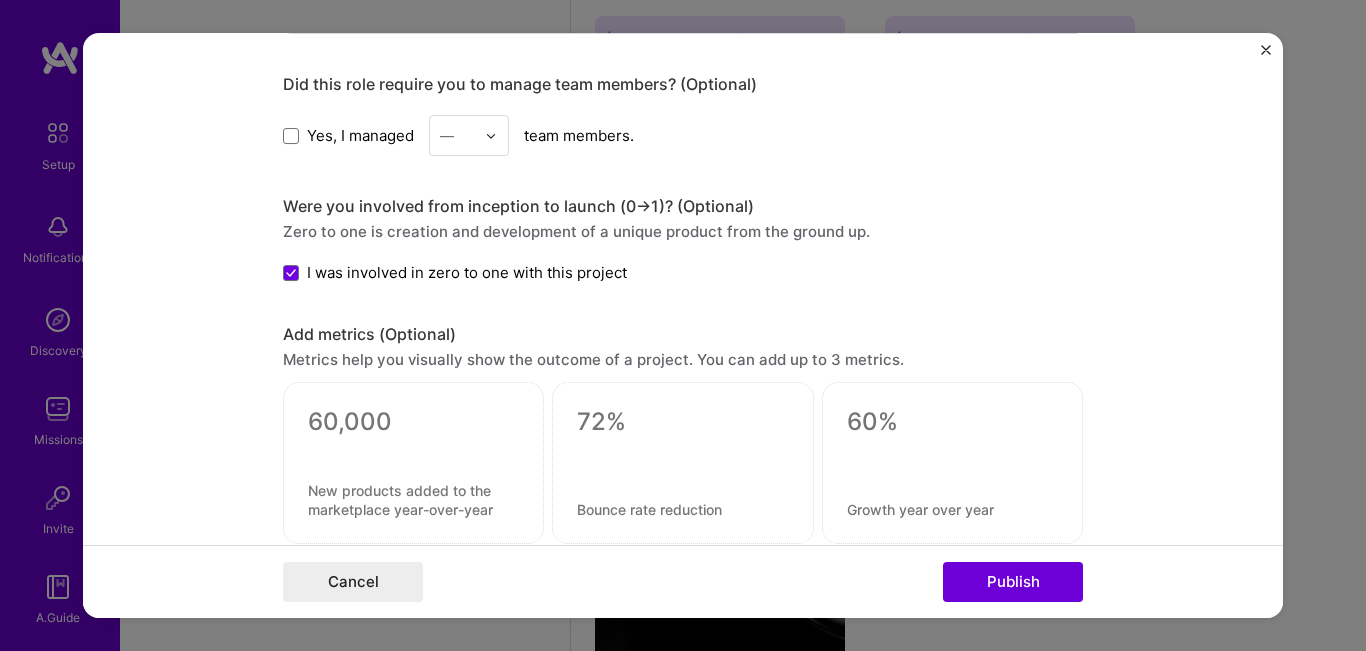 scroll, scrollTop: 1306, scrollLeft: 0, axis: vertical 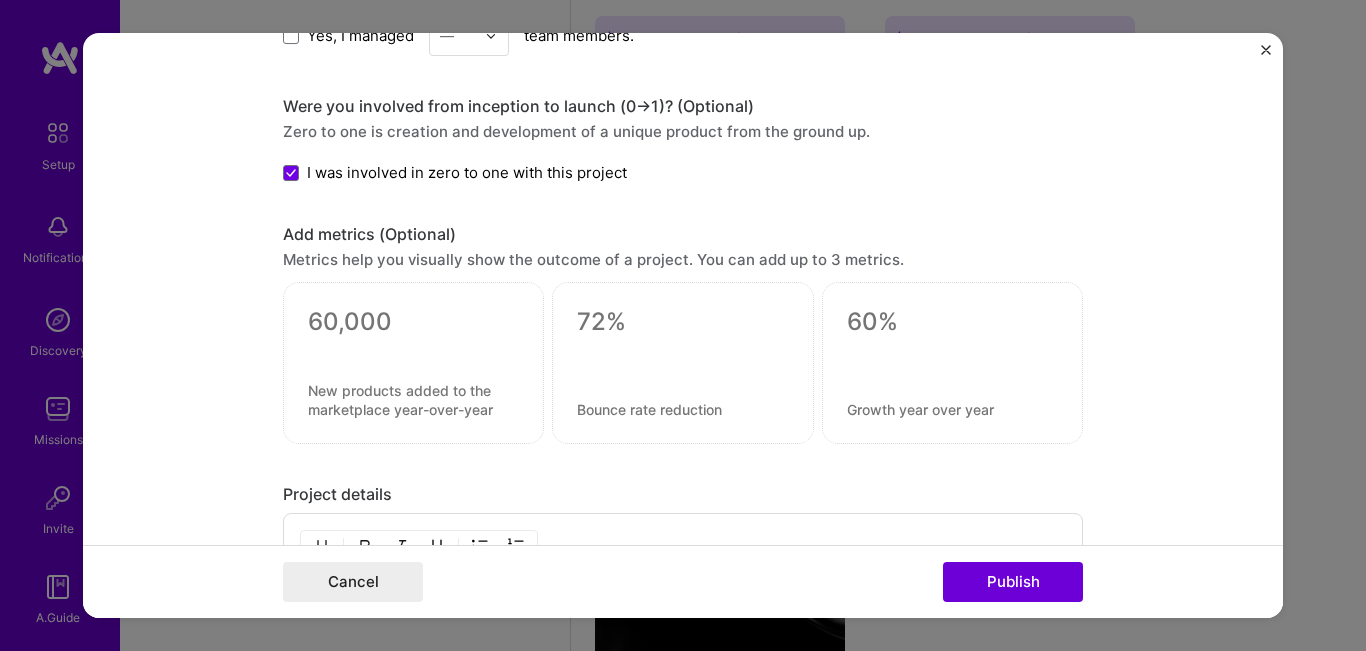 click at bounding box center [413, 400] 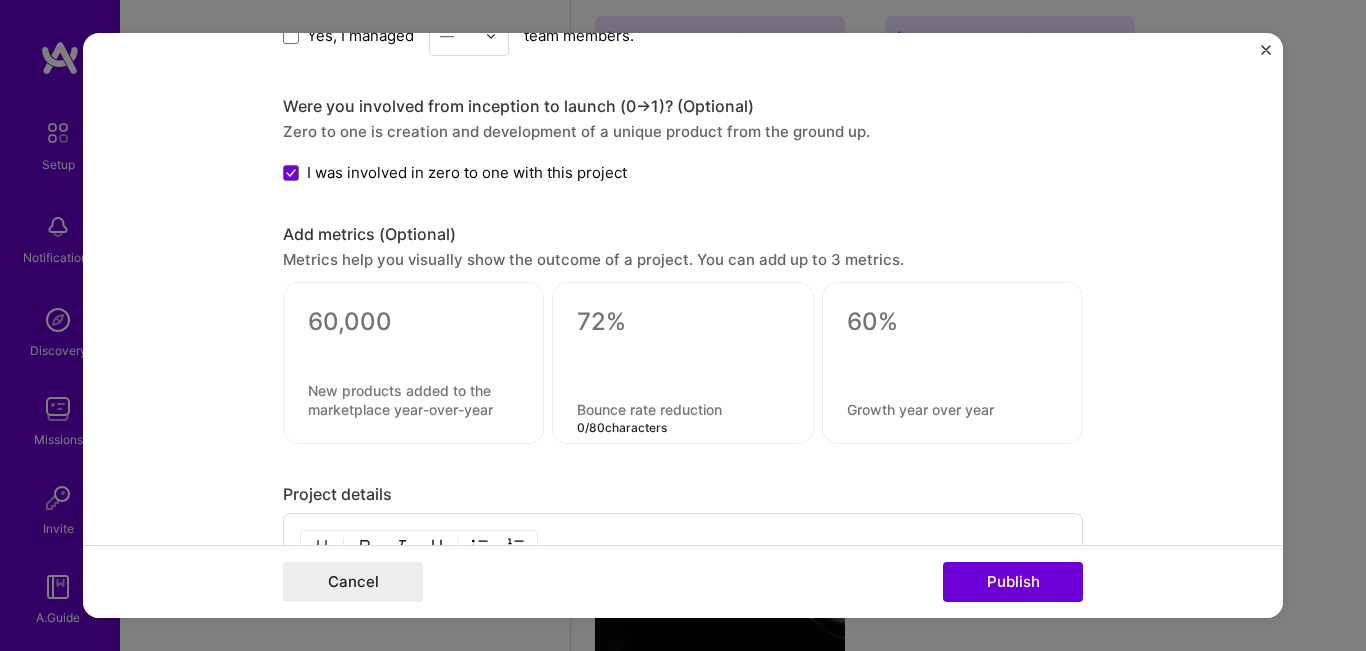 click at bounding box center (682, 409) 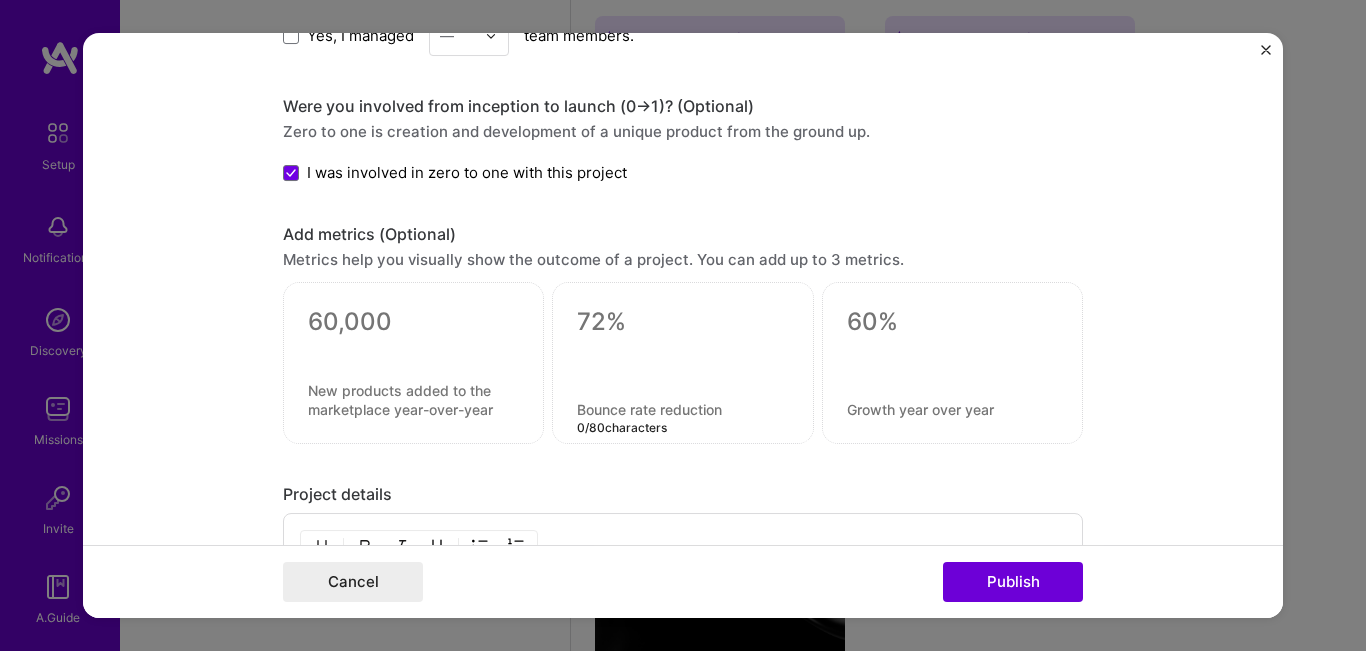 paste 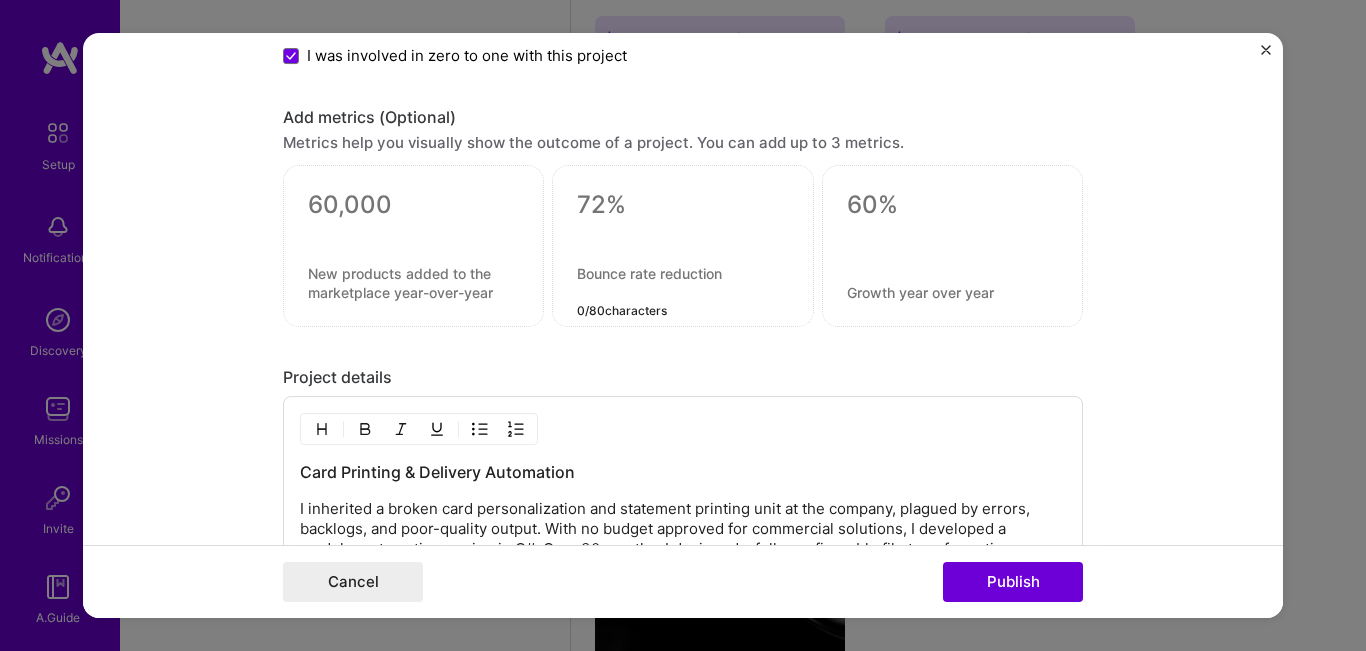scroll, scrollTop: 1406, scrollLeft: 0, axis: vertical 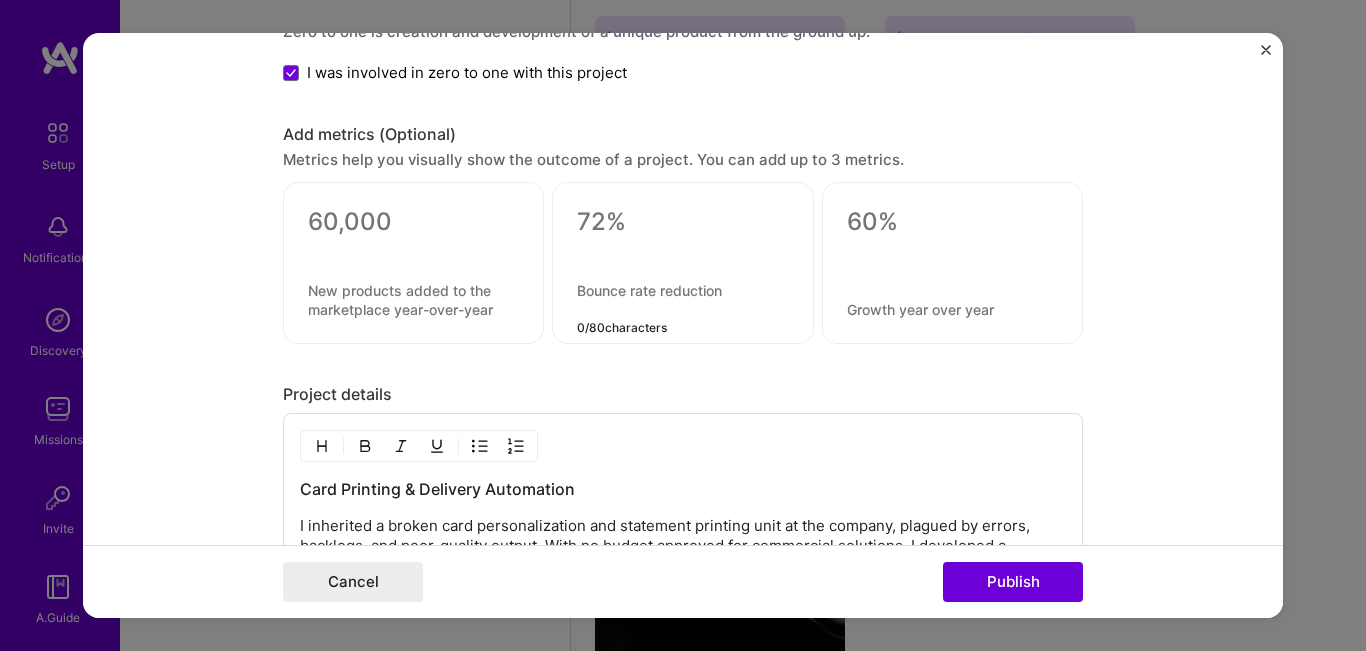 click at bounding box center (682, 300) 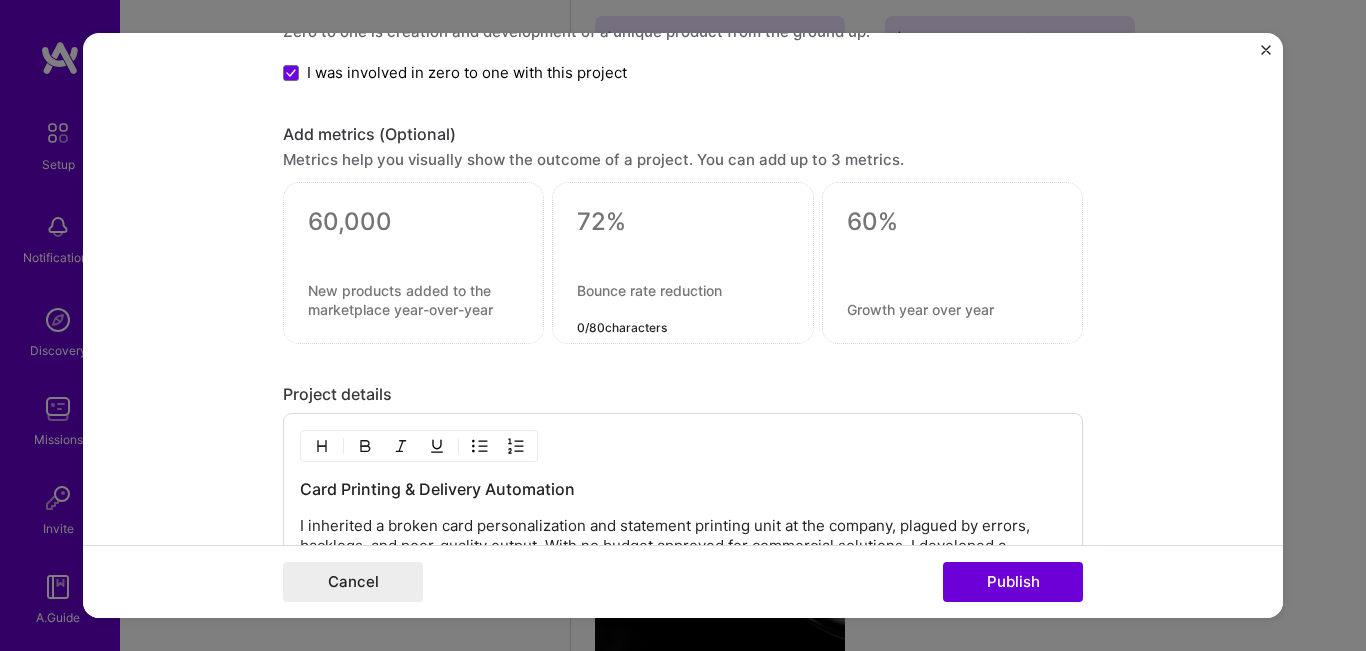 paste on "from a 10% error rate to near-zero" 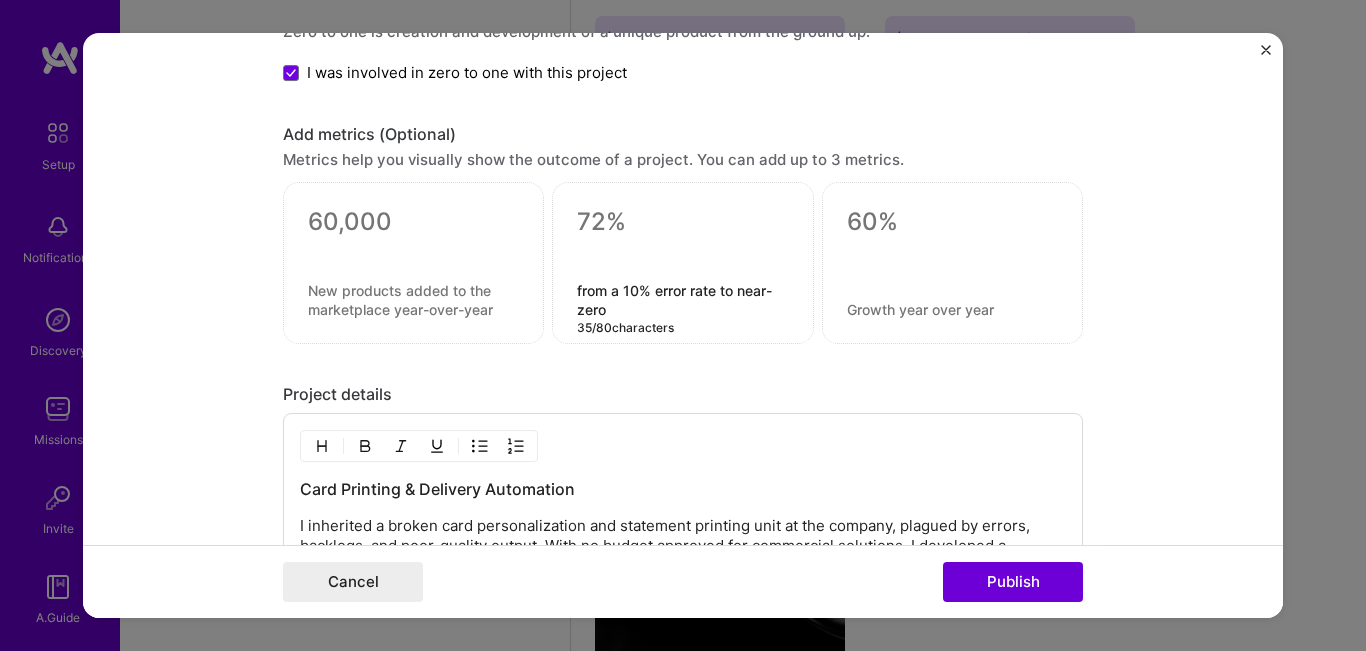 type on "from a 10% error rate to near-zero" 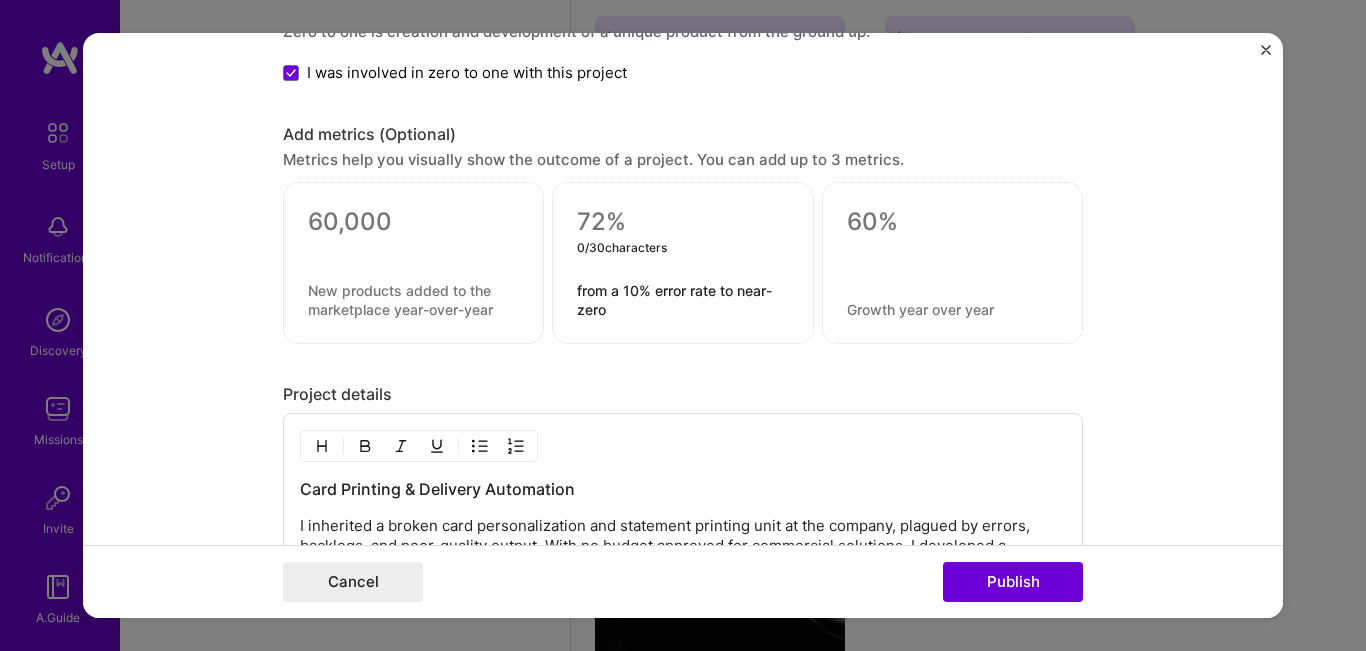 type on "." 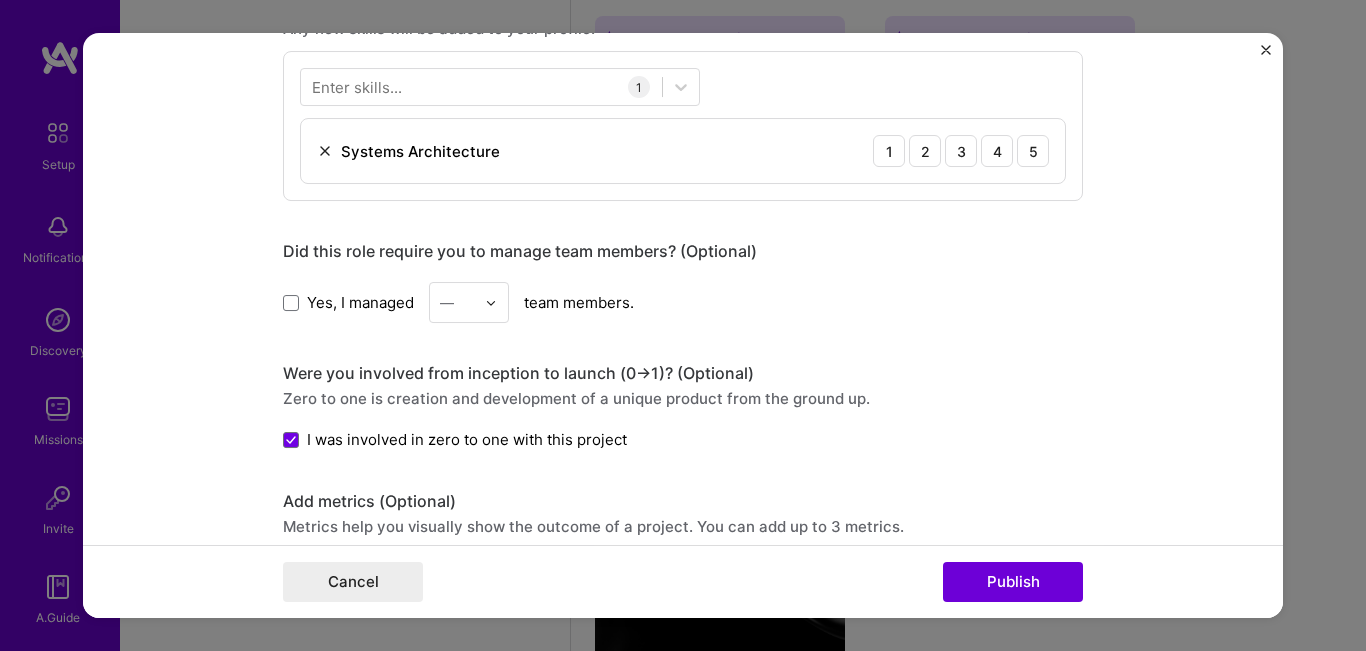 scroll, scrollTop: 1006, scrollLeft: 0, axis: vertical 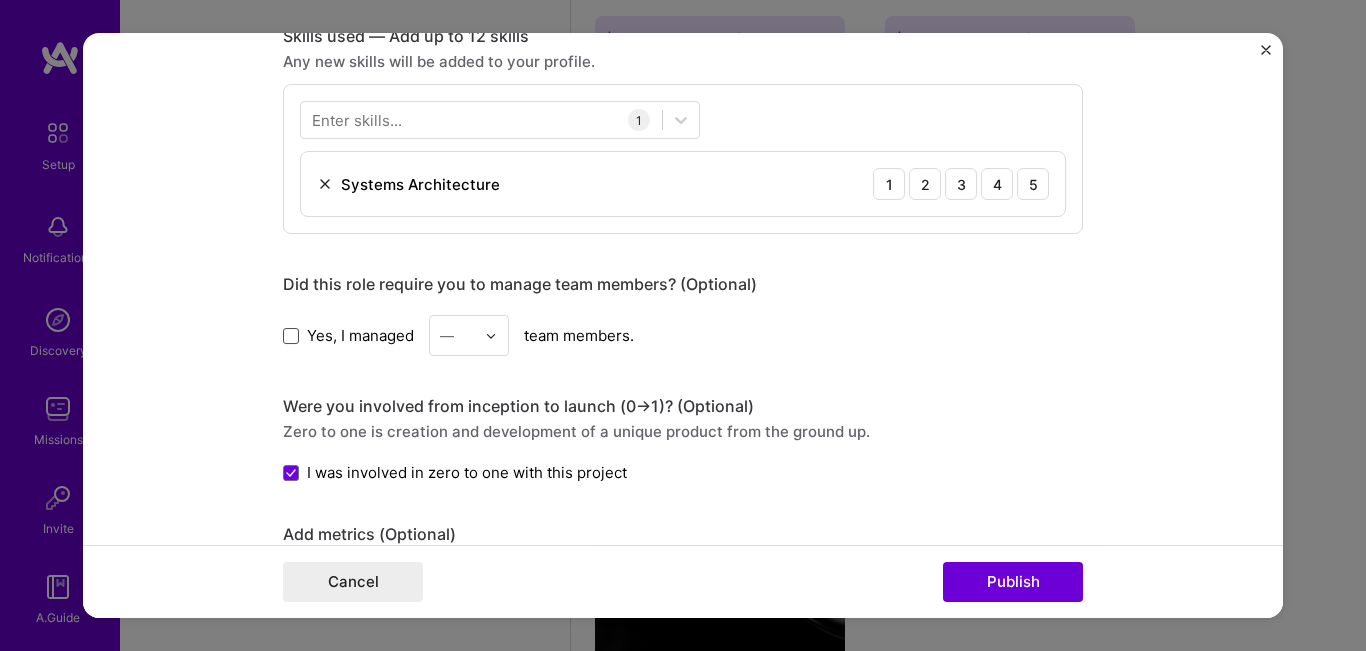 type on "0.02% defects" 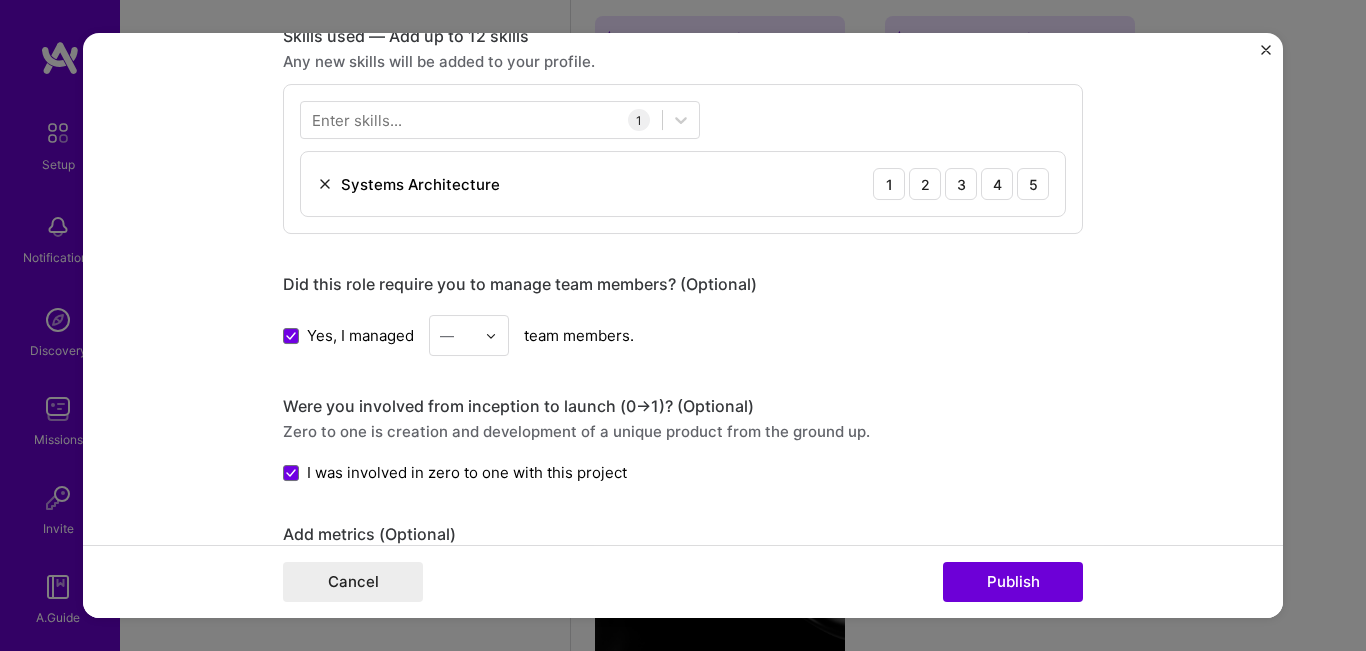 click on "—" at bounding box center (457, 336) 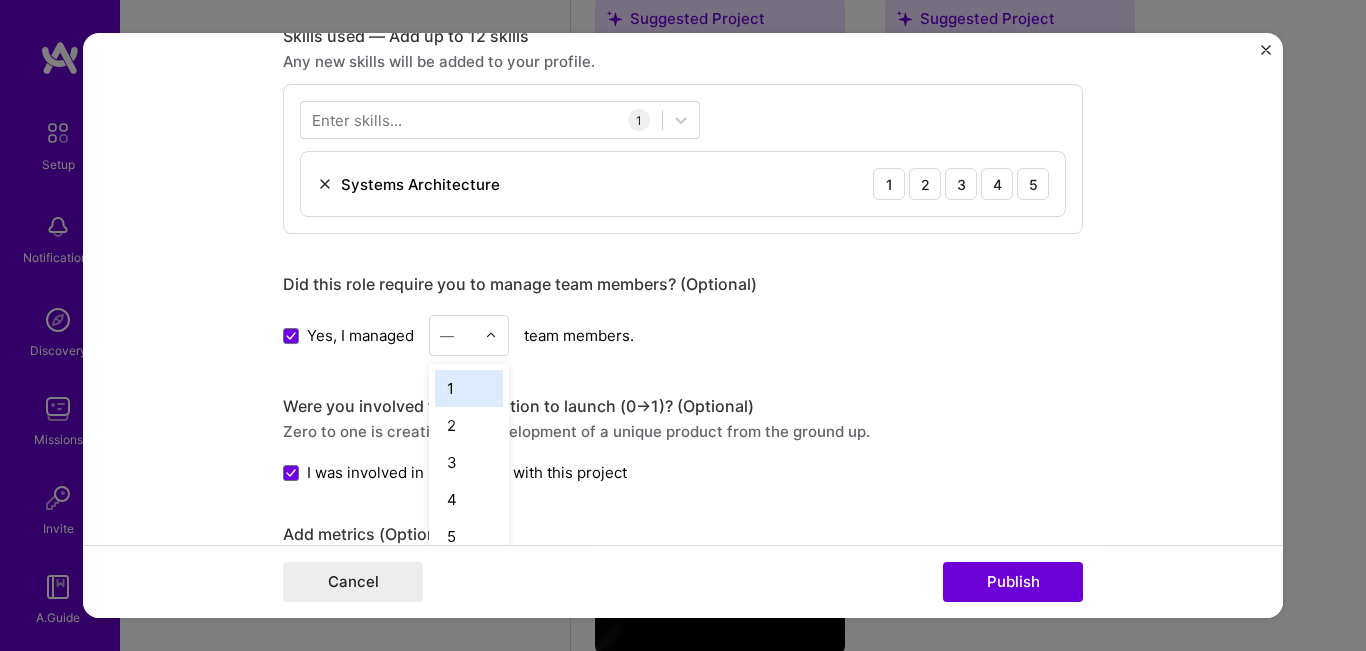 scroll, scrollTop: 941, scrollLeft: 0, axis: vertical 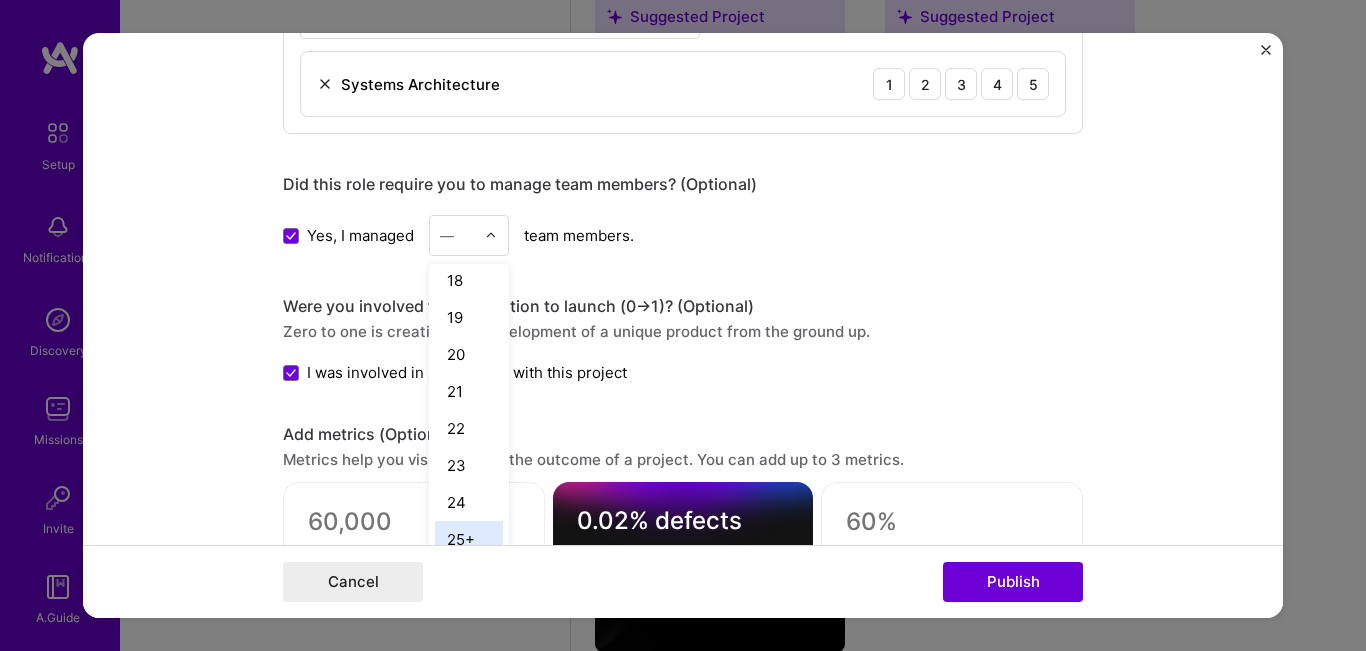 click on "25+" at bounding box center (469, 540) 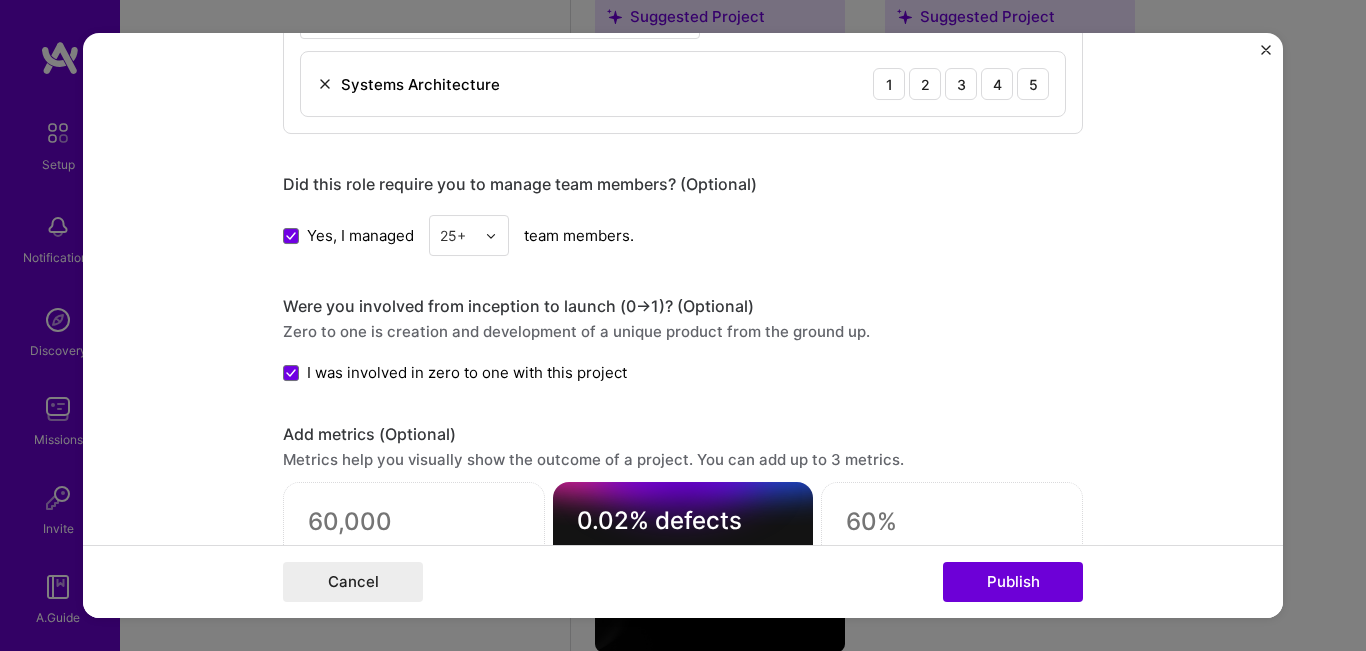 click on "Editing suggested project This project is suggested based on your LinkedIn, resume or A.Team activity. Project title Digital Payments Evolution Company Arab Financial Services (AFS)
Project industry Industry 2 Project Link (Optional)
Drag and drop an image or   Upload file Upload file We recommend uploading at least 4 images. 1600x1200px or higher recommended. Max 5MB each. Role Senior Management Member Select role type Jan, [YEAR]
to Jan, [YEAR]
I’m still working on this project Skills used — Add up to 12 skills Any new skills will be added to your profile. Enter skills... 1 Systems Architecture 1 2 3 4 5 Did this role require you to manage team members? (Optional) Yes, I managed option 25+, selected.   Select is focused ,type to refine list, press Down to open the menu,  25+ team members. Were you involved from inception to launch (0  ->  1)? (Optional) Add metrics (Optional)   983" at bounding box center (683, 326) 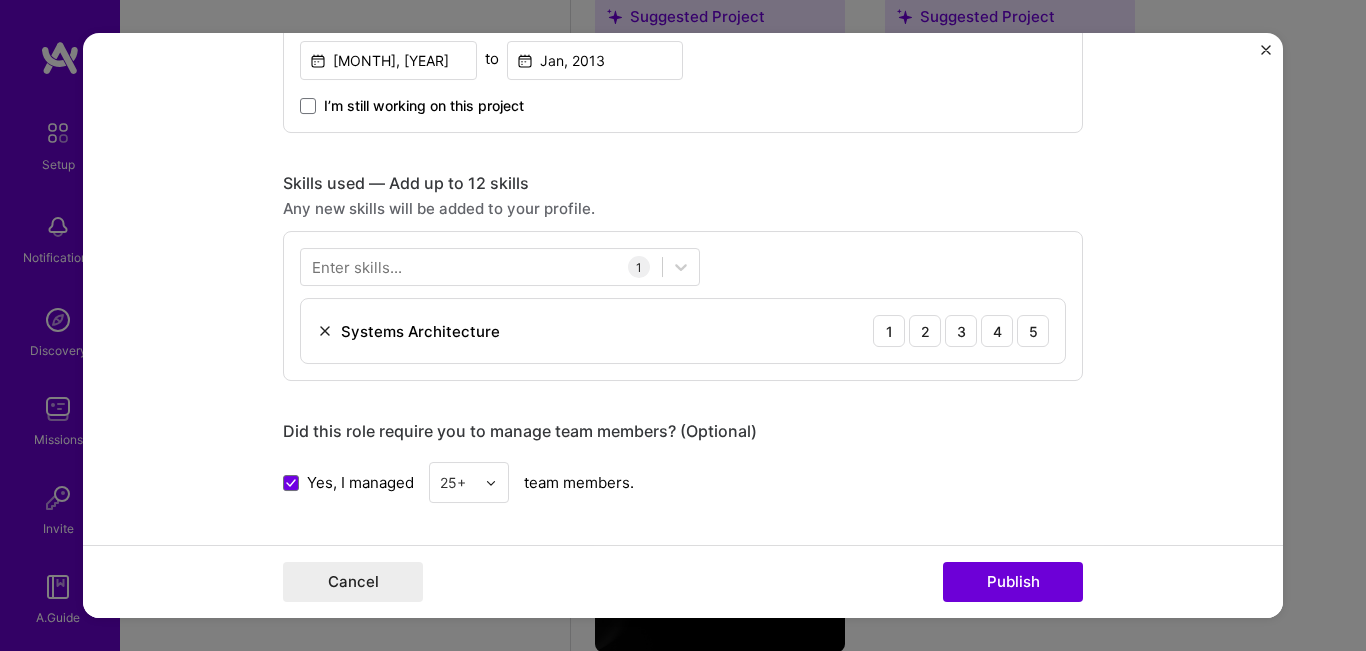 scroll, scrollTop: 906, scrollLeft: 0, axis: vertical 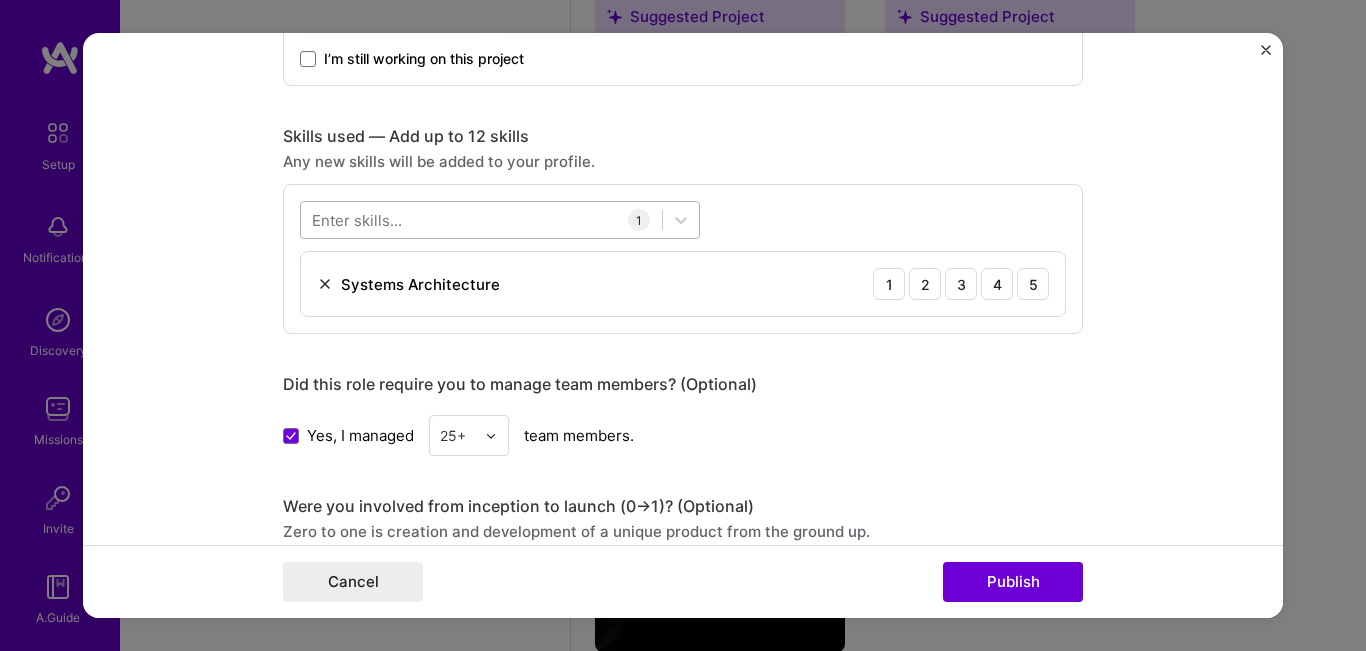 click at bounding box center (481, 220) 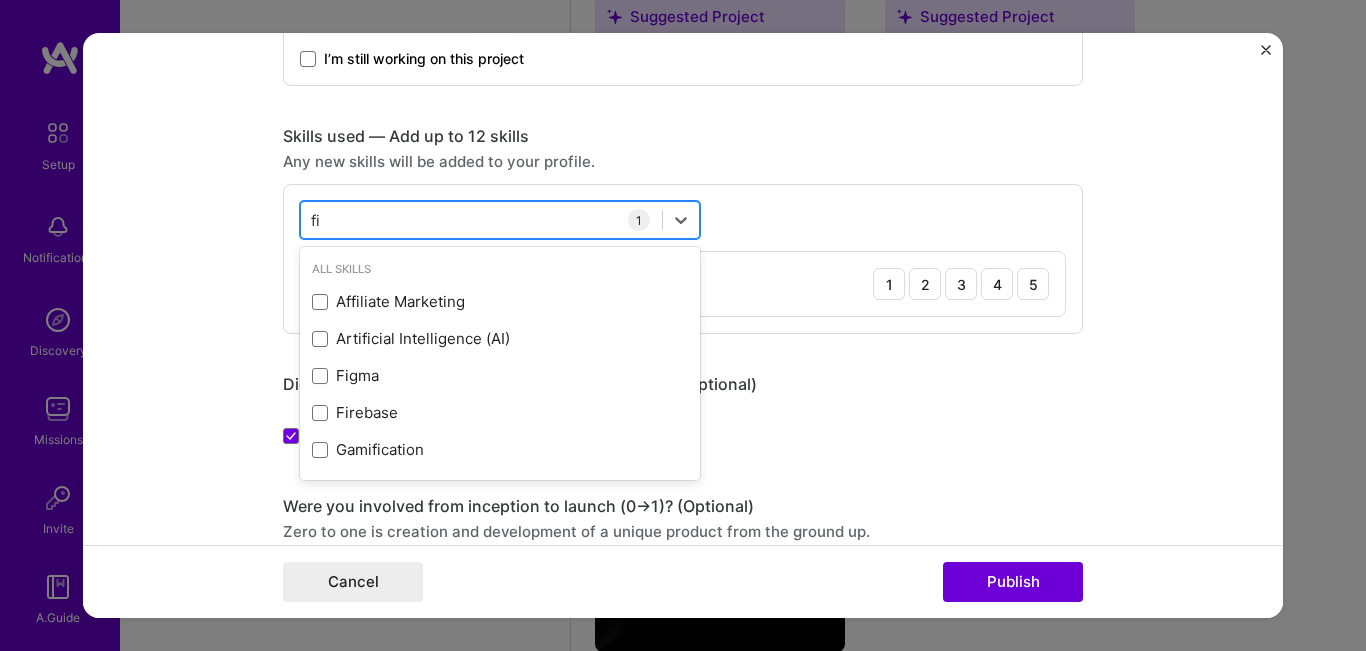 type on "f" 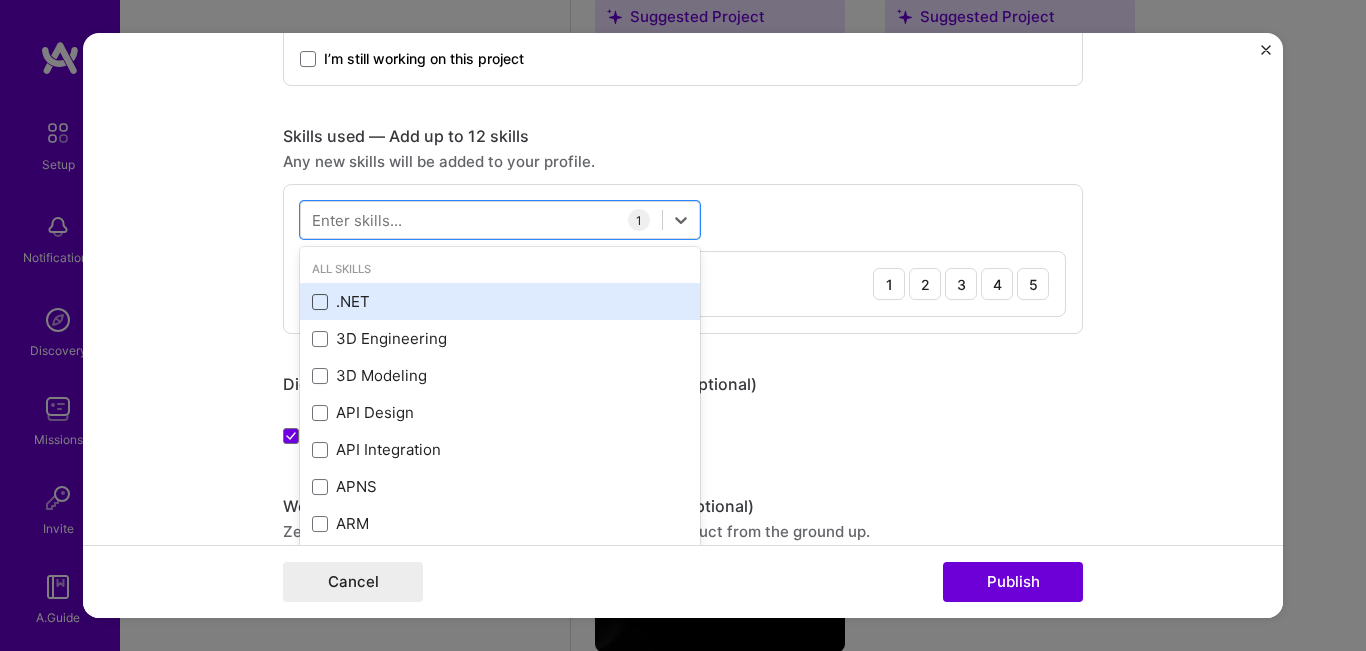 click at bounding box center (320, 302) 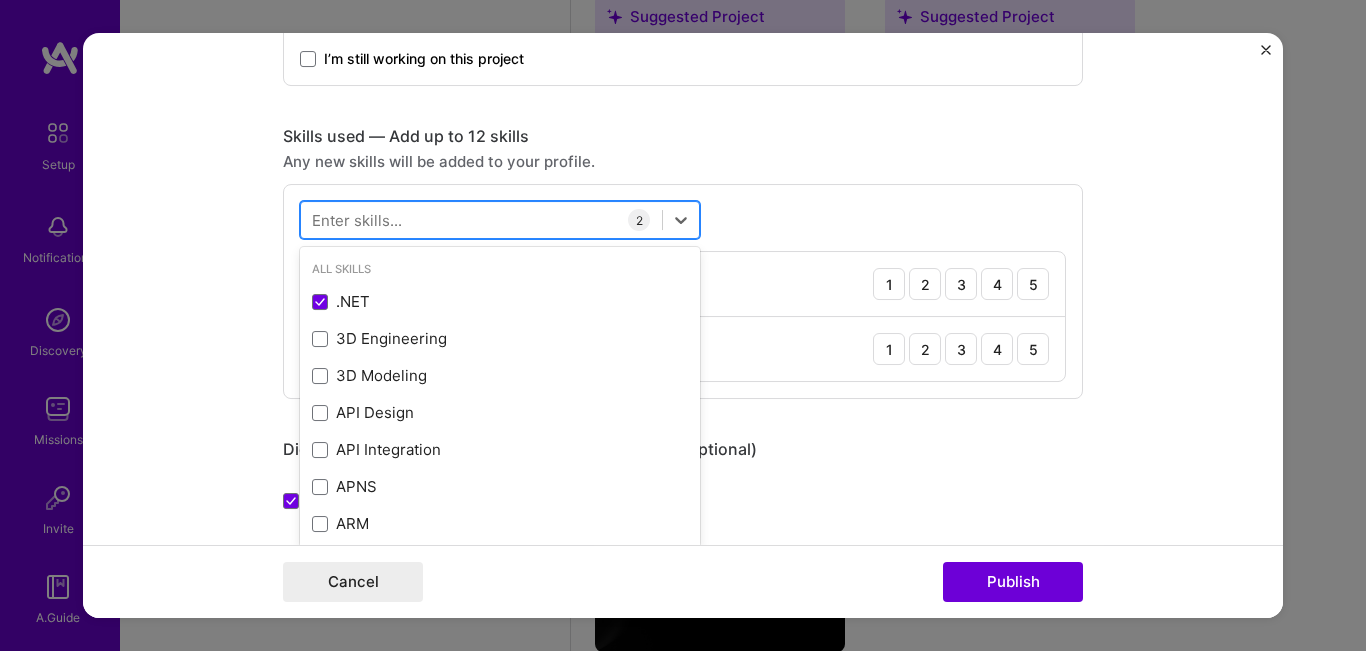 click at bounding box center (481, 220) 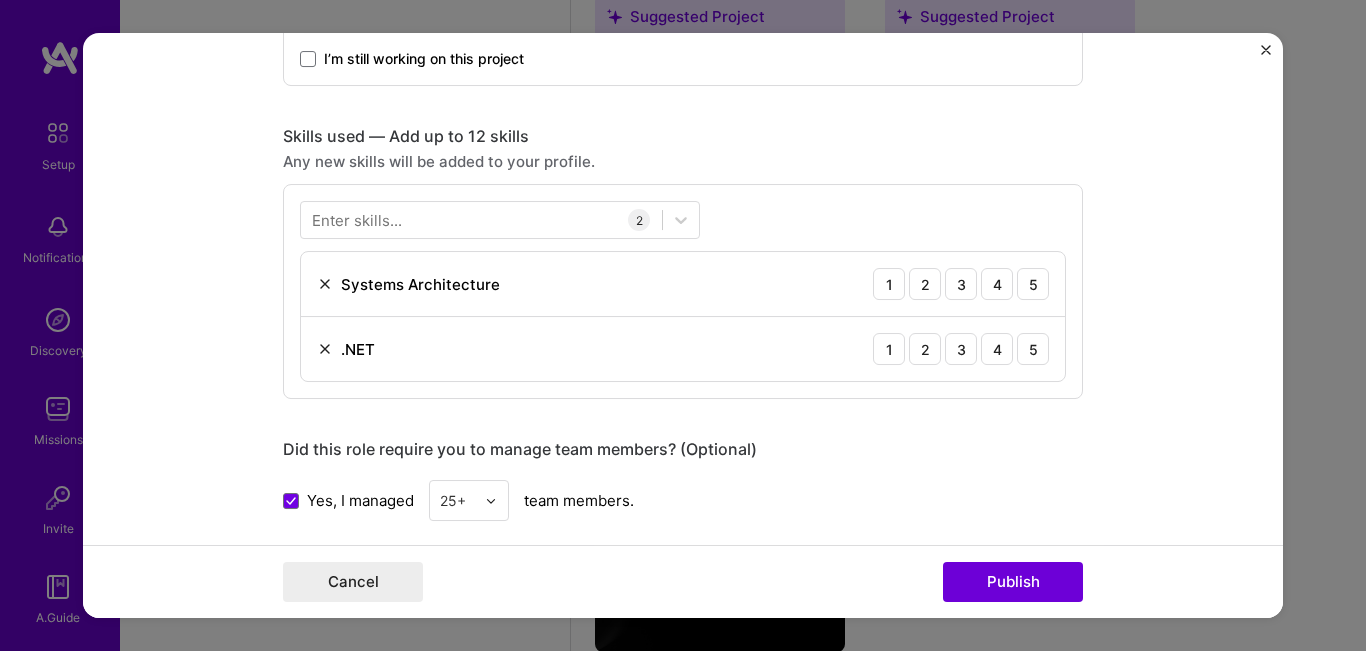 click on "Enter skills..." at bounding box center (357, 220) 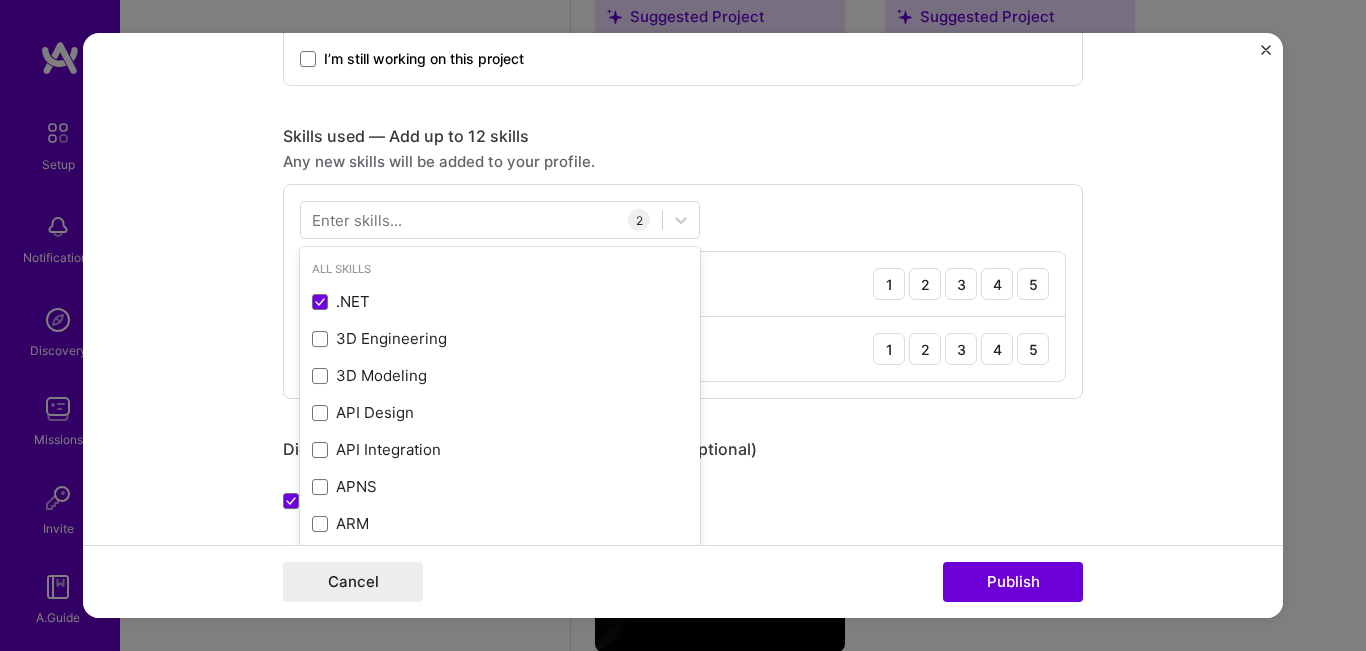click on "Enter skills..." at bounding box center (357, 220) 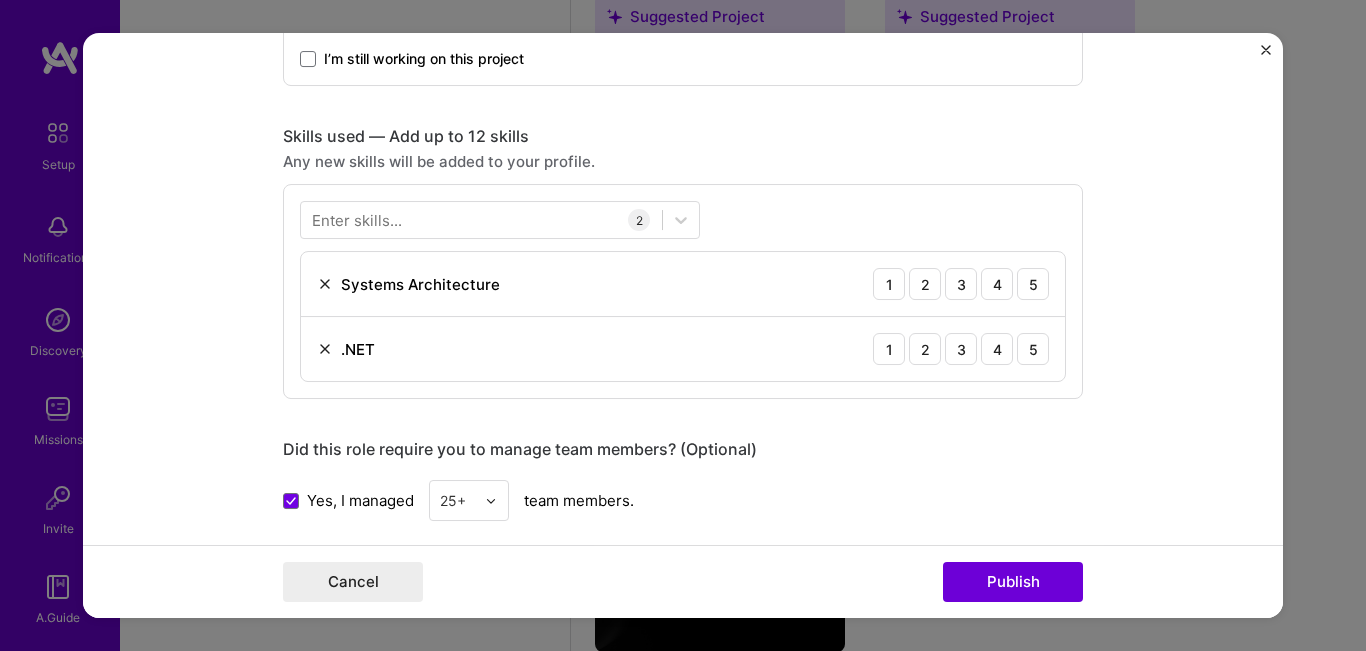 click on "Enter skills..." at bounding box center [357, 220] 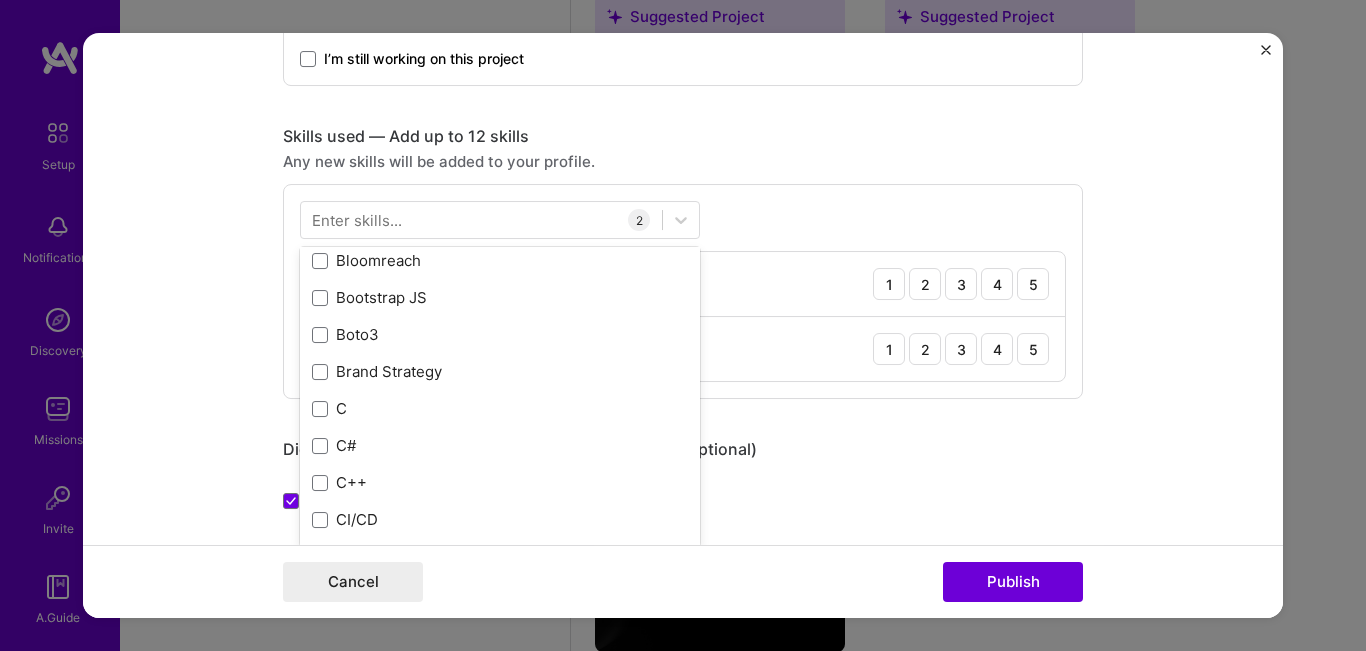 scroll, scrollTop: 2000, scrollLeft: 0, axis: vertical 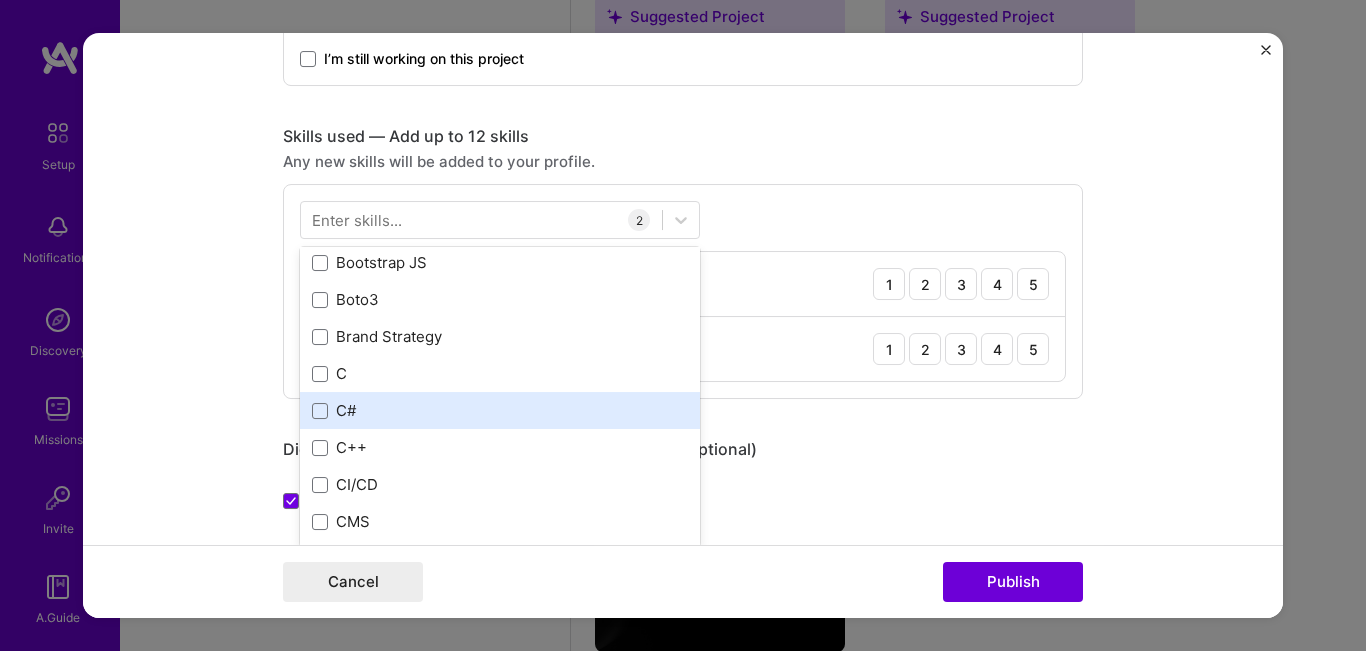 click on ".NET 3D Engineering 3D Modeling API Design API Integration APNS ARM ASP.NET AWS AWS Aurora AWS BETA AWS CDK AWS CloudFormation AWS Lambda AWS Neptune AWS RDS Ada Adobe Creative Cloud Adobe Experience Manager Affiliate Marketing Agile Agora Airflow Airtable Algorithm Design Amazon Athena Amplitude Analytics Android Angular Angular.js Ansible Apache Kafka Apex (Salesforce) Apollo App Clip (iOS) ArangoDB Artifactory Artificial Intelligence (AI) Assembly Async.io Aurelia Authentication Automated Testing Azure BLE (Bluetooth) Babylon.js Backbone.js Backlog Prioritization BigQuery Blockchain / Crypto Blog Bloomreach Bootstrap JS Boto3 Brand Strategy C C# C++ CI/CD CMS COBOL CSS CUDA Capacitor Cassandra CircleCl Clojure Coaching Coffeescript Combine Framework (Swift) Computer Vision Concurrent programming Content Development Contentful Contently Copywriting Cordova Cryptography Customer Acquisition Cypress D3.js DAO (engineering) DMX Protocol Dart Data Analysis Data Architecture Data Management Data Modeling DataDog" at bounding box center (500, 5276) 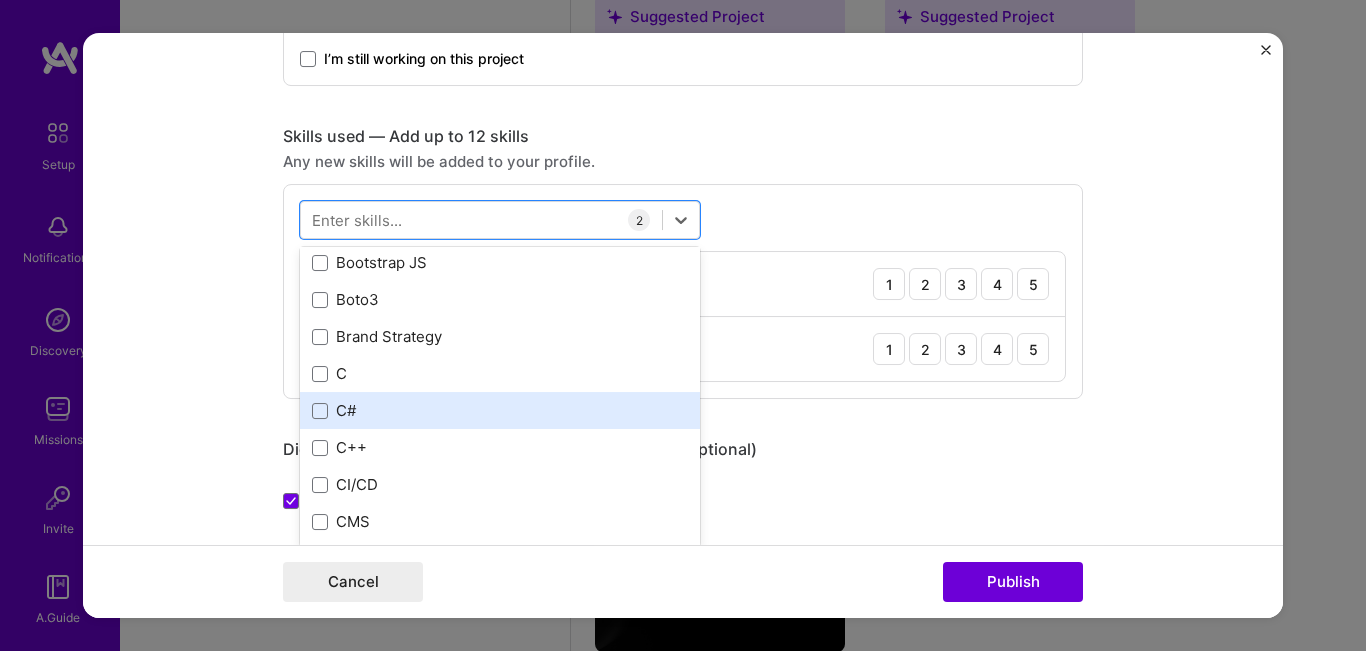 scroll, scrollTop: 24, scrollLeft: 0, axis: vertical 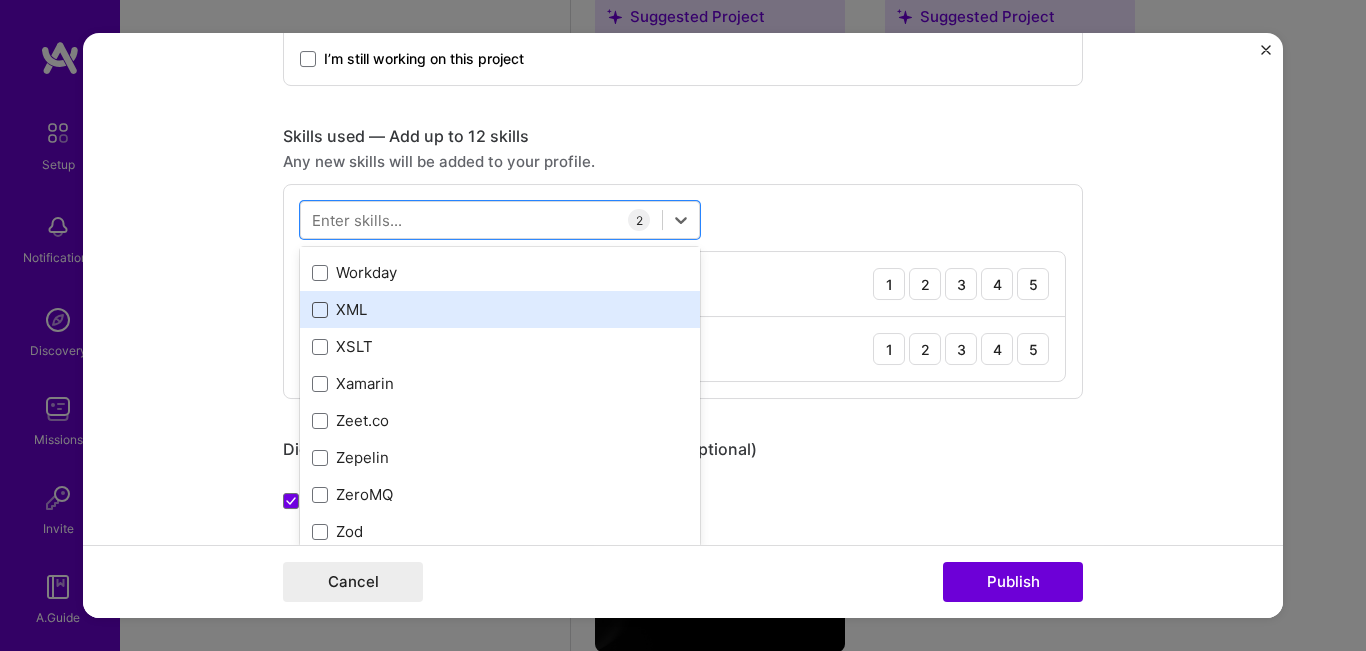 click at bounding box center (320, 310) 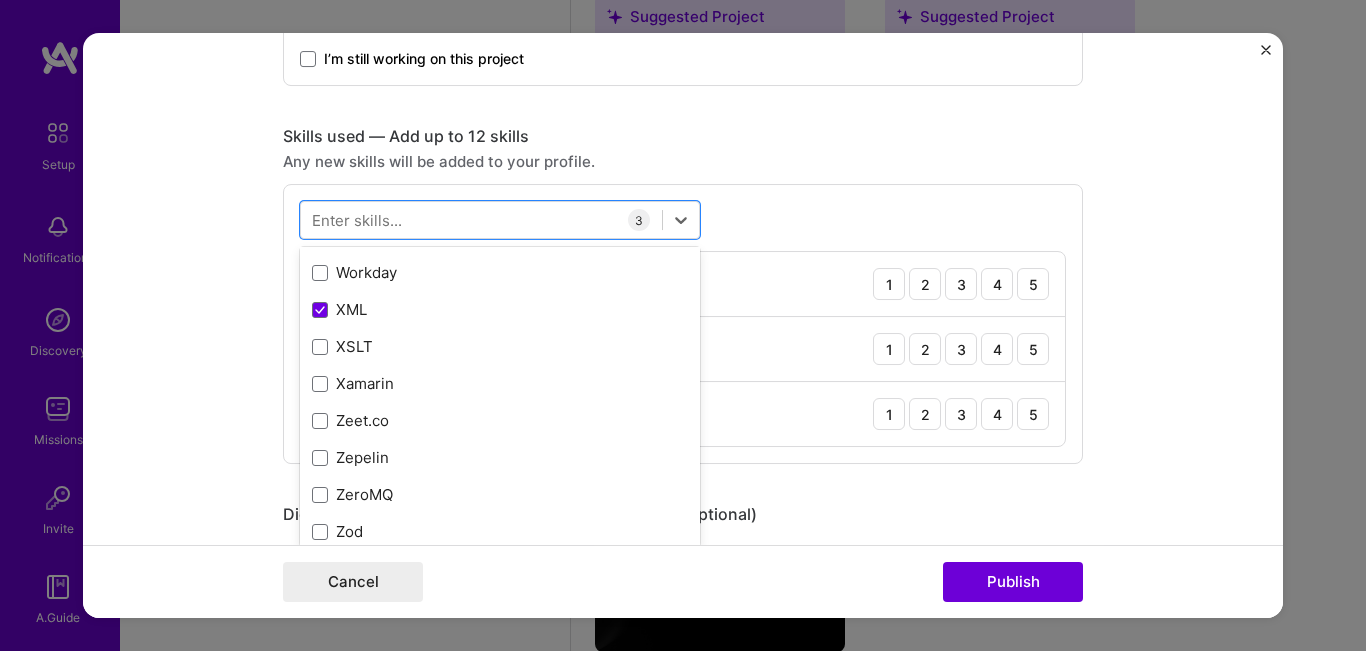 click on "Editing suggested project This project is suggested based on your LinkedIn, resume or A.Team activity. Project title Digital Payments Evolution Company Arab Financial Services (AFS)
Project industry Industry 2 Project Link (Optional)
Drag and drop an image or   Upload file Upload file We recommend uploading at least 4 images. 1600x1200px or higher recommended. Max 5MB each. Role Senior Management Member Select role type Jan, [YEAR]
to Jan, [YEAR]
I’m still working on this project Skills used — Add up to 12 skills Any new skills will be added to your profile. option XML, selected. option XML selected, 0 of 2. 378 results available. Use Up and Down to choose options, press Enter to select the currently focused option, press Escape to exit the menu, press Tab to select the option and exit the menu. All Skills .NET 3D Engineering 3D Modeling API Design API Integration APNS ARM ASP.NET C" at bounding box center (683, 326) 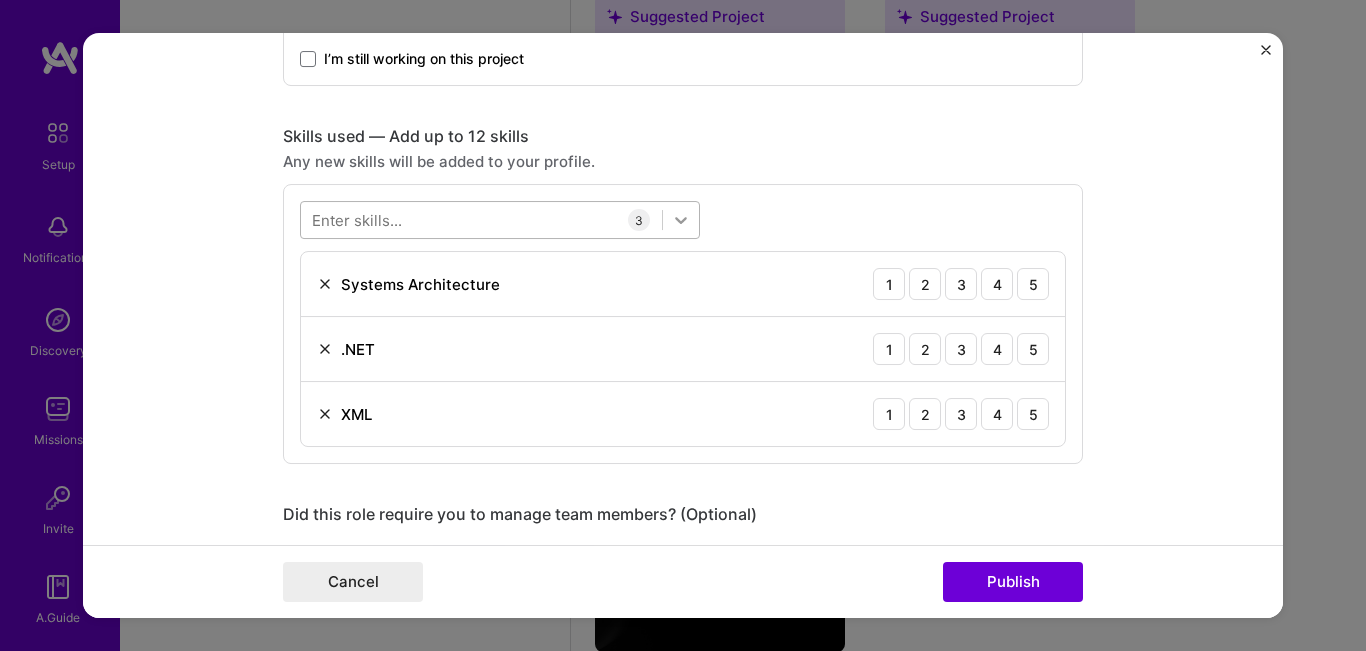 click 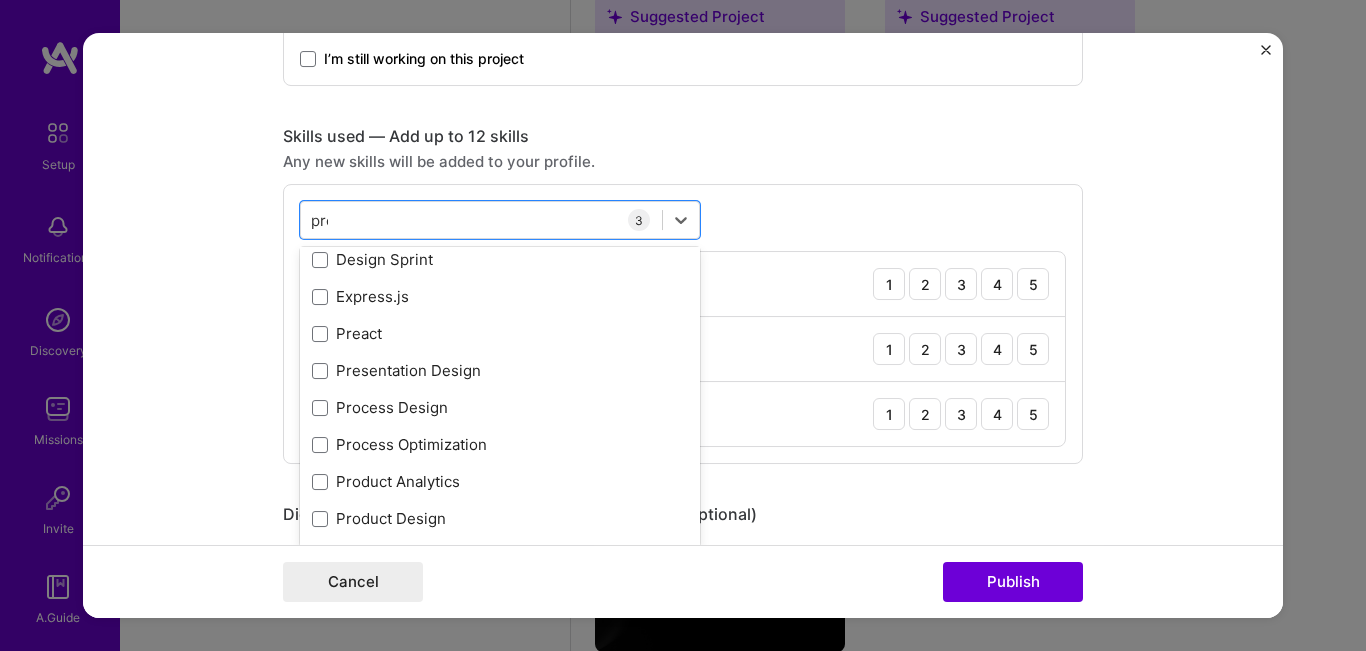 scroll, scrollTop: 0, scrollLeft: 0, axis: both 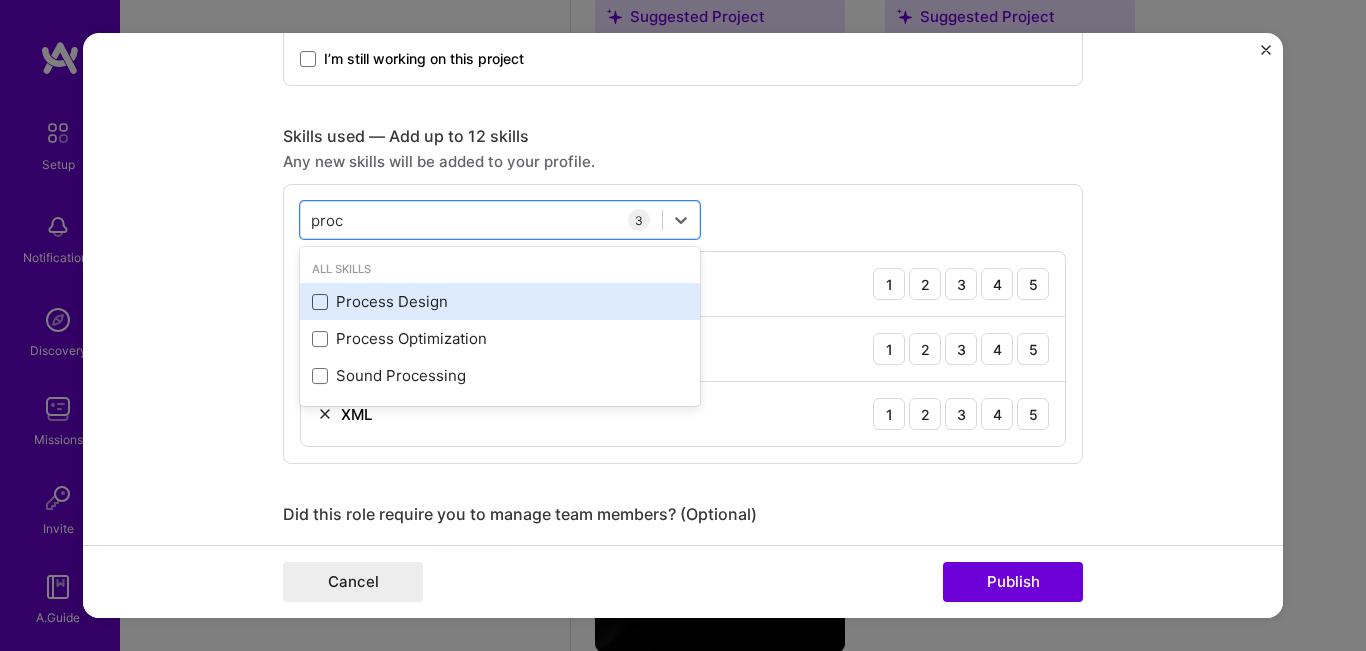 click at bounding box center (320, 302) 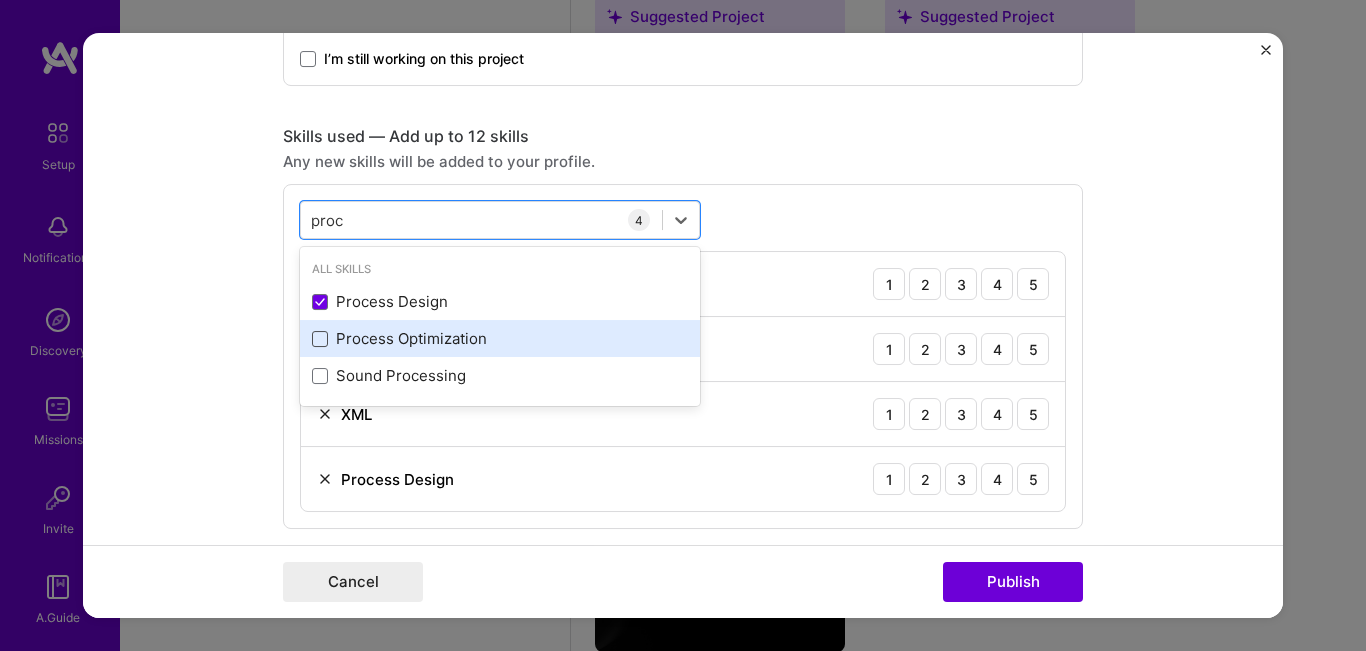 click at bounding box center [320, 339] 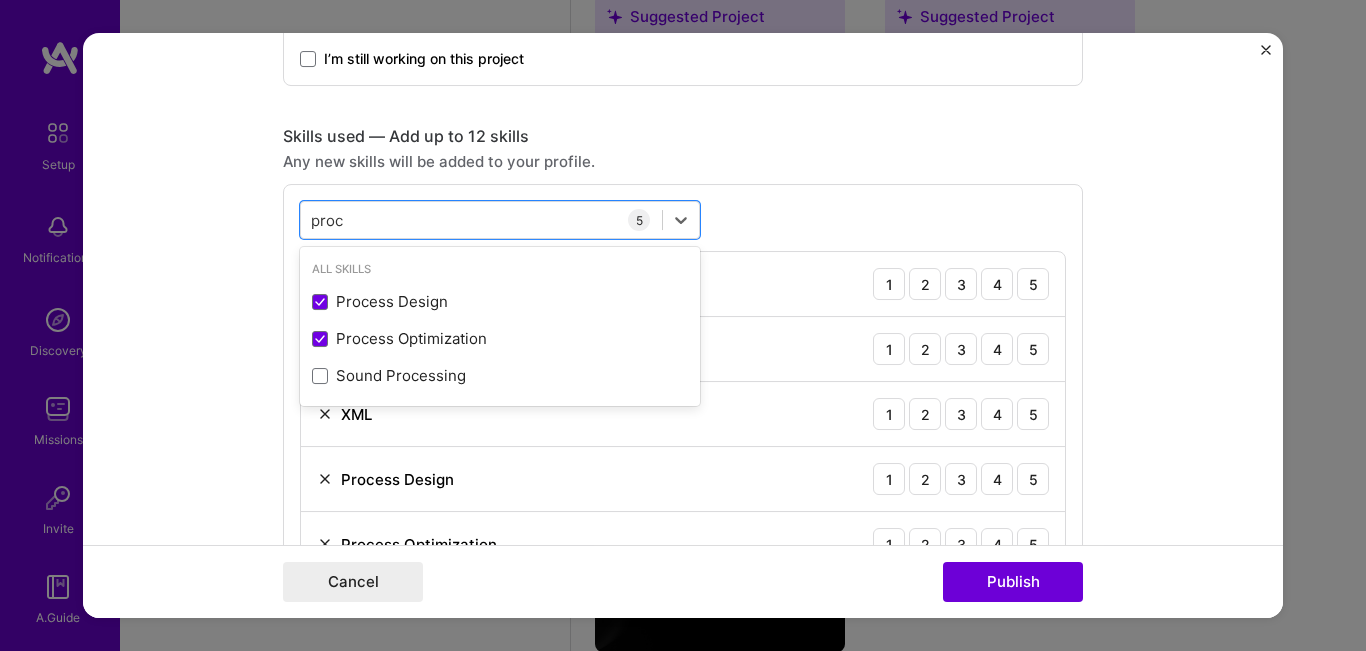 click on "Editing suggested project This project is suggested based on your LinkedIn, resume or A.Team activity. Project title Digital Payments Evolution Company Arab Financial Services (AFS)
Project industry Industry 2 Project Link (Optional)
Drag and drop an image or   Upload file Upload file We recommend uploading at least 4 images. 1600x1200px or higher recommended. Max 5MB each. Role Senior Management Member Select role type [MONTH], [YEAR]
to [MONTH], [YEAR]
I’m still working on this project Skills used — Add up to 12 skills Any new skills will be added to your profile. option Process Optimization, selected. option Process Optimization selected, 0 of 2. 3 results available for search term proc. Use Up and Down to choose options, press Enter to select the currently focused option, press Escape to exit the menu, press Tab to select the option and exit the menu. proc proc All Skills Process Design" at bounding box center [683, 326] 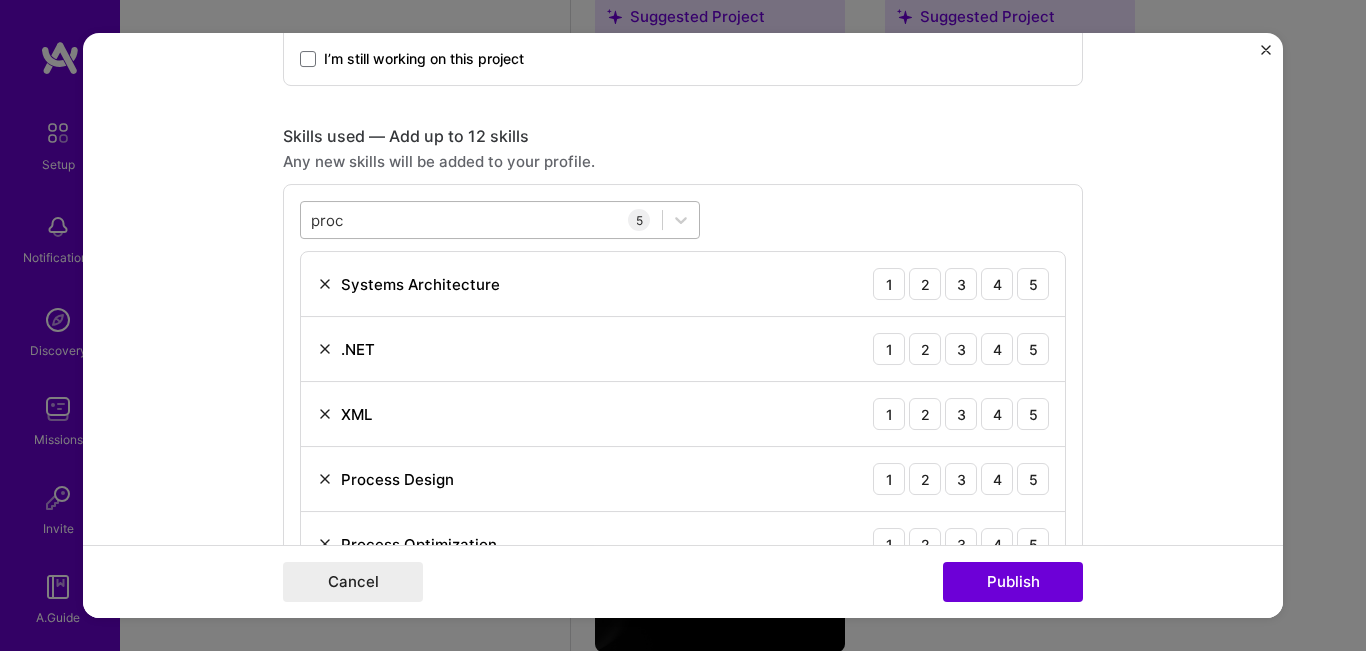 click on "proc proc" at bounding box center [481, 220] 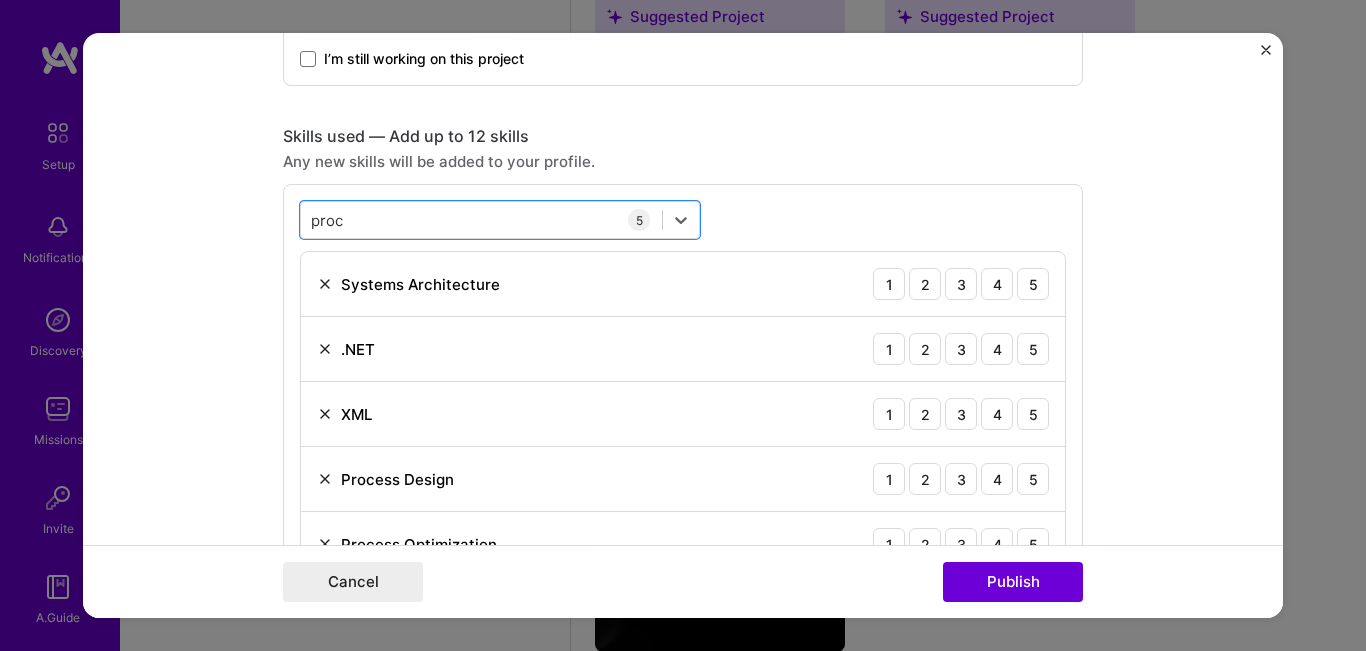 drag, startPoint x: 376, startPoint y: 222, endPoint x: 268, endPoint y: 222, distance: 108 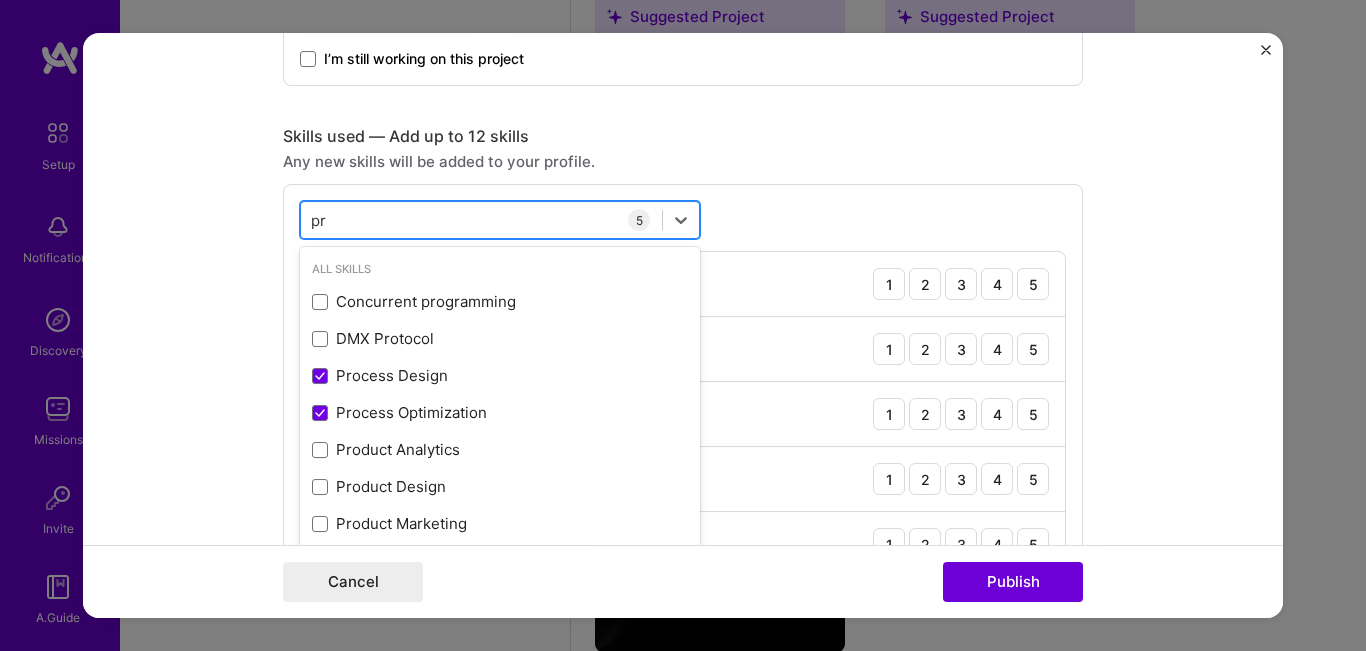 type on "p" 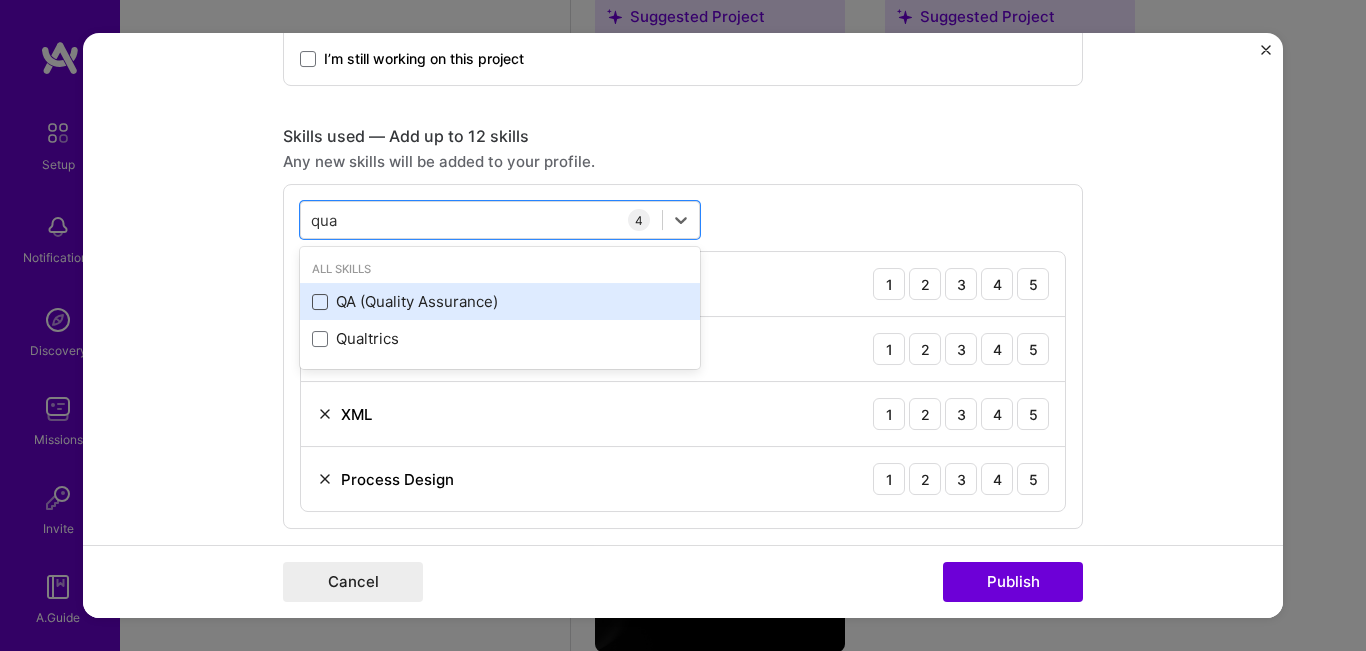 click at bounding box center (320, 302) 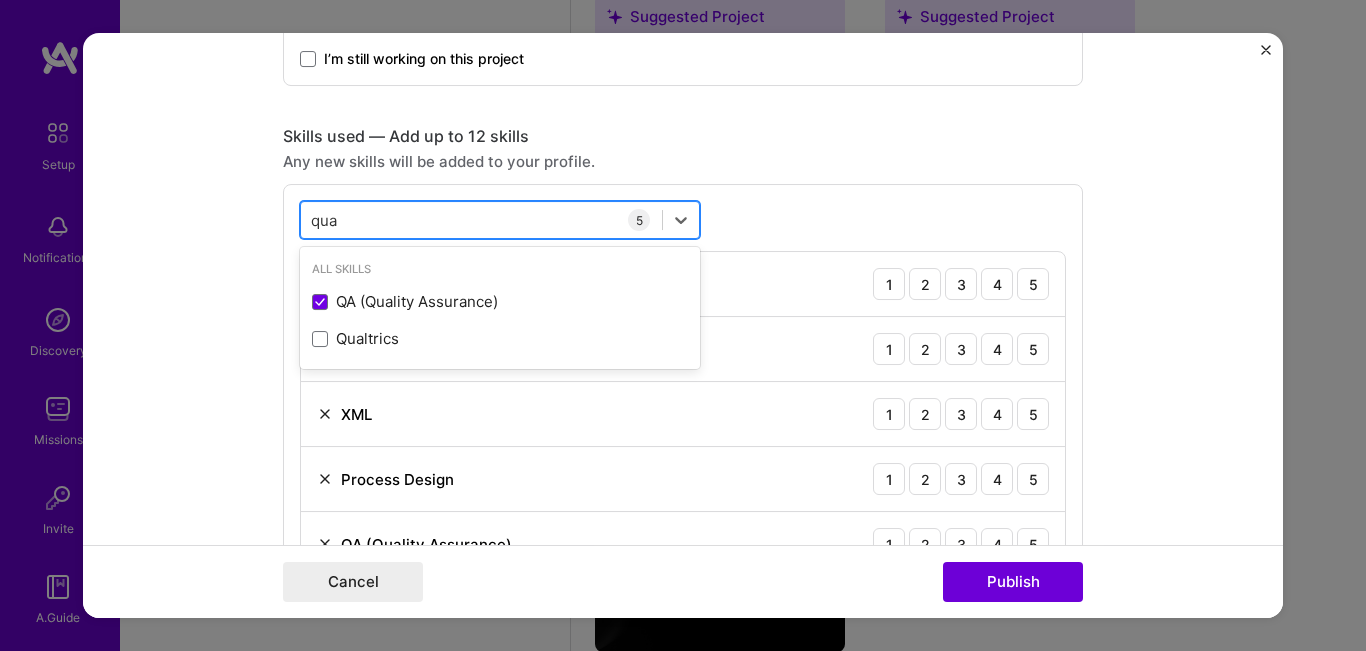click on "qua qua" at bounding box center (481, 220) 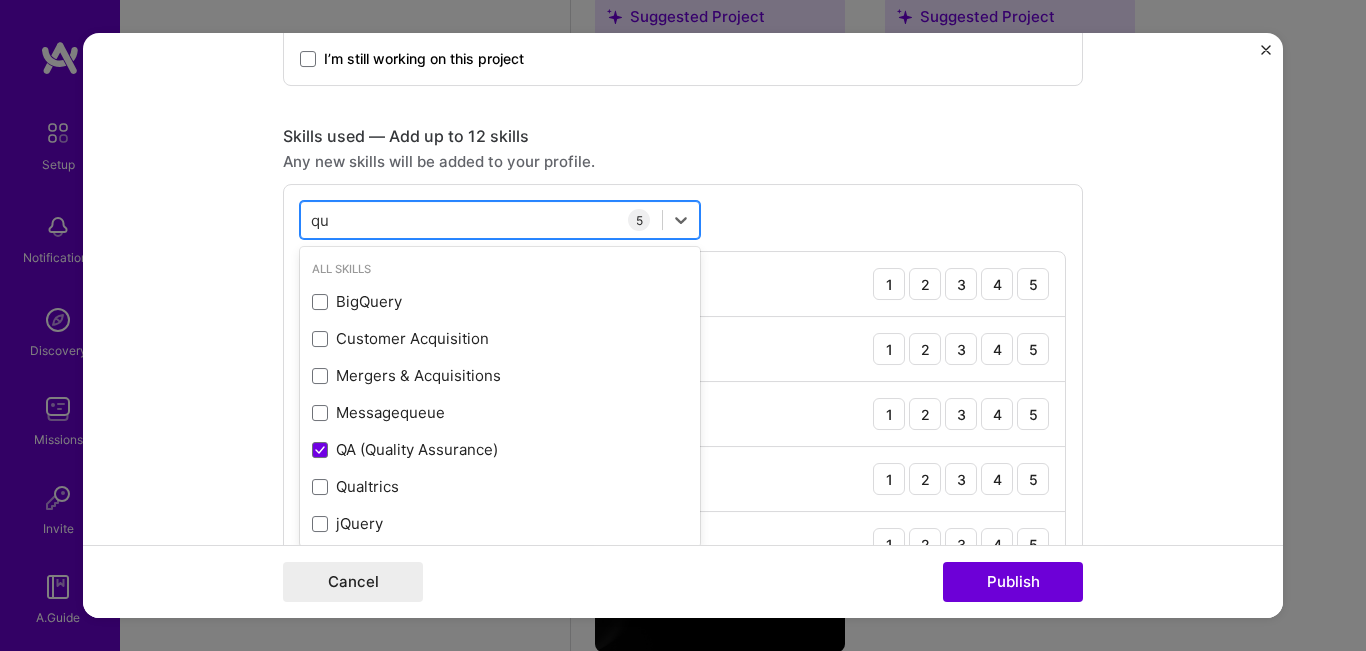 type on "q" 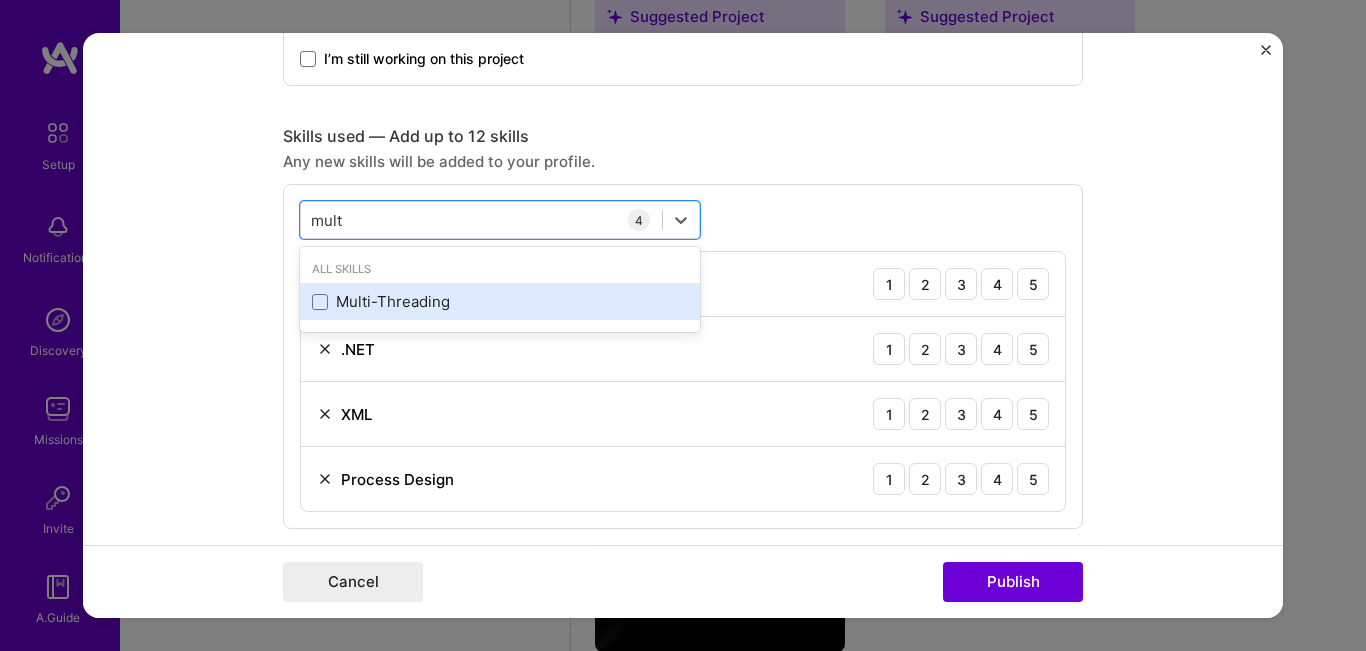 click on "Multi-Threading" at bounding box center [500, 301] 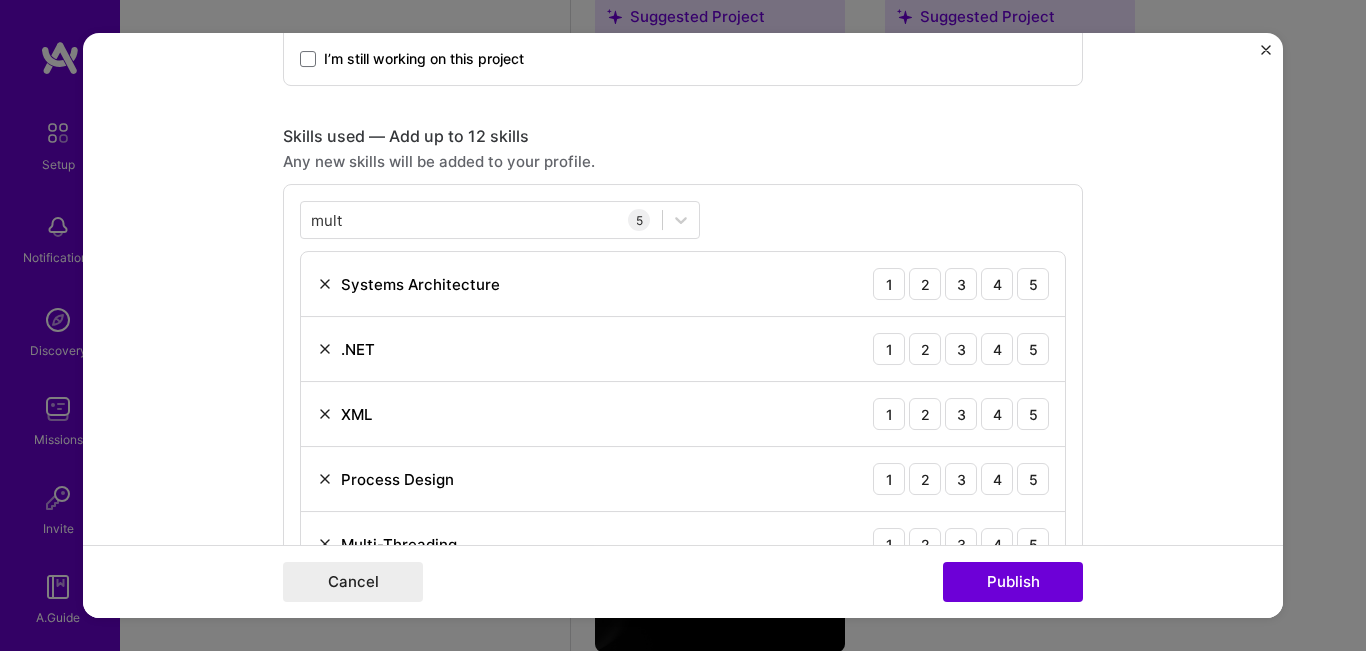 click on "Editing suggested project This project is suggested based on your LinkedIn, resume or A.Team activity. Project title Digital Payments Evolution Company [COMPANY]
Project industry Industry 2 Project Link (Optional)
Drag and drop an image or   Upload file Upload file We recommend uploading at least 4 images. 1600x1200px or higher recommended. Max 5MB each. Role Senior Management Member Select role type Jan, [YEAR]
to Jan, [YEAR]
I’m still working on this project Skills used — Add up to 12 skills Any new skills will be added to your profile. mult mult 5 Systems Architecture 1 2 3 4 5 .NET 1 2 3 4 5 XML 1 2 3 4 5 Process Design 1 2 3 4 5 Multi-Threading 1 2 3 4 5 Did this role require you to manage team members? (Optional) Yes, I managed 25+ team members. Were you involved from inception to launch (0  ->  1)? (Optional) I was involved in zero to one with this project" at bounding box center (683, 326) 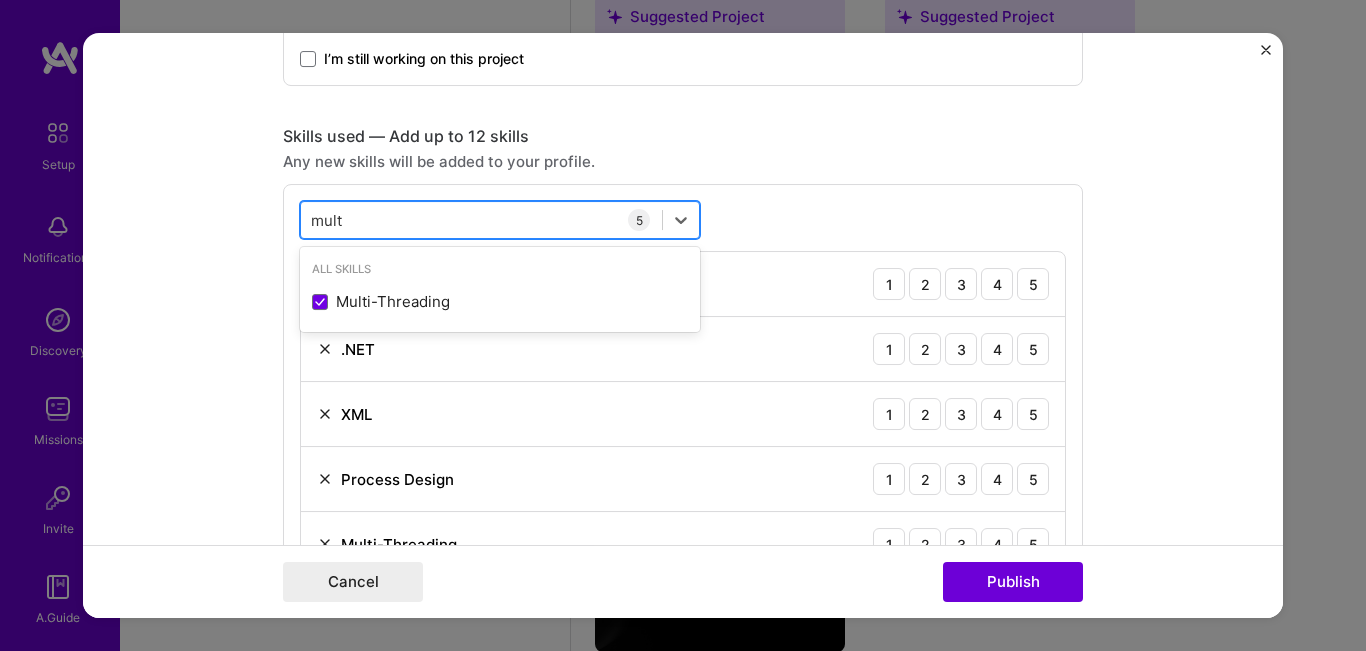 click on "mult mult" at bounding box center (481, 220) 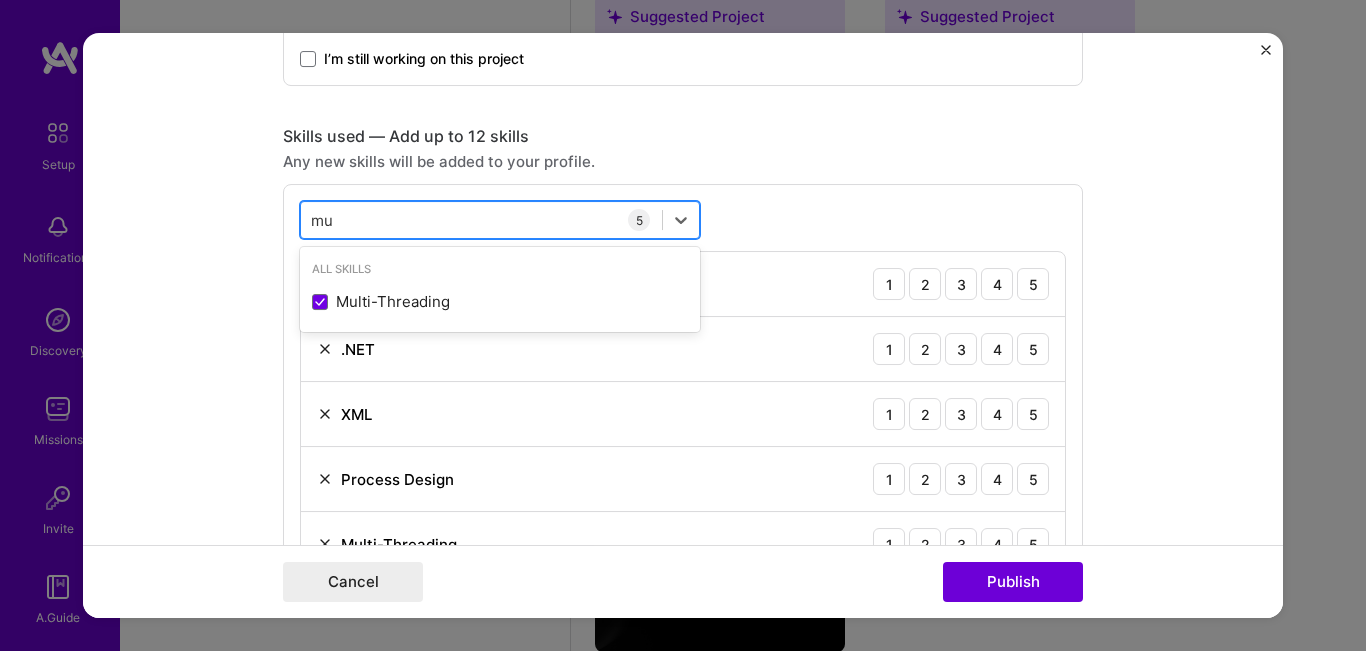 type on "m" 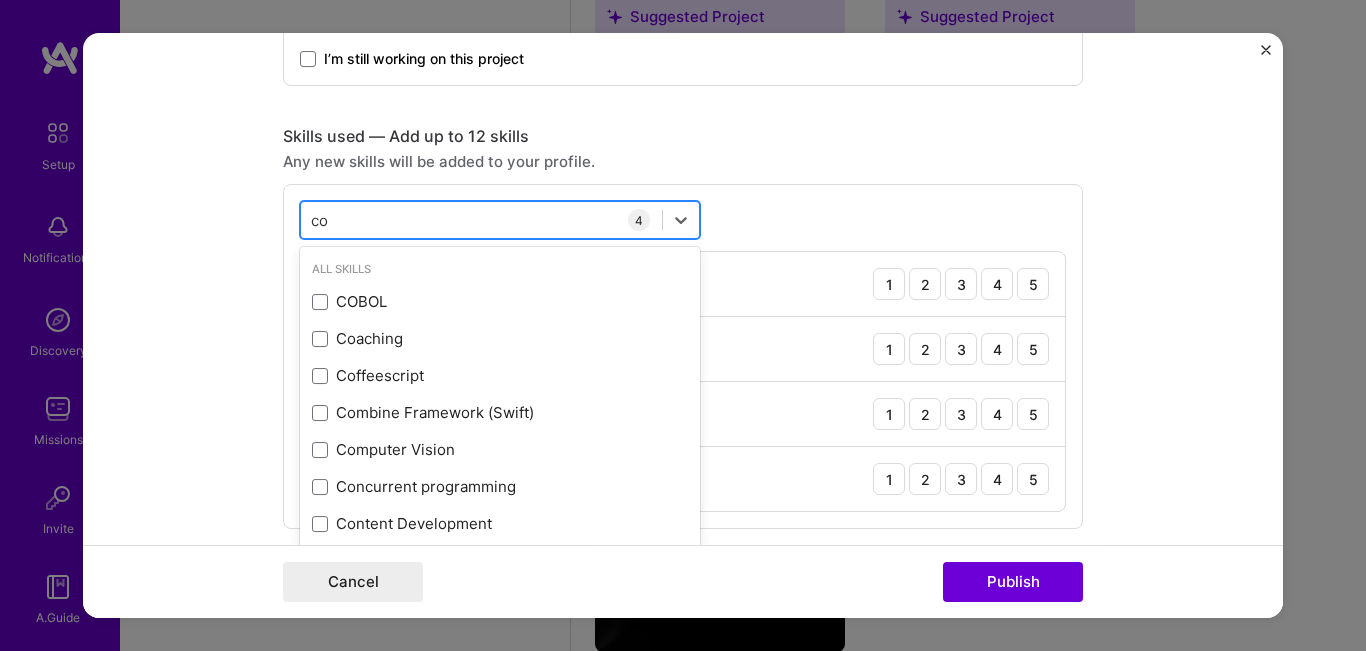 type on "c" 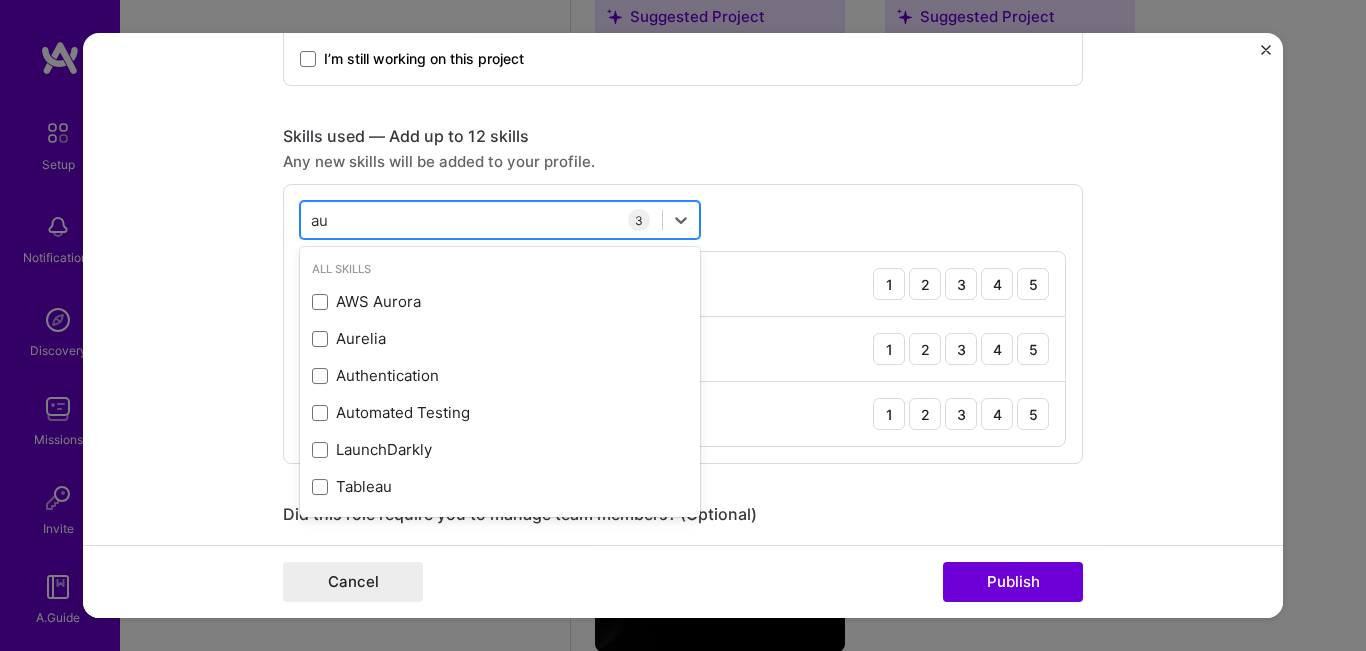 type on "a" 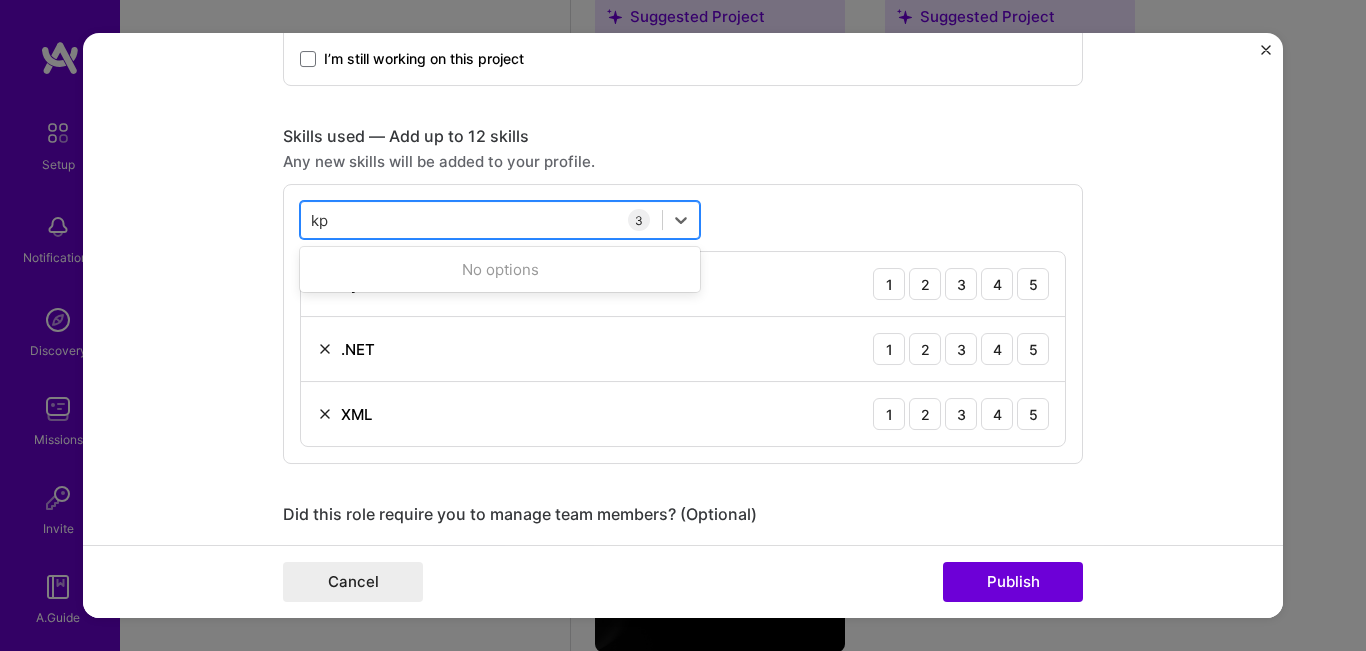 type on "k" 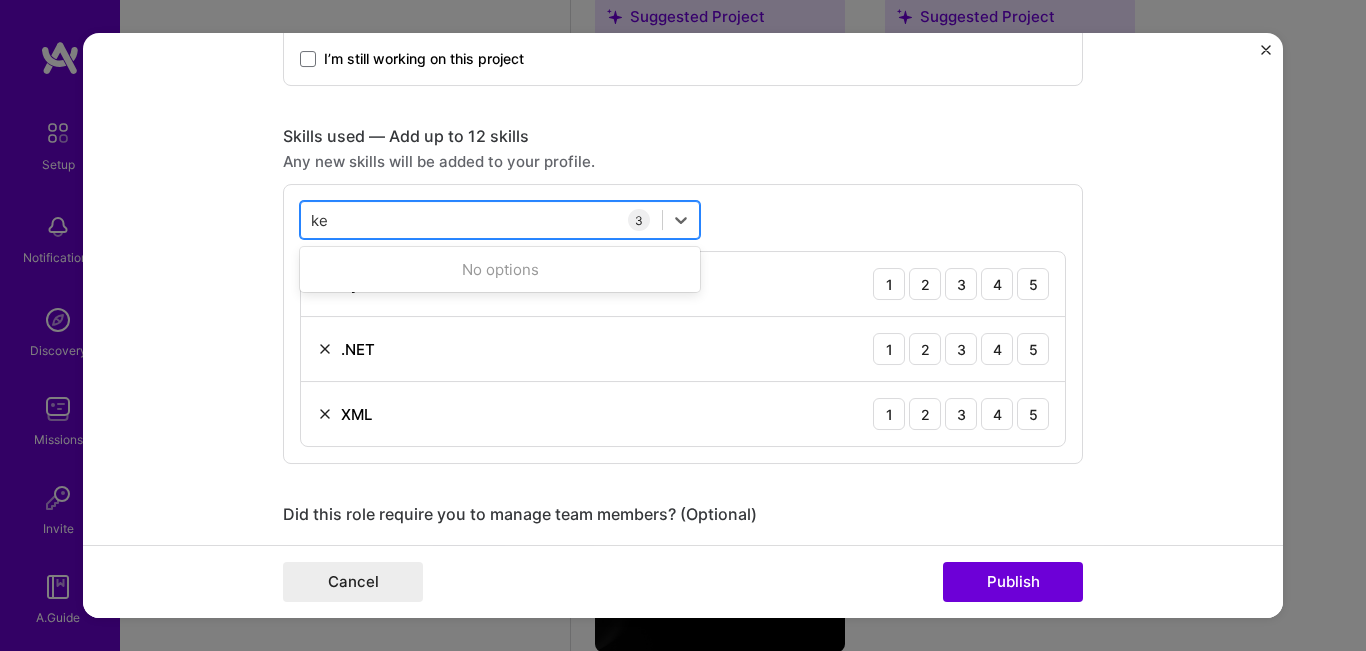 type on "k" 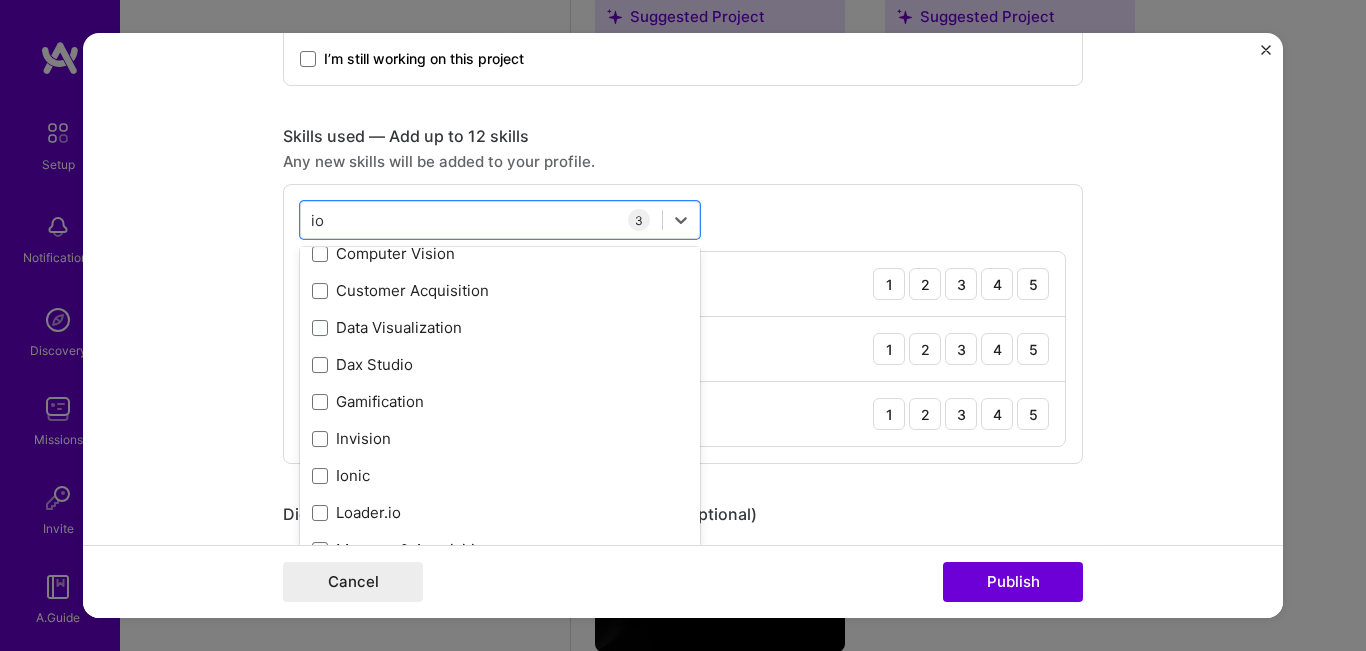 scroll, scrollTop: 300, scrollLeft: 0, axis: vertical 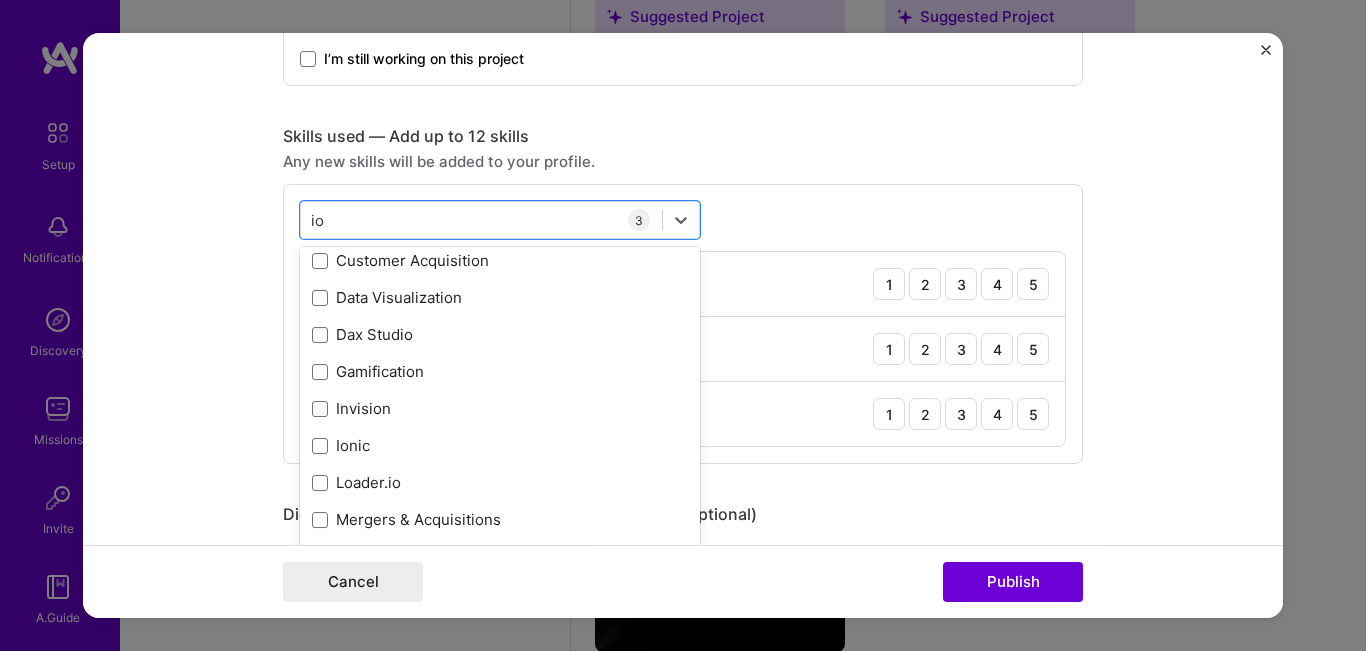 type on "i" 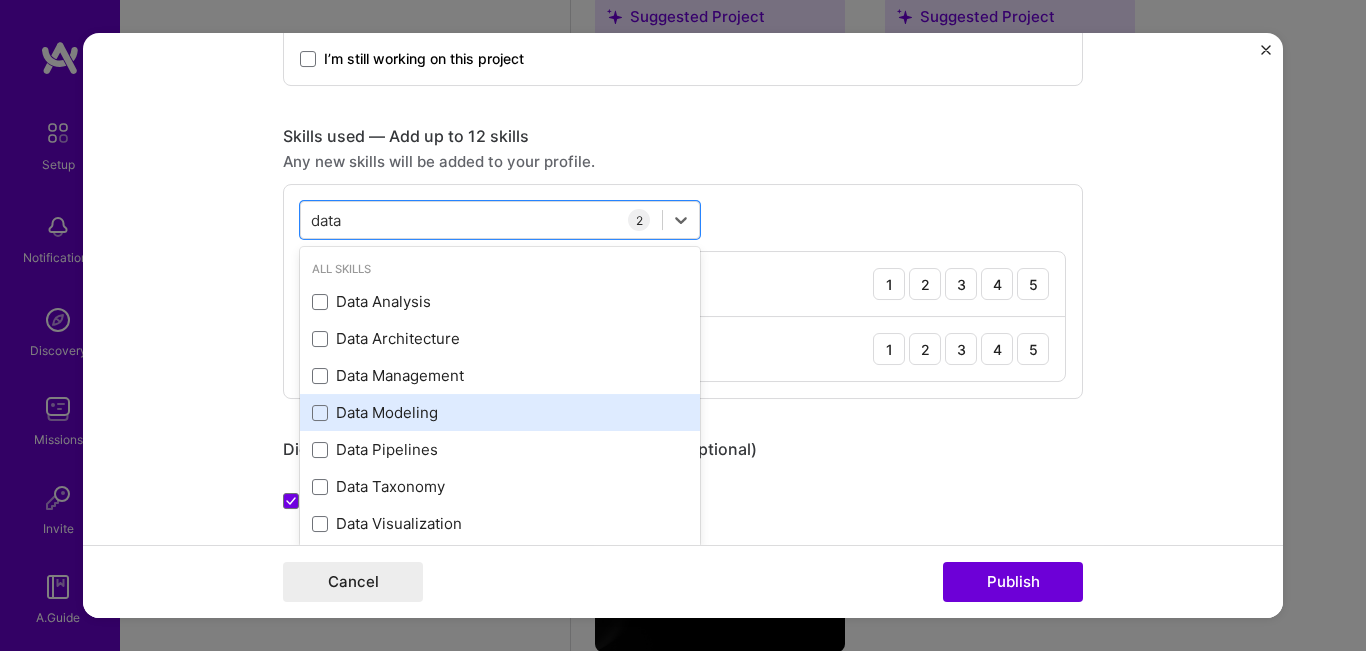 scroll, scrollTop: 81, scrollLeft: 0, axis: vertical 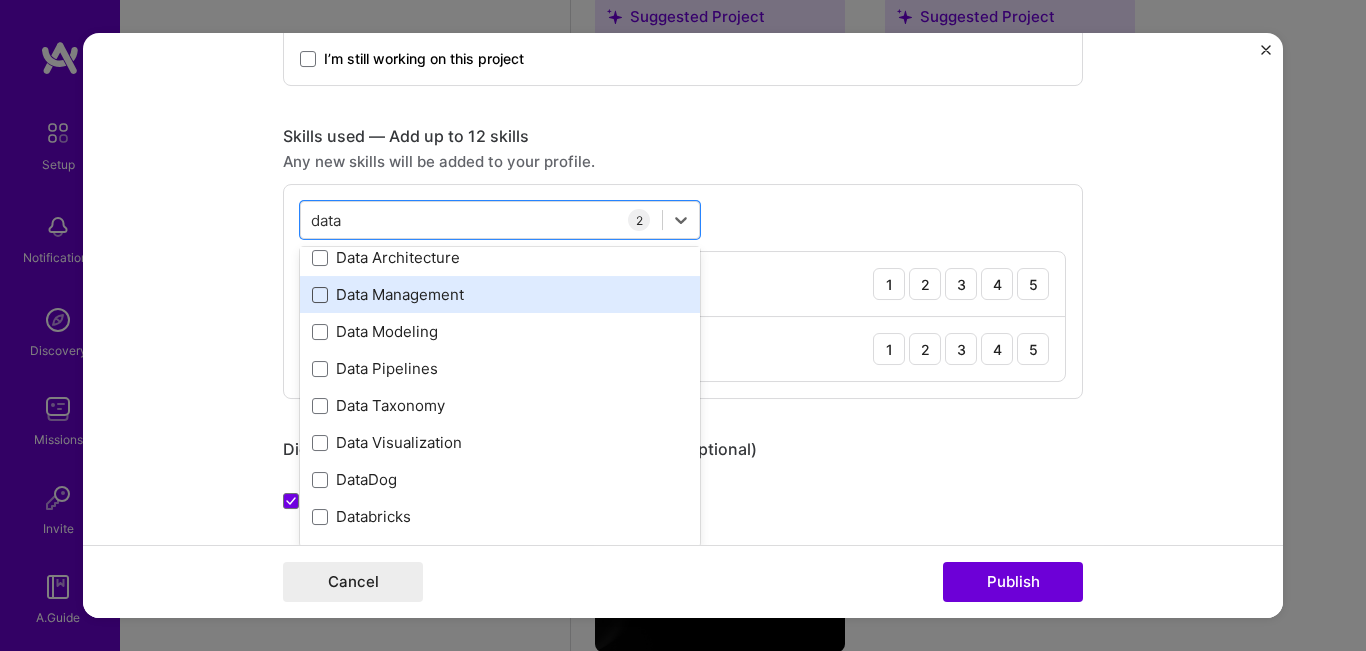 click at bounding box center [320, 295] 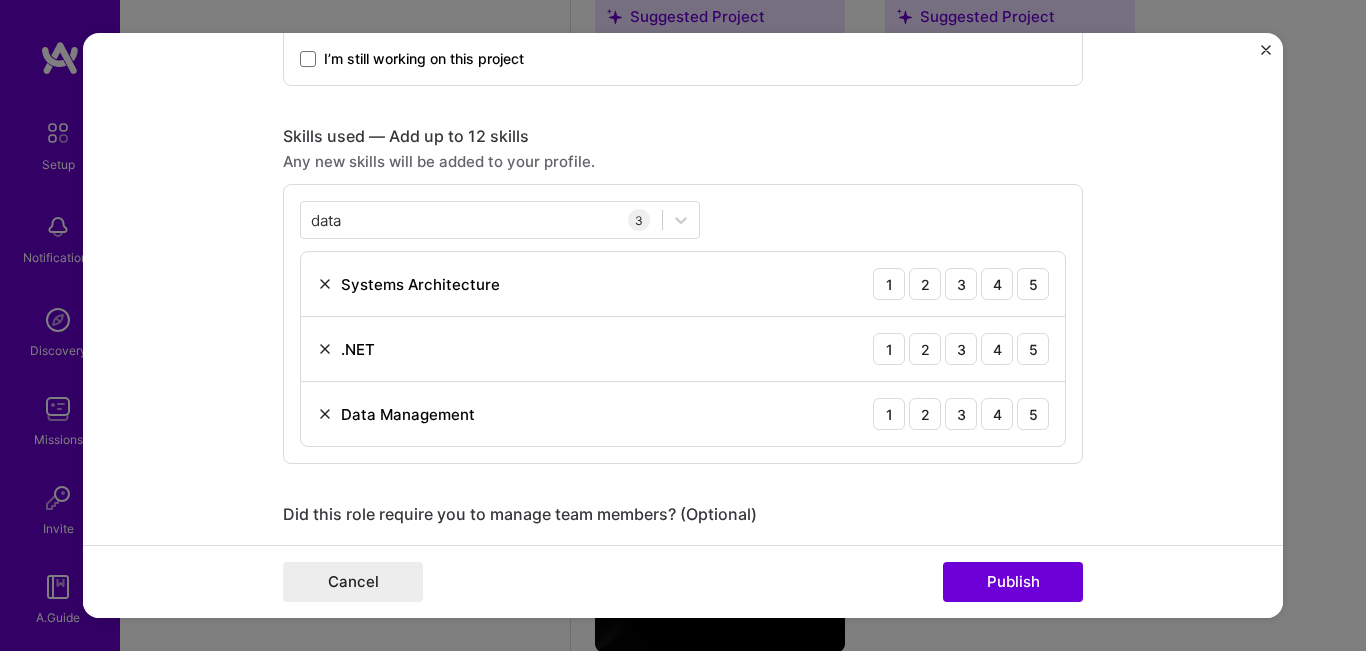 click on "Editing suggested project This project is suggested based on your LinkedIn, resume or A.Team activity. Project title Digital Payments Evolution Company Arab Financial Services (AFS)
Project industry Industry 2 Project Link (Optional)
Drag and drop an image or   Upload file Upload file We recommend uploading at least 4 images. 1600x1200px or higher recommended. Max 5MB each. Role Senior Management Member Select role type [MONTH], [YEAR]
to [MONTH], [YEAR]
I’m still working on this project Skills used — Add up to 12 skills Any new skills will be added to your profile. data data 3 Systems Architecture 1 2 3 4 5 .NET 1 2 3 4 5 Data Management 1 2 3 4 5 Did this role require you to manage team members? (Optional) Yes, I managed 25+ team members. Were you involved from inception to launch (0  ->  1)? (Optional) Zero to one is creation and development of a unique product from the ground up.   983 /" at bounding box center [683, 326] 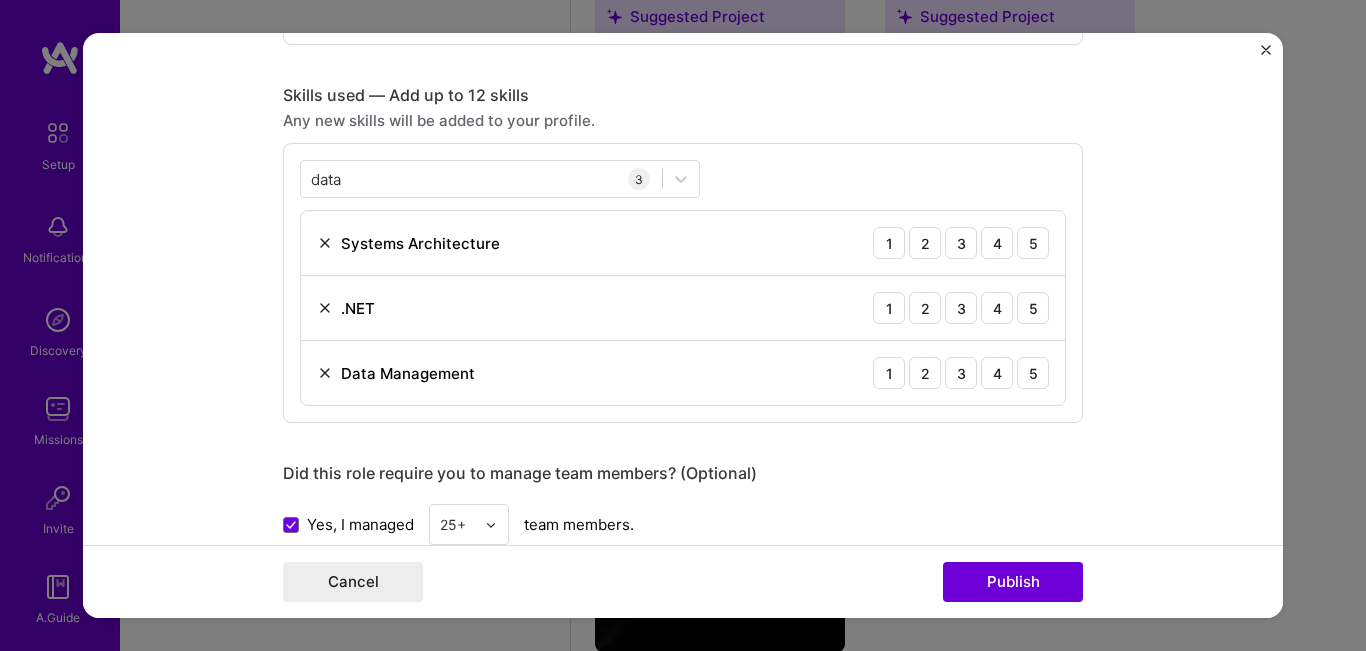 scroll, scrollTop: 906, scrollLeft: 0, axis: vertical 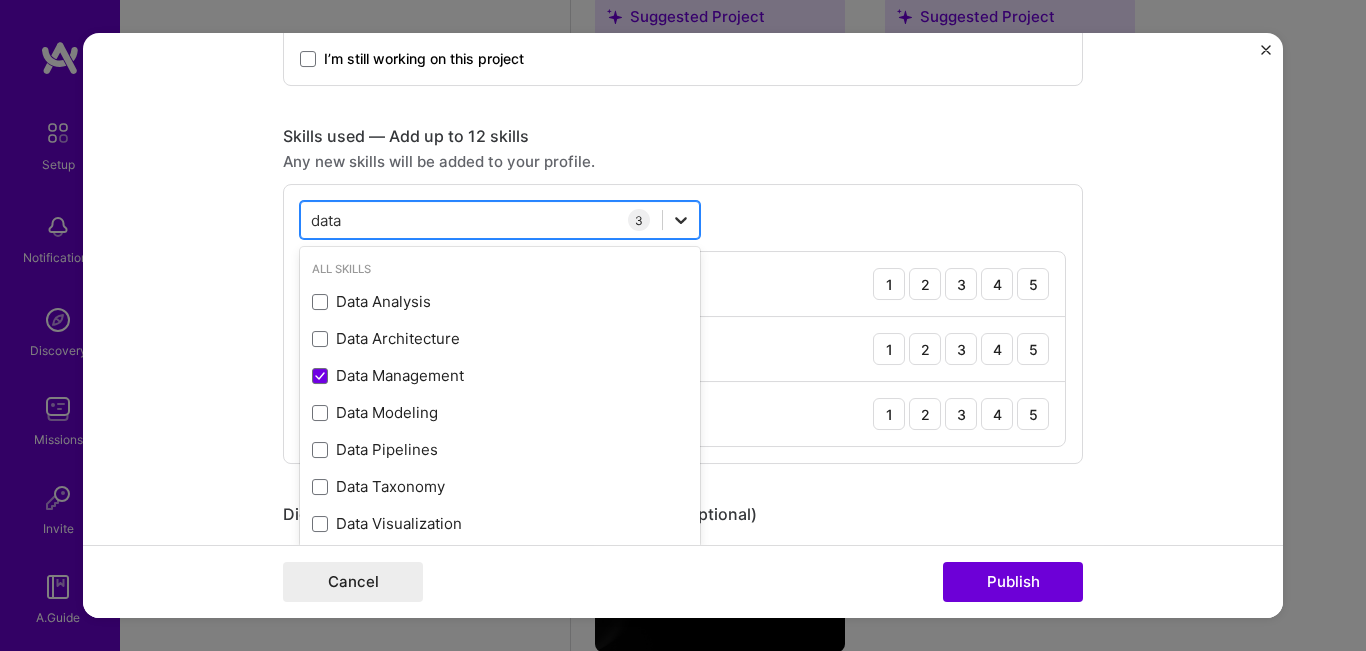 click 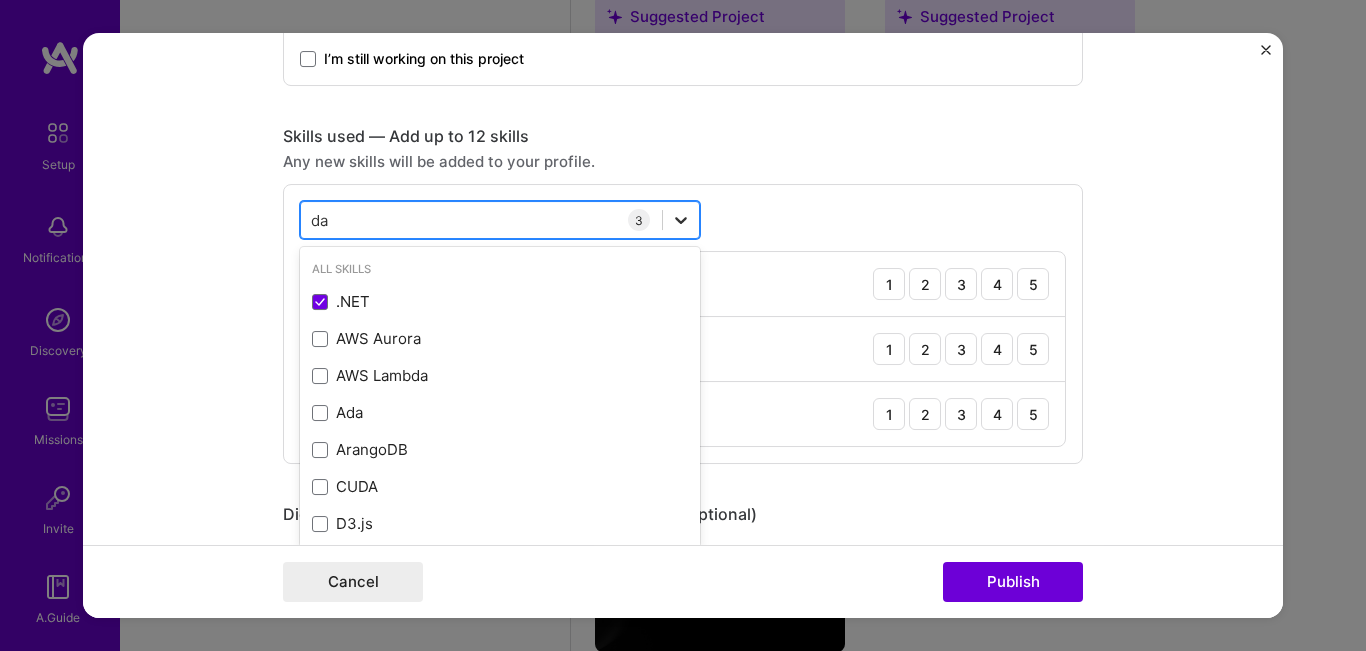 type on "d" 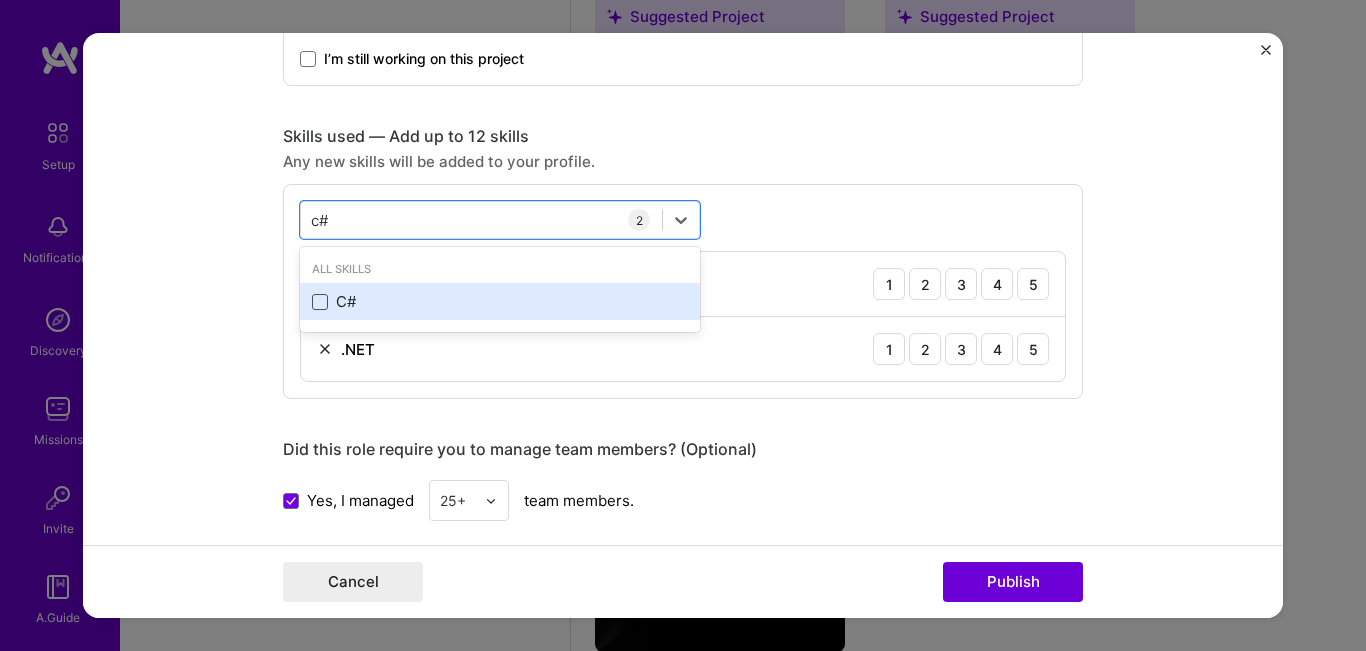 click at bounding box center (320, 302) 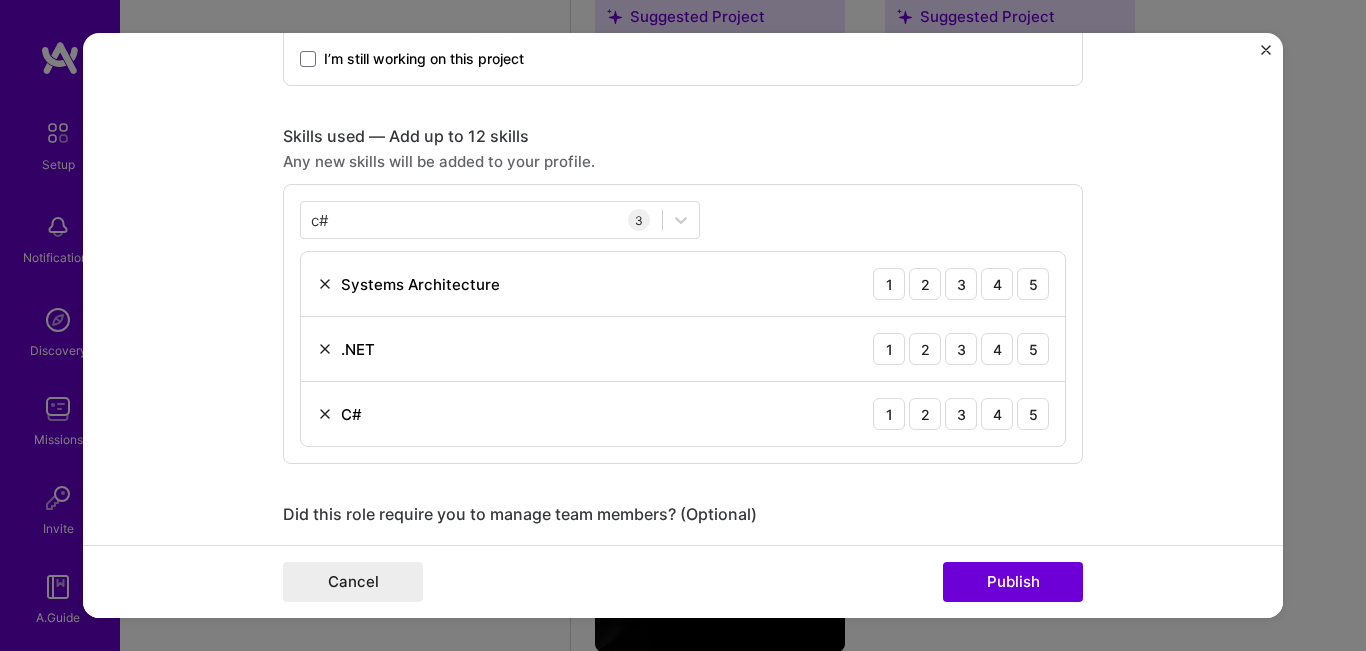 click on "Editing suggested project This project is suggested based on your LinkedIn, resume or A.Team activity. Project title Digital Payments Evolution Company [COMPANY]
Project industry Industry 2 Project Link (Optional)
Drag and drop an image or   Upload file Upload file We recommend uploading at least 4 images. 1600x1200px or higher recommended. Max 5MB each. Role Senior Management Member Select role type Jan, [YEAR]
to Jan, [YEAR]
I’m still working on this project Skills used — Add up to 12 skills Any new skills will be added to your profile. c# c# 3 Systems Architecture 1 2 3 4 5 .NET 1 2 3 4 5 C# 1 2 3 4 5 Did this role require you to manage team members? (Optional) Yes, I managed 25+ team members. Were you involved from inception to launch (0  ->  1)? (Optional) Zero to one is creation and development of a unique product from the ground up. Add metrics (Optional)" at bounding box center [683, 326] 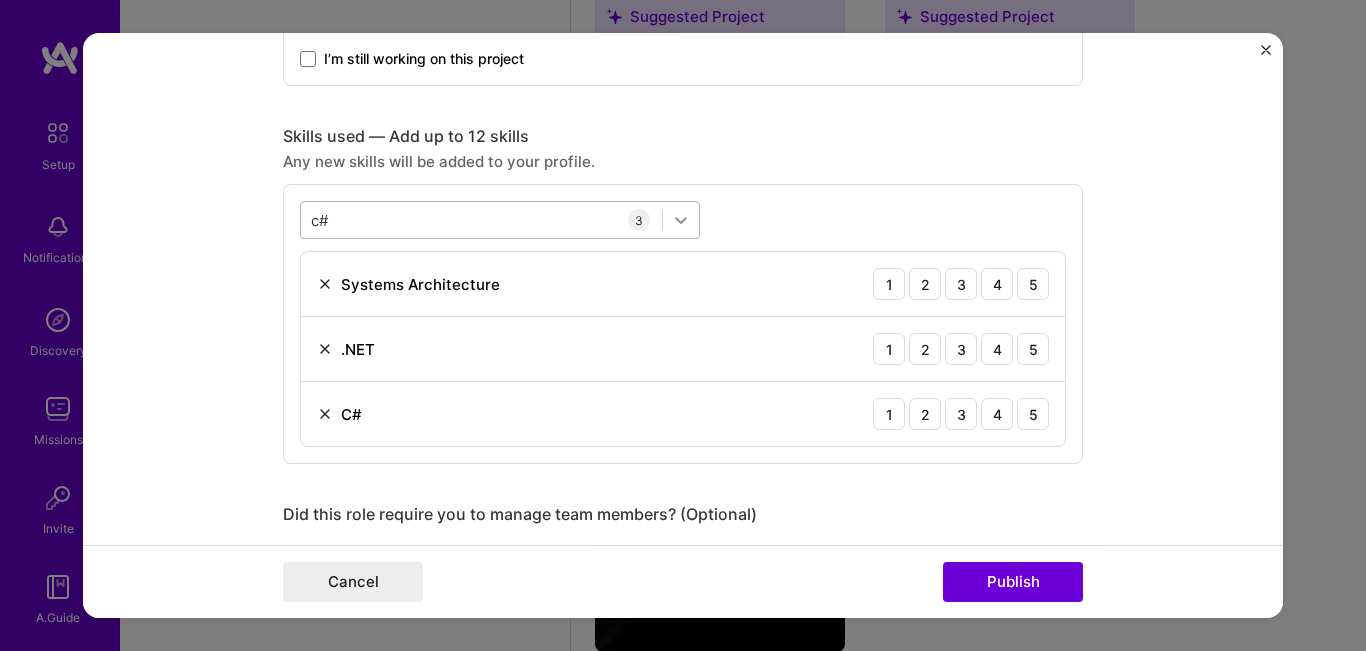 click at bounding box center [681, 221] 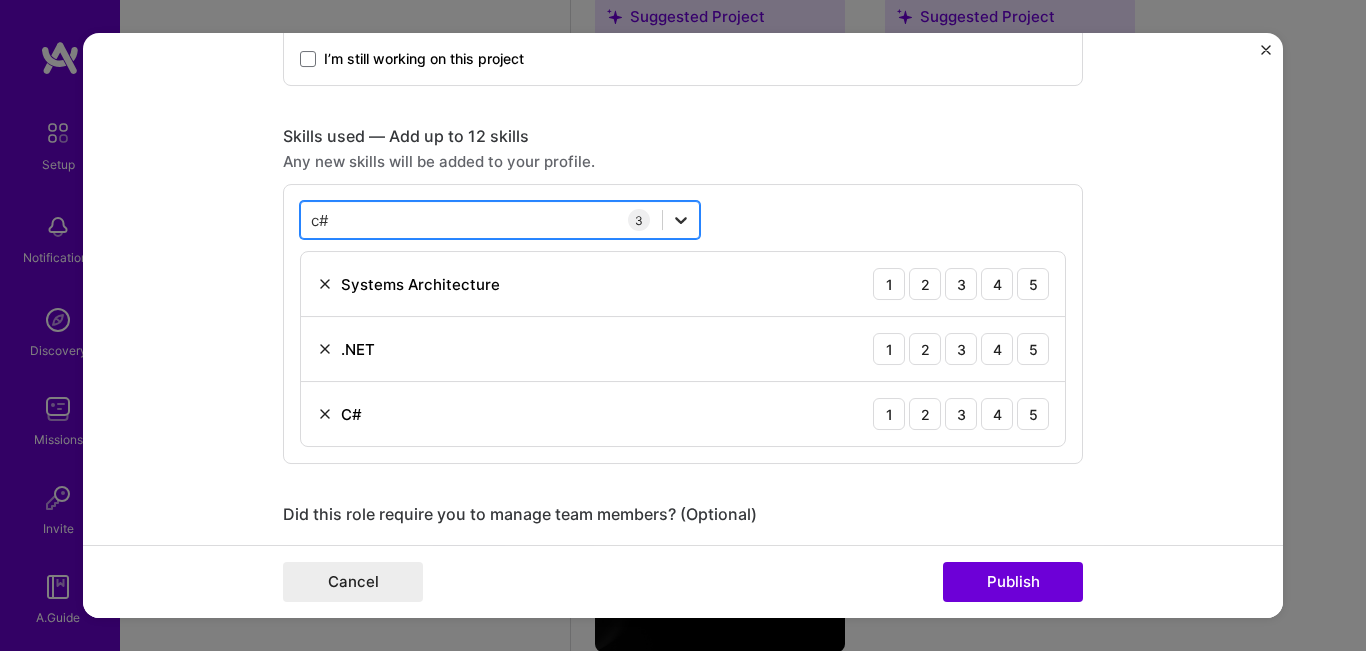 click at bounding box center [681, 221] 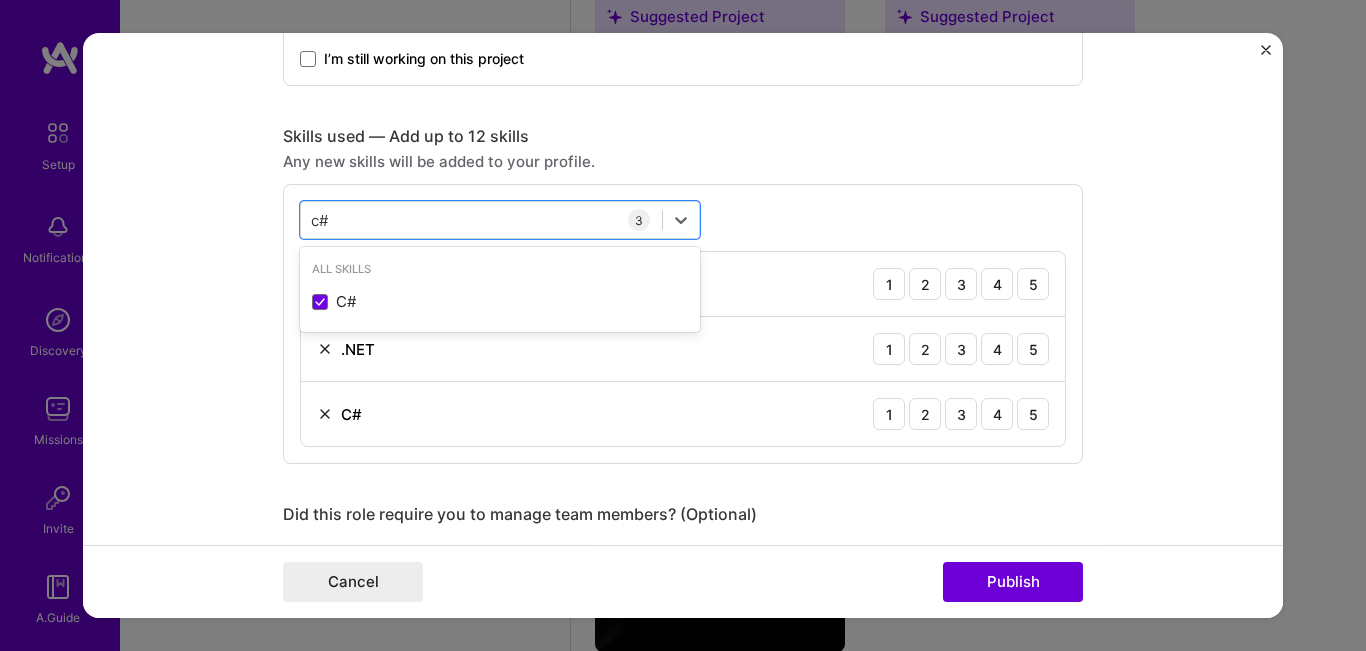 drag, startPoint x: 466, startPoint y: 222, endPoint x: 274, endPoint y: 222, distance: 192 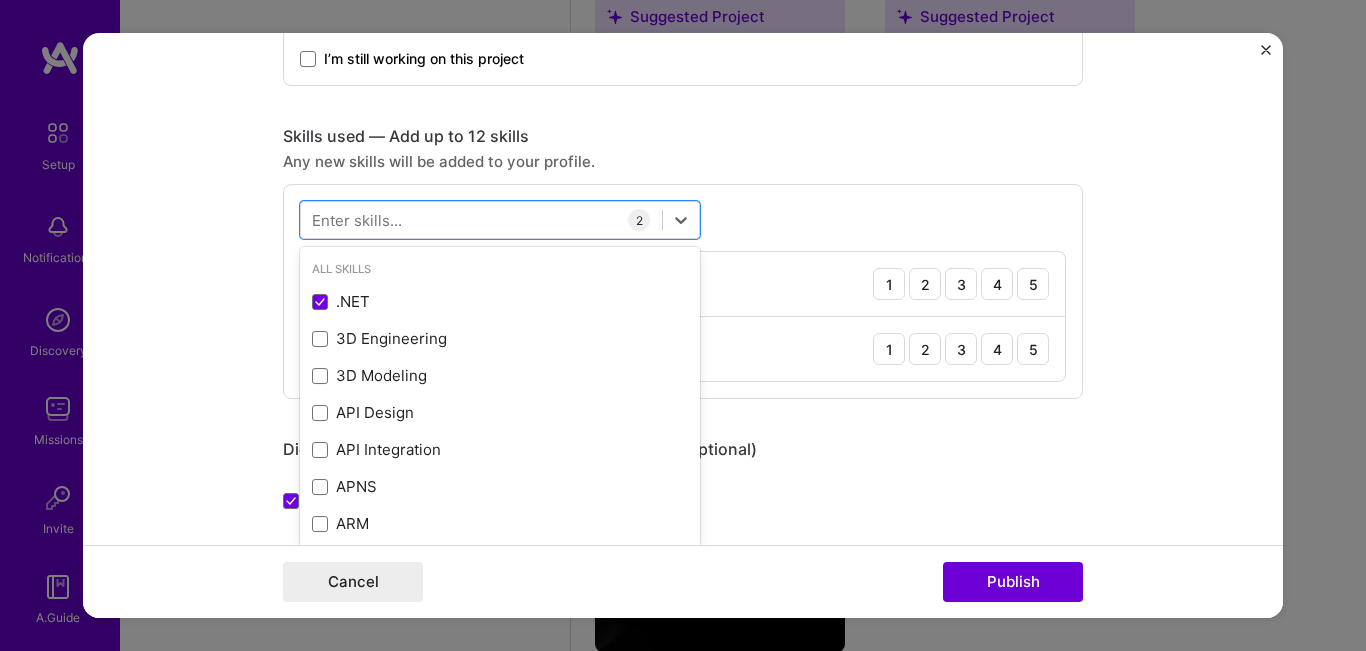 click on "Editing suggested project This project is suggested based on your LinkedIn, resume or A.Team activity. Project title Digital Payments Evolution Company Arab Financial Services (AFS)
Project industry Industry 2 Project Link (Optional)
Drag and drop an image or   Upload file Upload file We recommend uploading at least 4 images. 1600x1200px or higher recommended. Max 5MB each. Role Senior Management Member Select role type [MONTH], [YEAR]
to [MONTH], [YEAR]
I’m still working on this project Skills used — Add up to 12 skills Any new skills will be added to your profile. option C#, deselected. option C# focused, 0 of 2. 378 results available. Use Up and Down to choose options, press Enter to select the currently focused option, press Escape to exit the menu, press Tab to select the option and exit the menu. All Skills .NET 3D Engineering 3D Modeling API Design API Integration APNS ARM ASP.NET AWS" at bounding box center [683, 326] 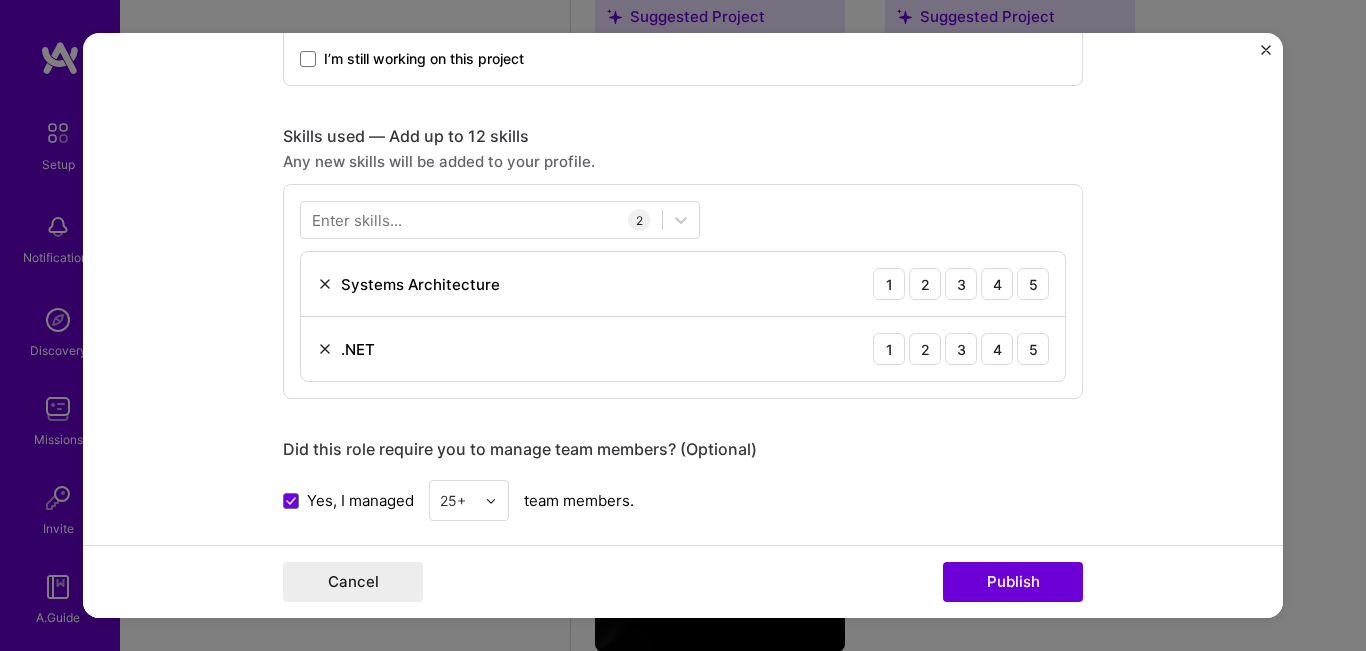 click on "Enter skills..." at bounding box center [357, 220] 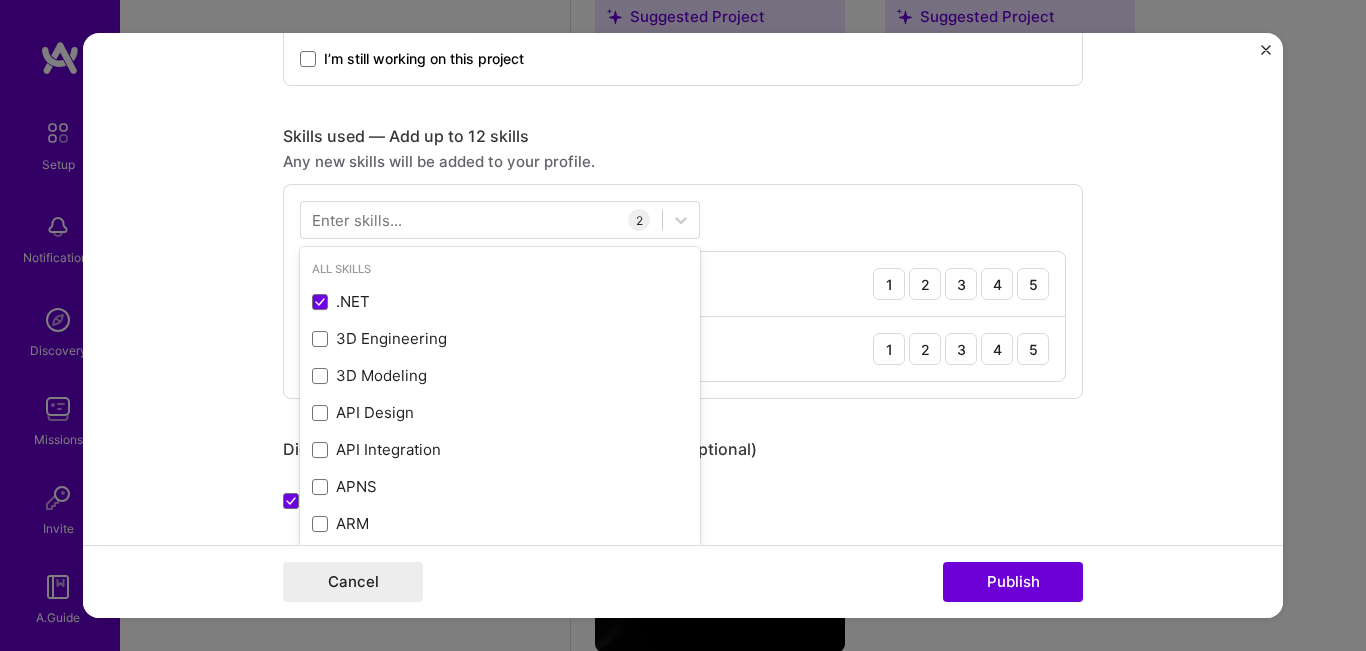 click on "Enter skills..." at bounding box center [357, 220] 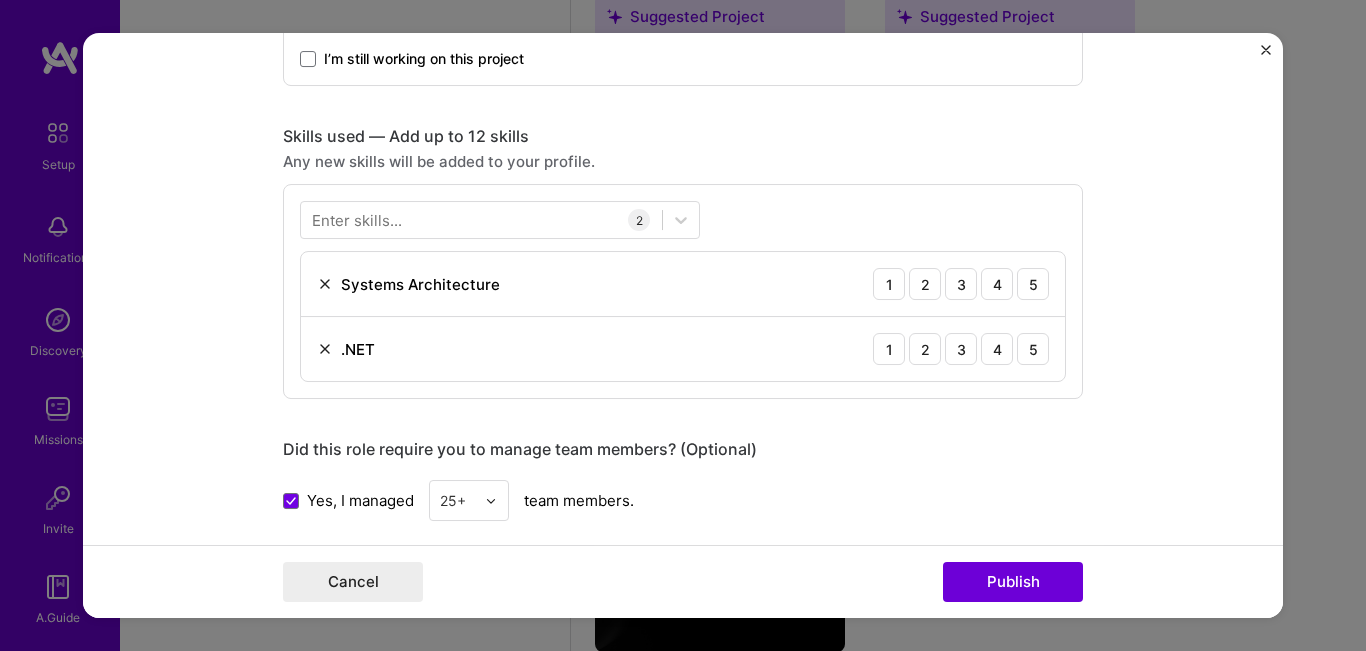 click on "Enter skills..." at bounding box center (357, 220) 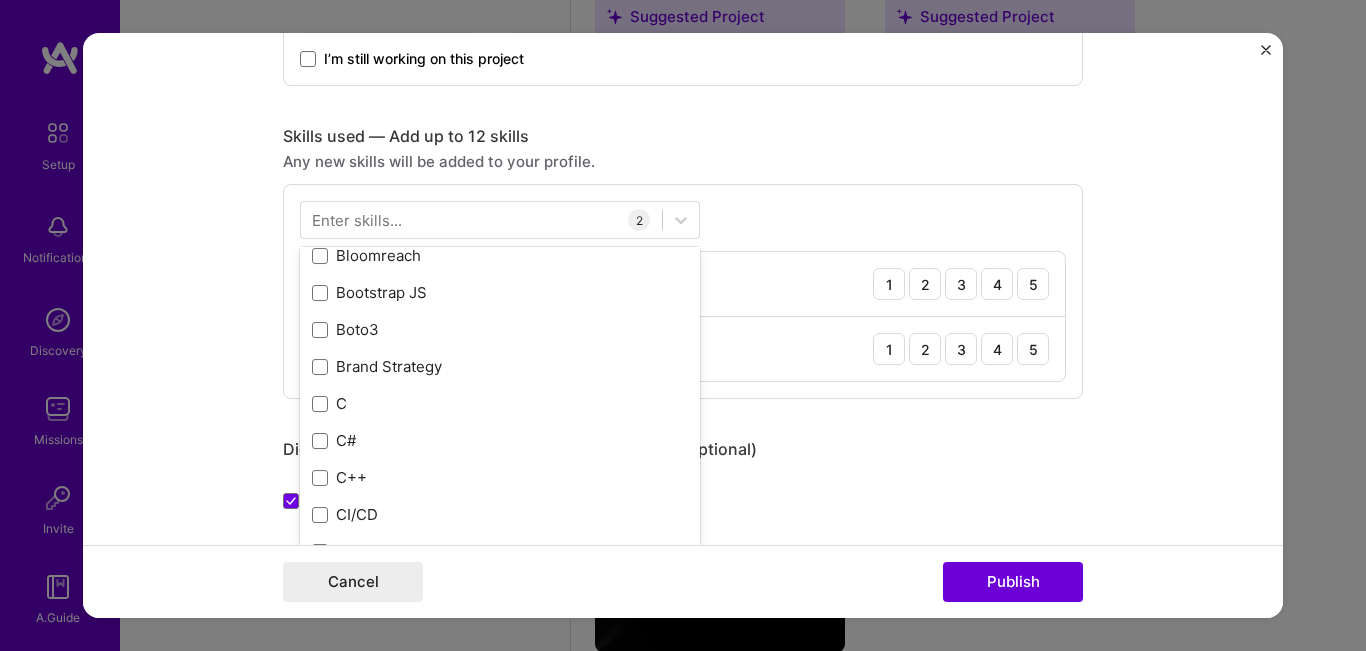 scroll, scrollTop: 2000, scrollLeft: 0, axis: vertical 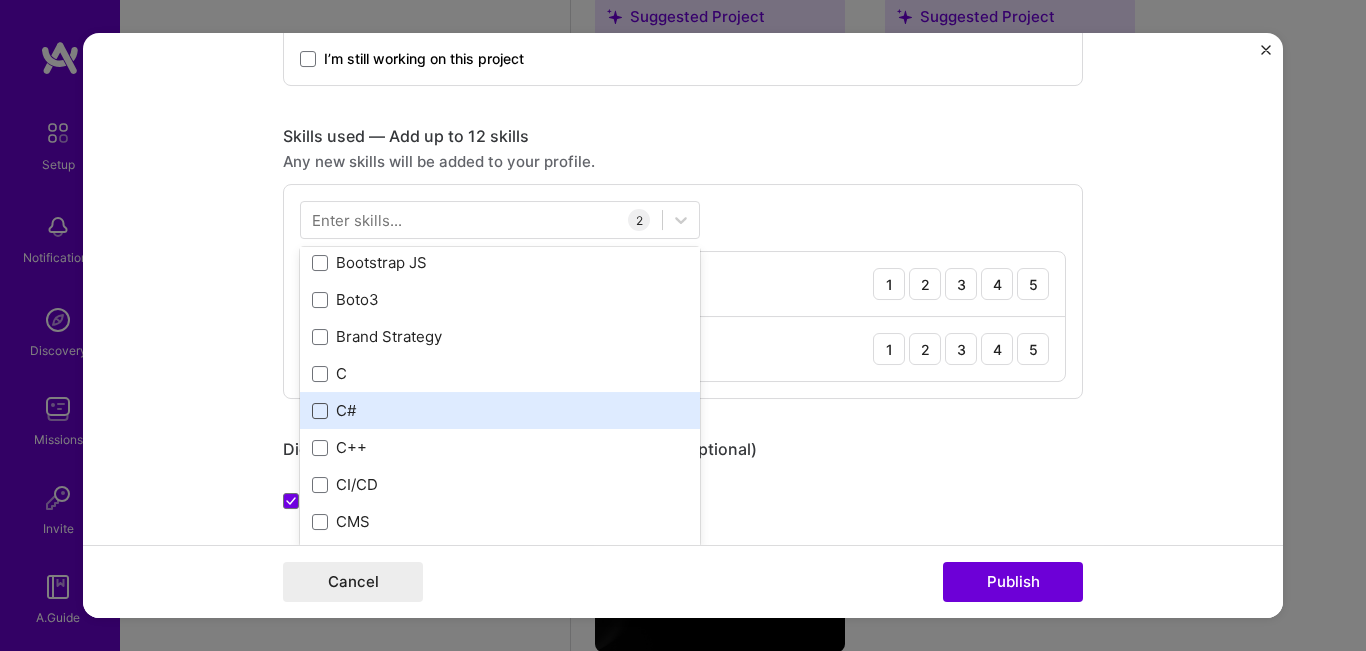 click on ".NET 3D Engineering 3D Modeling API Design API Integration APNS ARM ASP.NET AWS AWS Aurora AWS BETA AWS CDK AWS CloudFormation AWS Lambda AWS Neptune AWS RDS Ada Adobe Creative Cloud Adobe Experience Manager Affiliate Marketing Agile Agora Airflow Airtable Algorithm Design Amazon Athena Amplitude Analytics Android Angular Angular.js Ansible Apache Kafka Apex (Salesforce) Apollo App Clip (iOS) ArangoDB Artifactory Artificial Intelligence (AI) Assembly Async.io Aurelia Authentication Automated Testing Azure BLE (Bluetooth) Babylon.js Backbone.js Backlog Prioritization BigQuery Blockchain / Crypto Blog Bloomreach Bootstrap JS Boto3 Brand Strategy C C# C++ CI/CD CMS COBOL CSS CUDA Capacitor Cassandra CircleCl Clojure Coaching Coffeescript Combine Framework (Swift) Computer Vision Concurrent programming Content Development Contentful Contently Copywriting Cordova Cryptography Customer Acquisition Cypress D3.js DAO (engineering) DMX Protocol Dart Data Analysis Data Architecture Data Management Data Modeling DataDog" at bounding box center [500, 5276] 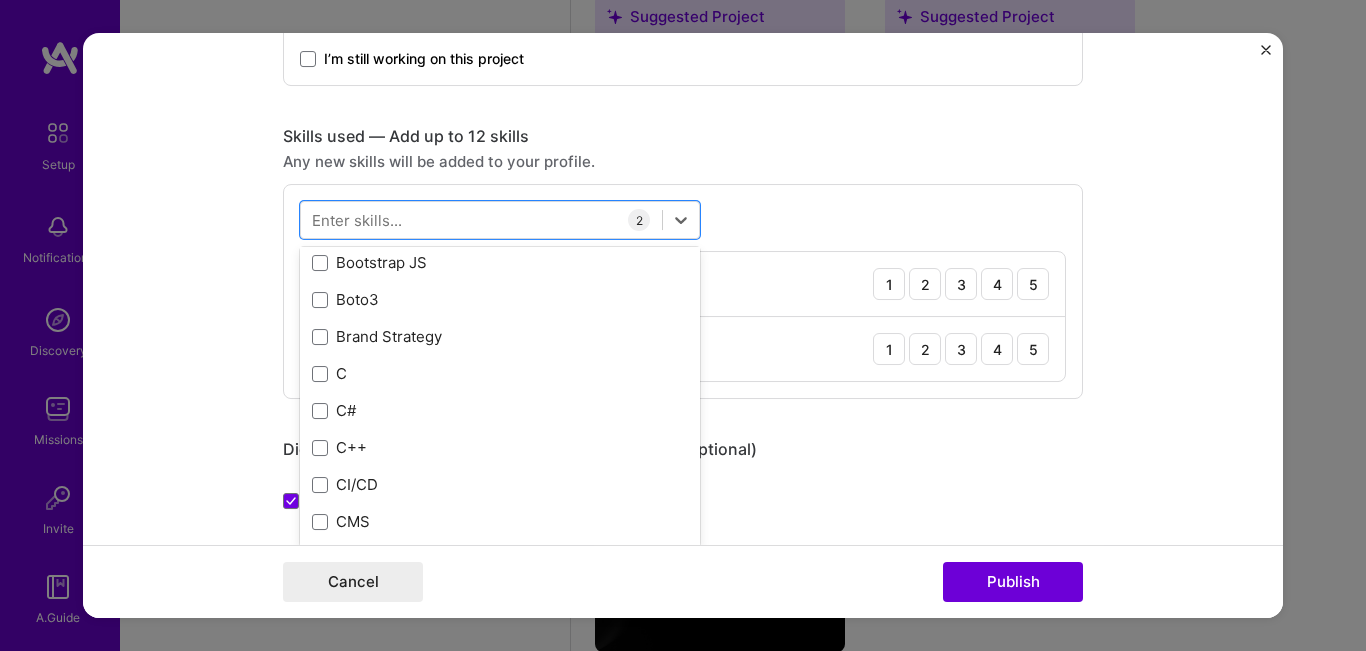scroll, scrollTop: 24, scrollLeft: 0, axis: vertical 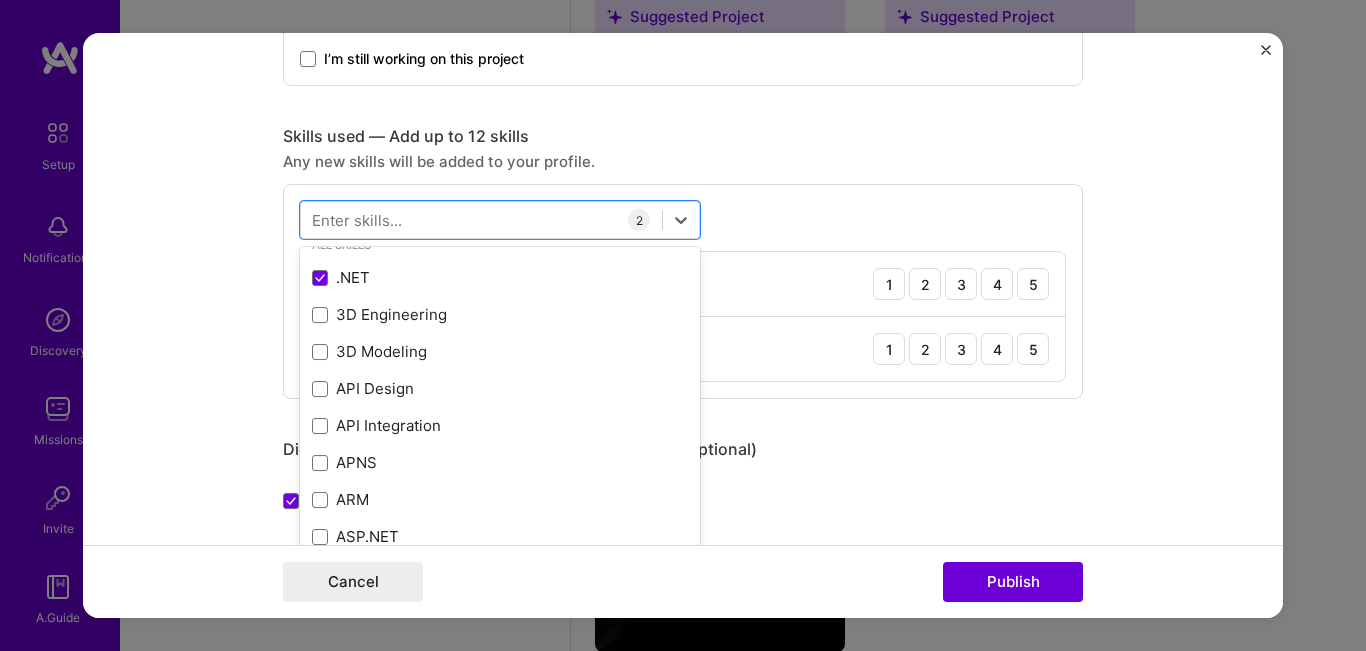 click on "Editing suggested project This project is suggested based on your LinkedIn, resume or A.Team activity. Project title Digital Payments Evolution Company Arab Financial Services (AFS)
Project industry Industry 2 Project Link (Optional)
Drag and drop an image or   Upload file Upload file We recommend uploading at least 4 images. 1600x1200px or higher recommended. Max 5MB each. Role Senior Management Member Select role type [MONTH], [YEAR]
to [MONTH], [YEAR]
I’m still working on this project Skills used — Add up to 12 skills Any new skills will be added to your profile. option C#, deselected. option API Integration focused, 0 of 2. 378 results available. Use Up and Down to choose options, press Enter to select the currently focused option, press Escape to exit the menu, press Tab to select the option and exit the menu. All Skills .NET 3D Engineering 3D Modeling API Design API Integration APNS C" at bounding box center (683, 326) 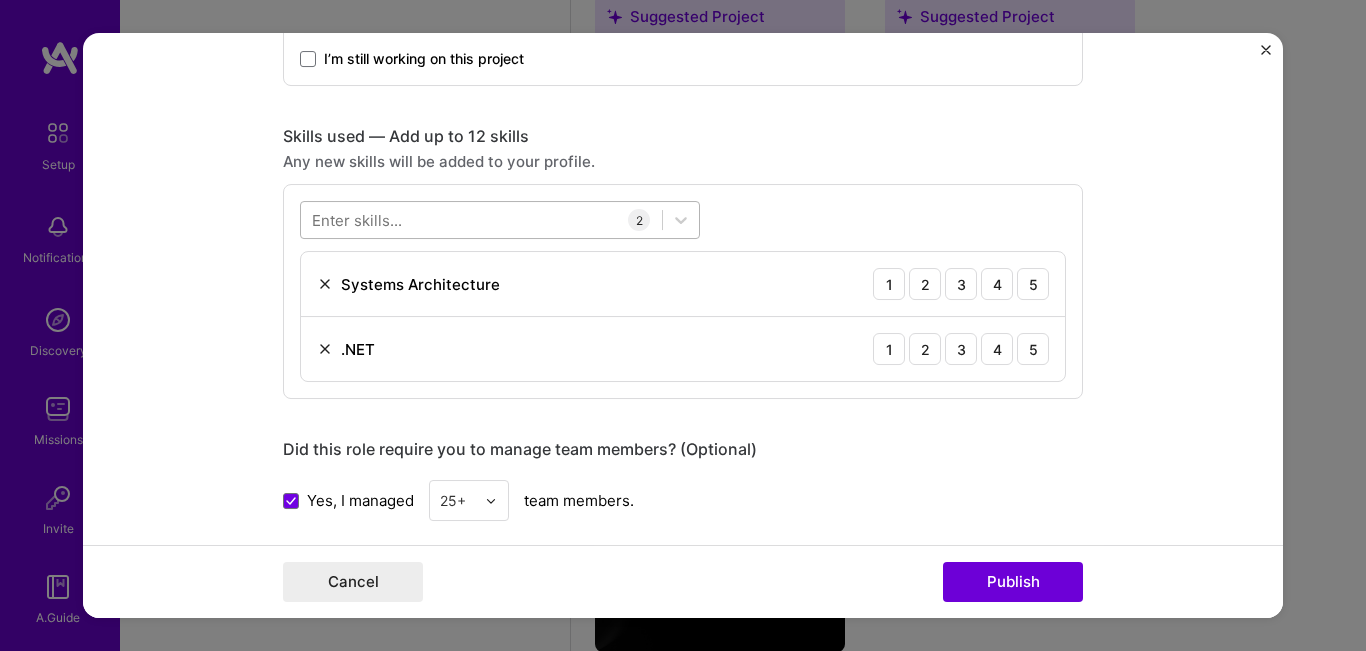 click at bounding box center (481, 220) 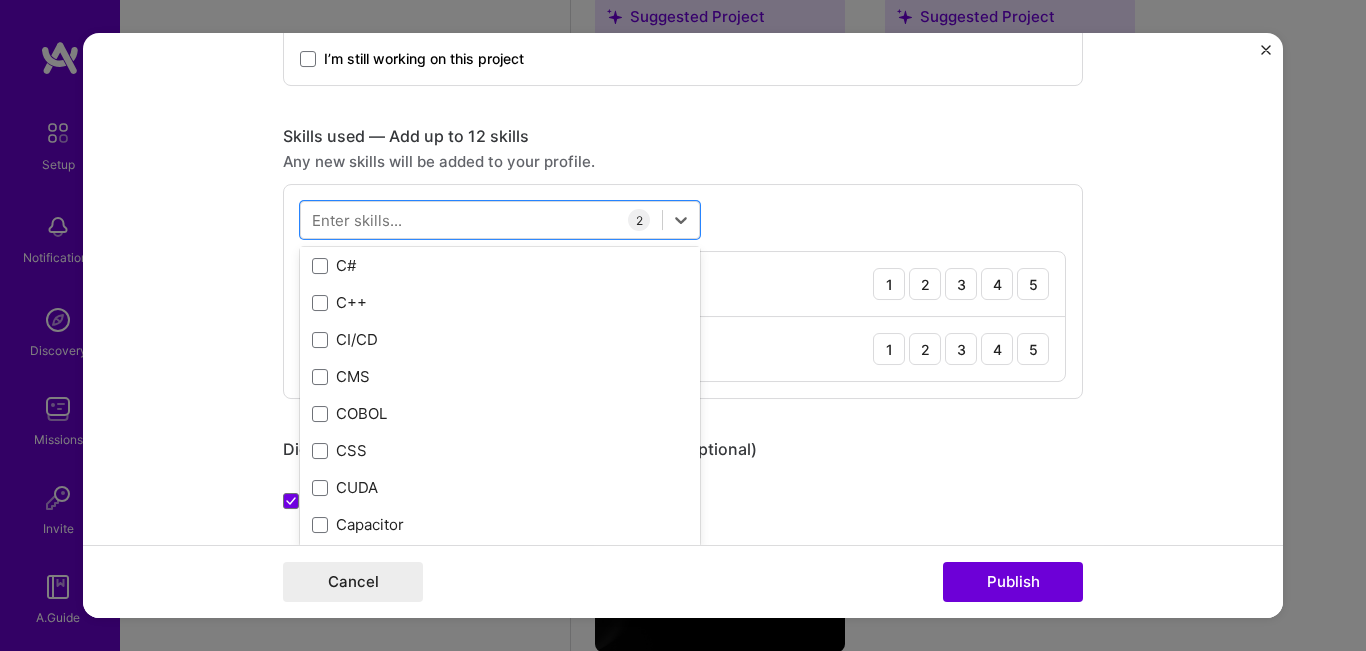 scroll, scrollTop: 2100, scrollLeft: 0, axis: vertical 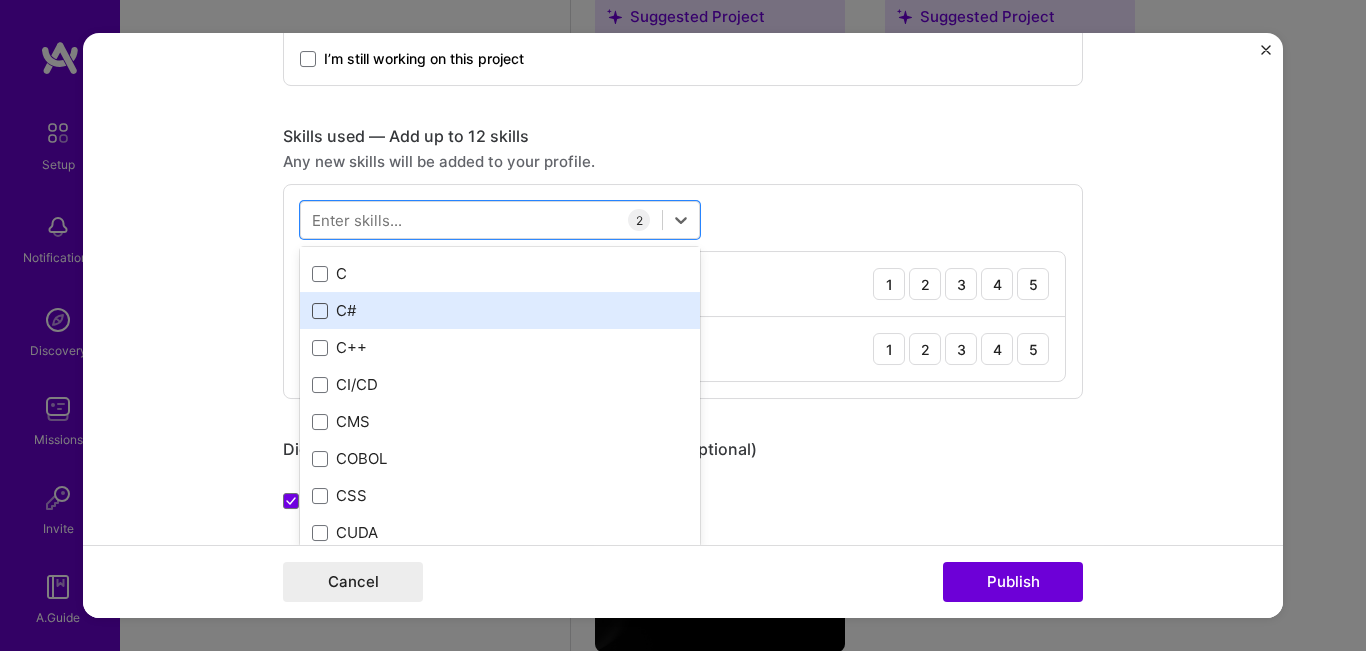 click at bounding box center (320, 311) 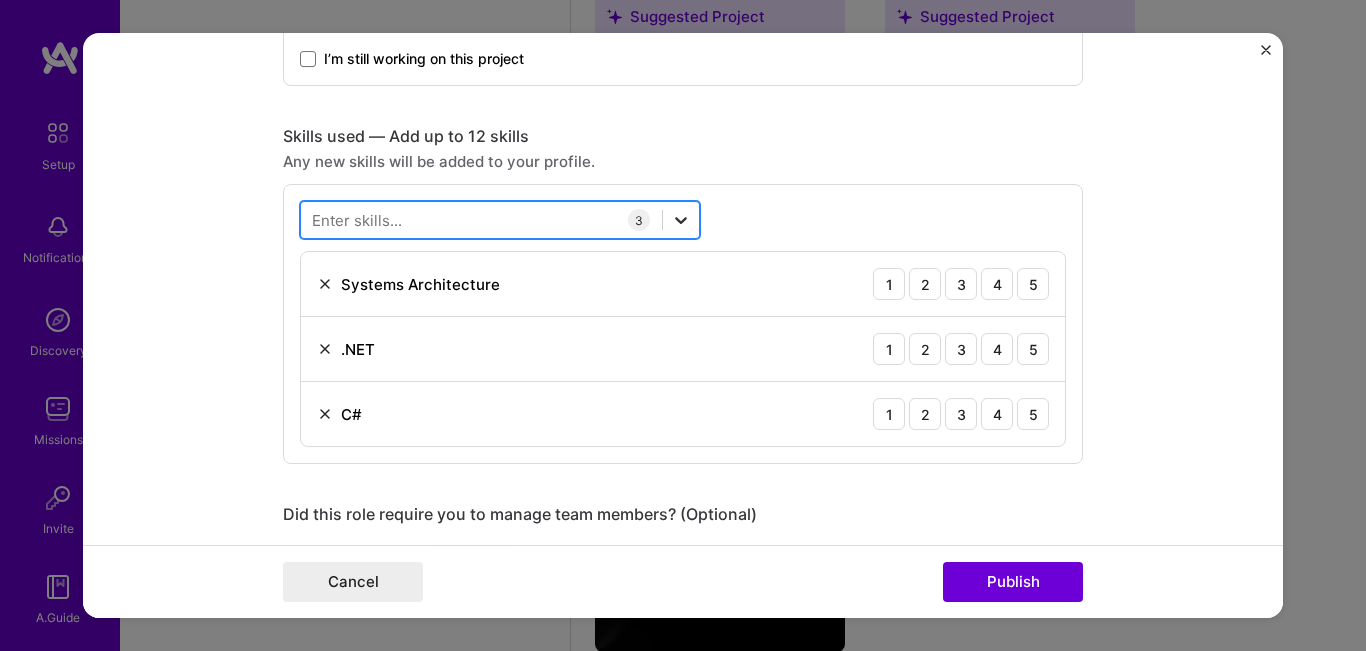 click 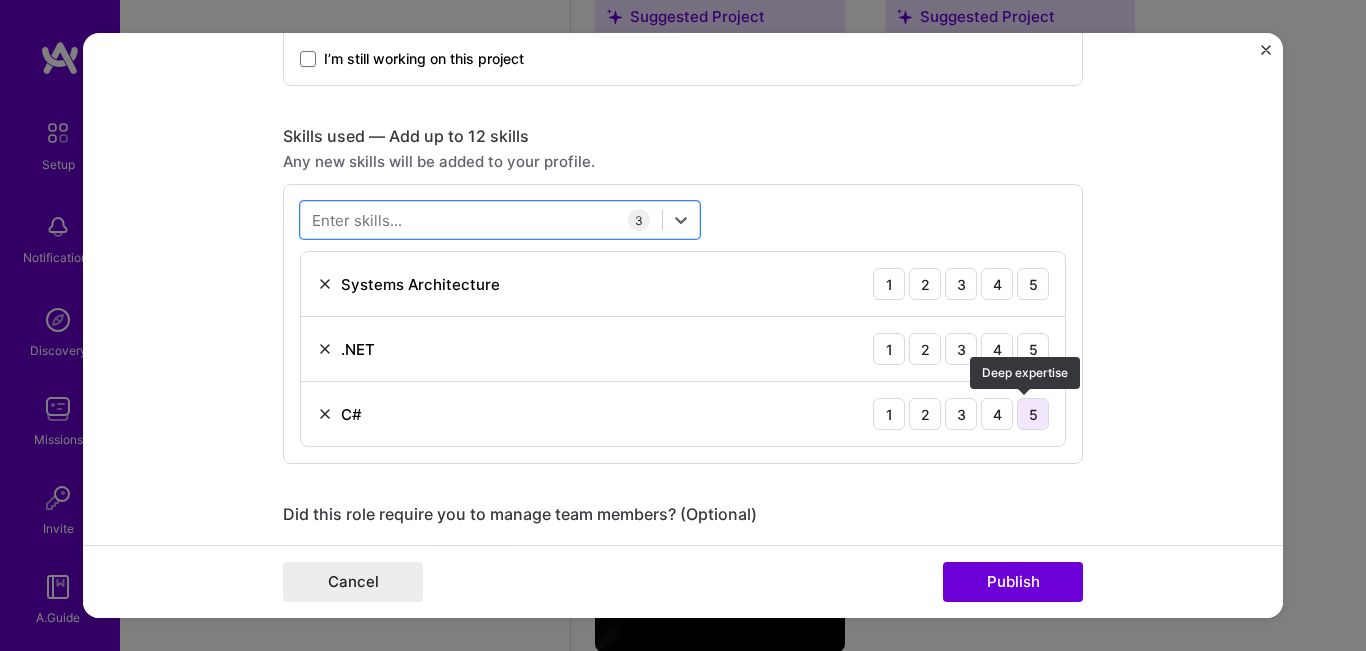 click on "5" at bounding box center [1033, 415] 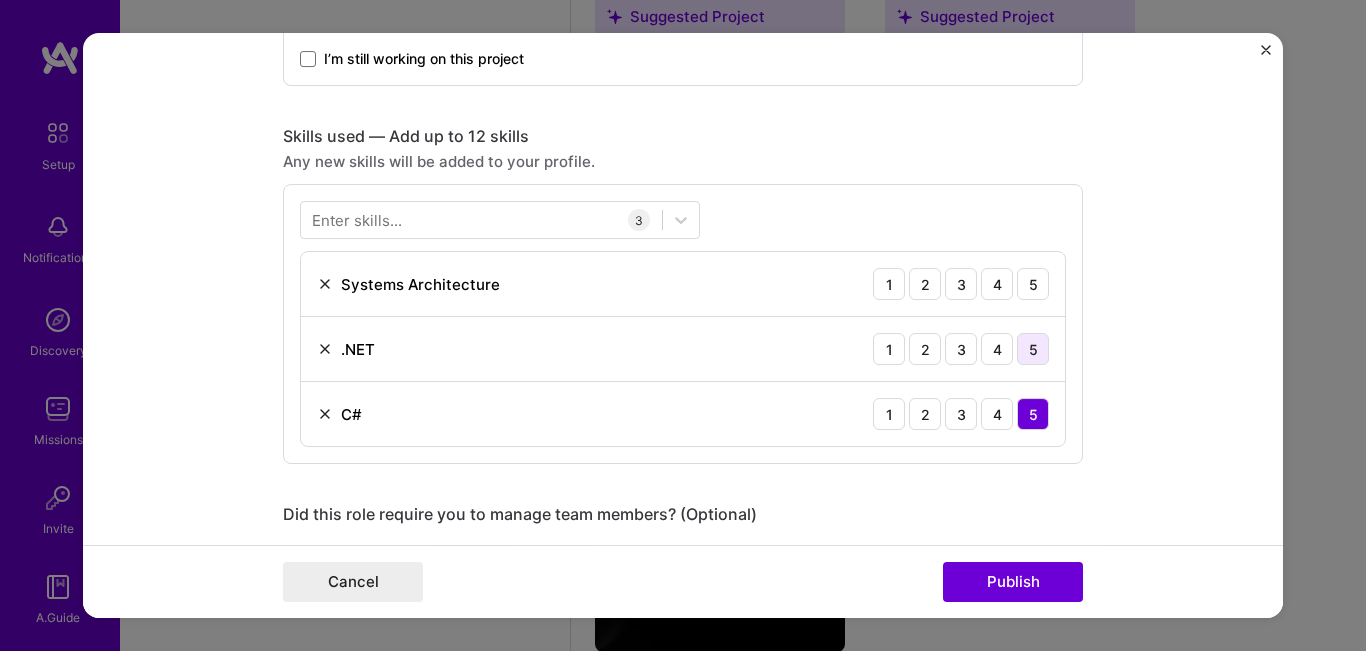 click on "5" at bounding box center (1033, 350) 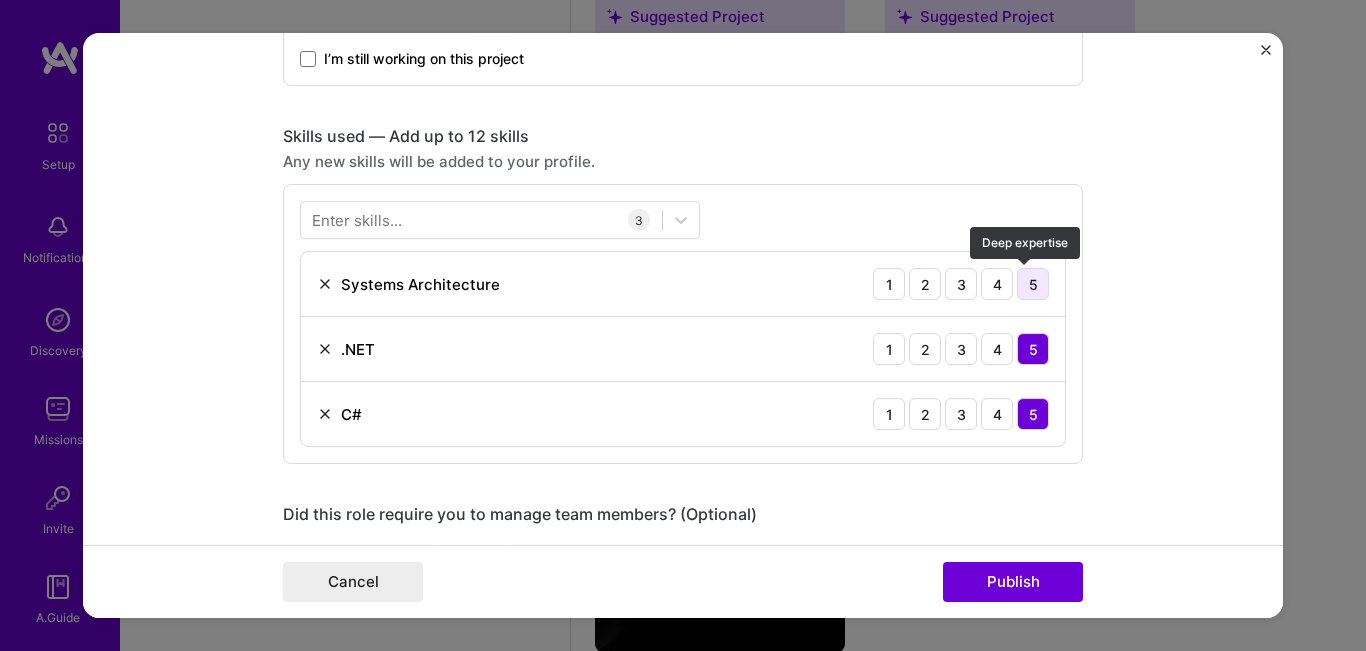 click on "5" at bounding box center (1033, 285) 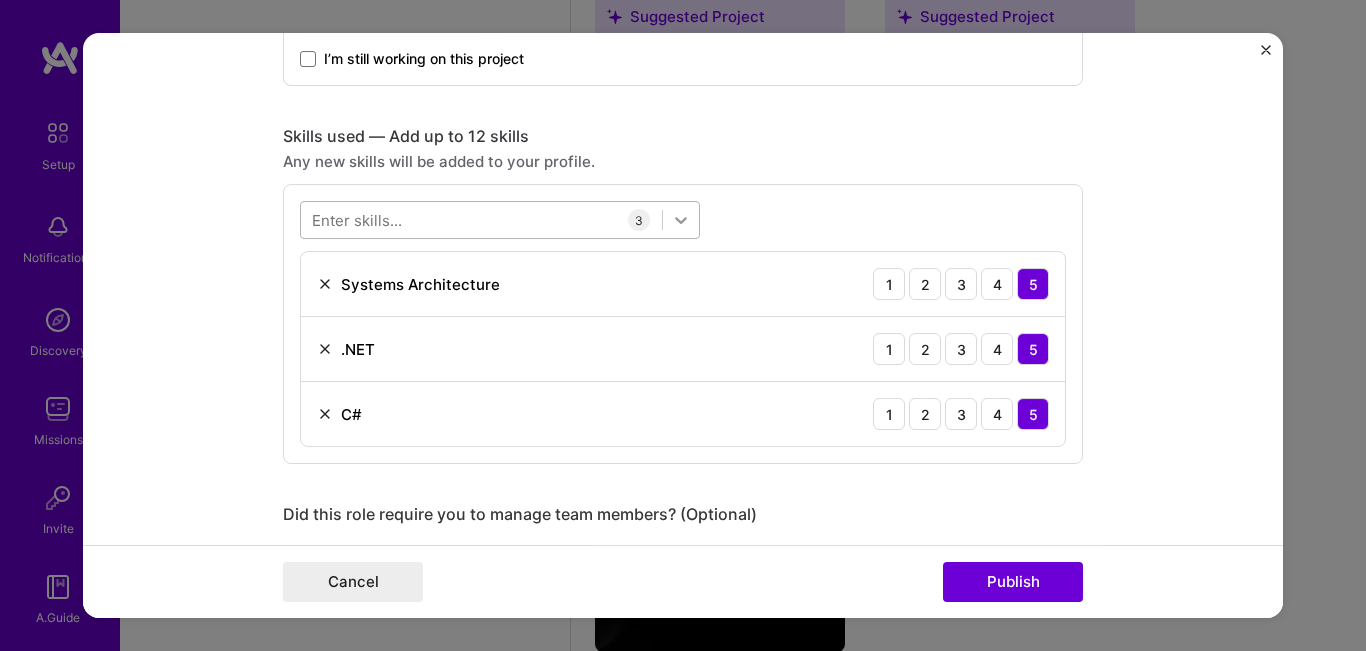 click 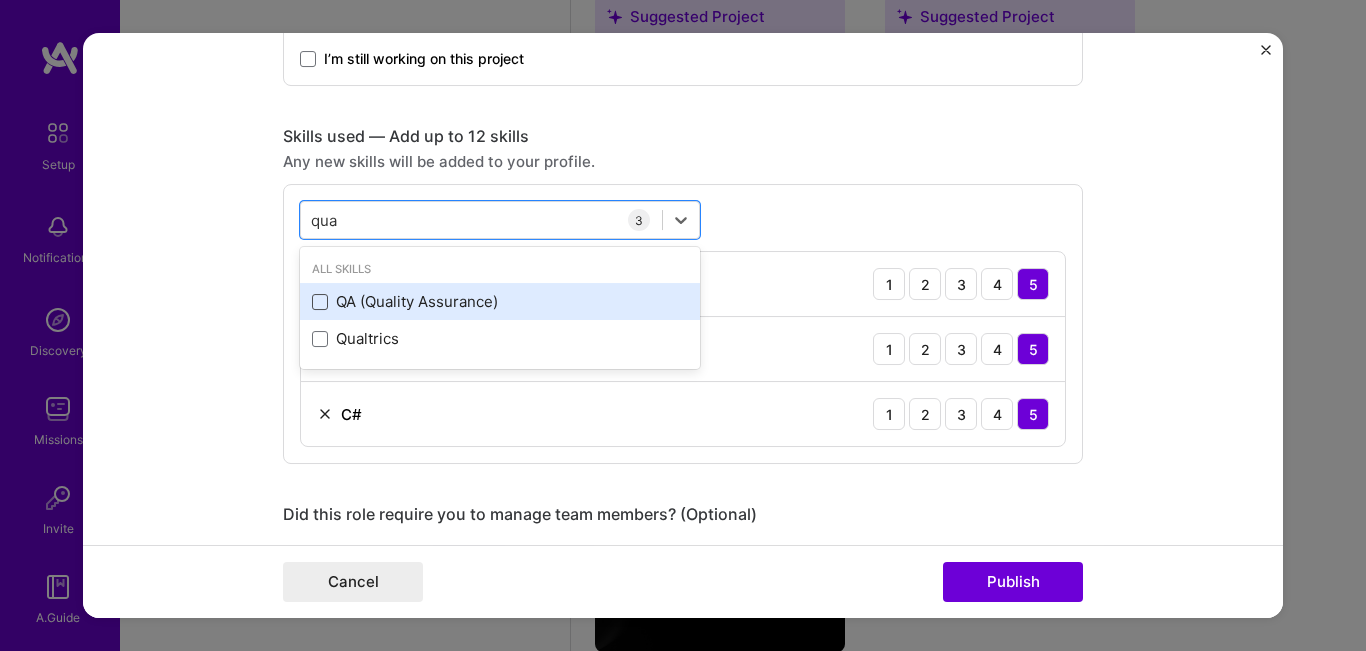 click at bounding box center (320, 302) 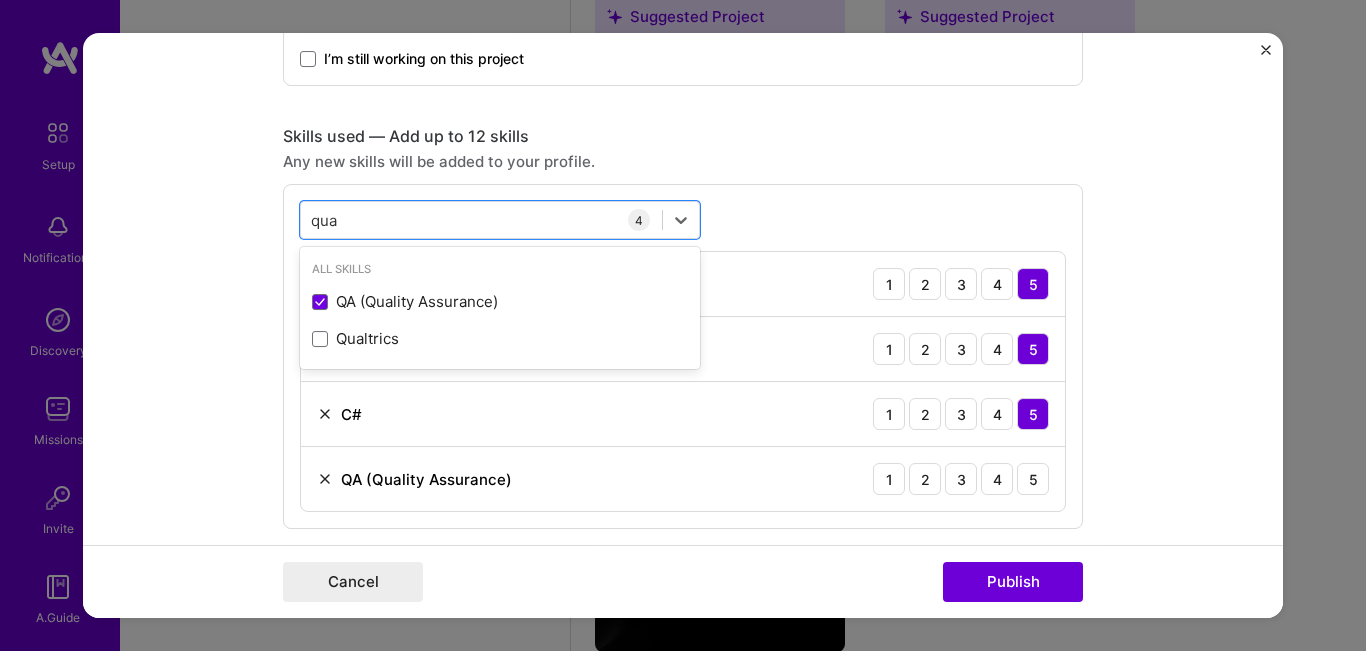 click on "Editing suggested project This project is suggested based on your LinkedIn, resume or A.Team activity. Project title Digital Payments Evolution Company [COMPANY]
Project industry Industry 2 Project Link (Optional)
Drag and drop an image or   Upload file Upload file We recommend uploading at least 4 images. 1600x1200px or higher recommended. Max 5MB each. Role Senior Management Member Select role type Jan, [YEAR]
to Jan, [YEAR]
I’m still working on this project Skills used — Add up to 12 skills Any new skills will be added to your profile. option QA (Quality Assurance), selected. option QA (Quality Assurance) selected, 0 of 2. 2 results available for search term qua. Use Up and Down to choose options, press Enter to select the currently focused option, press Escape to exit the menu, press Tab to select the option and exit the menu. qua qua All Skills Qualtrics 4 1" at bounding box center [683, 326] 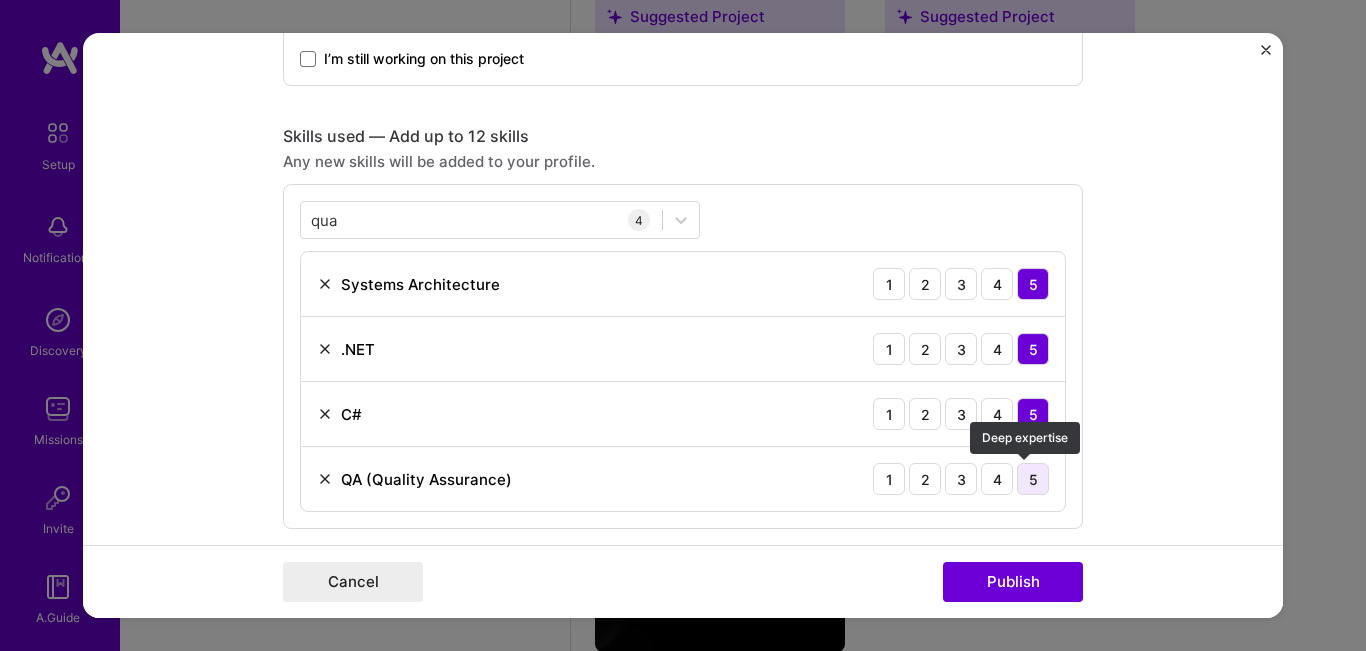 click on "5" at bounding box center [1033, 480] 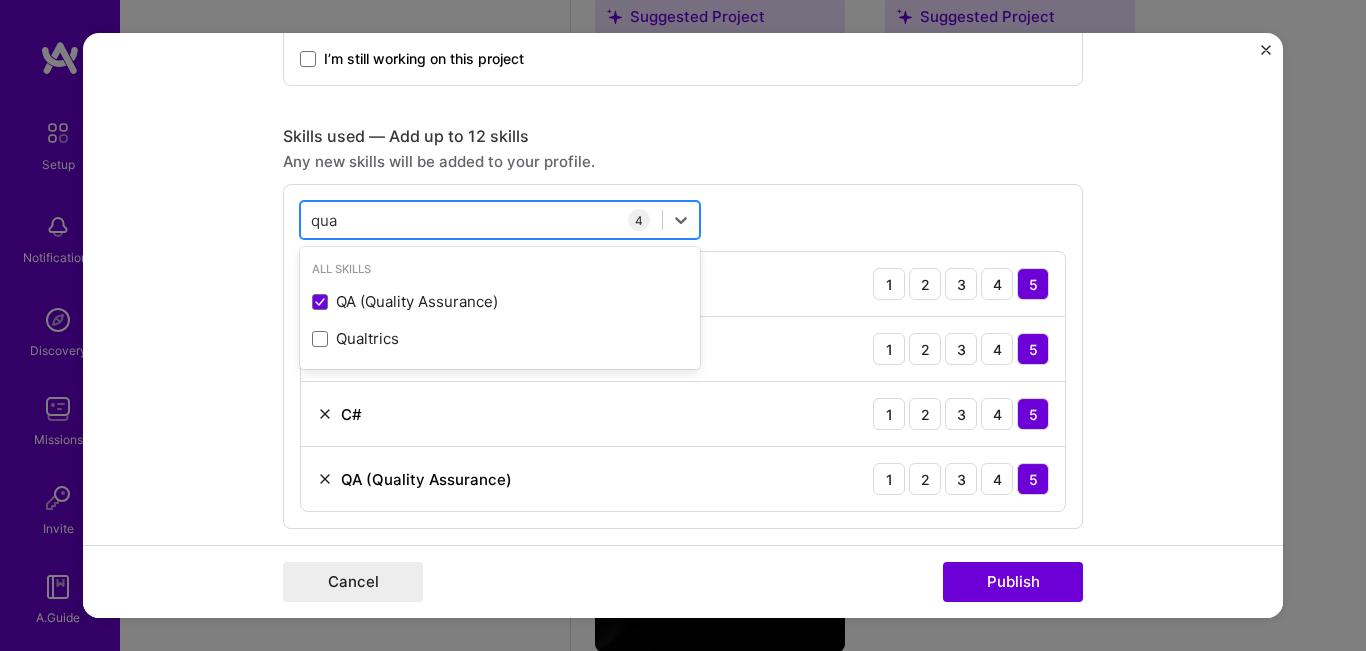 click on "qua qua" at bounding box center (481, 220) 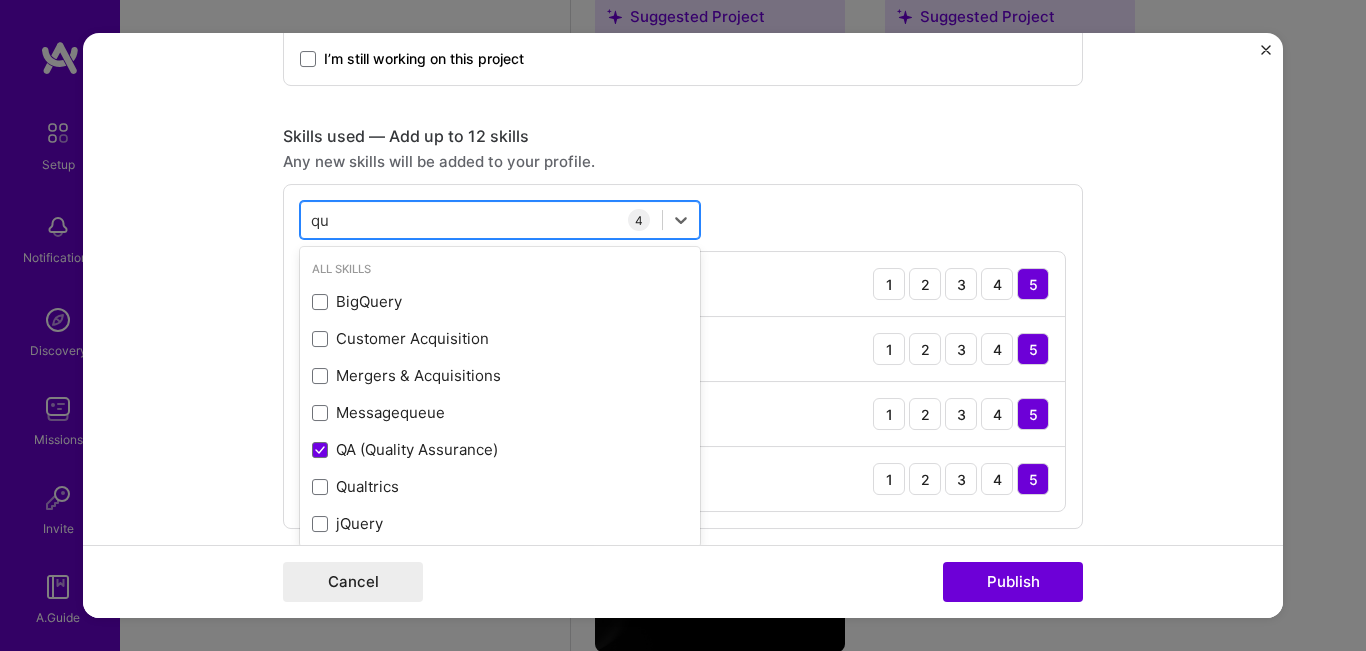 type on "q" 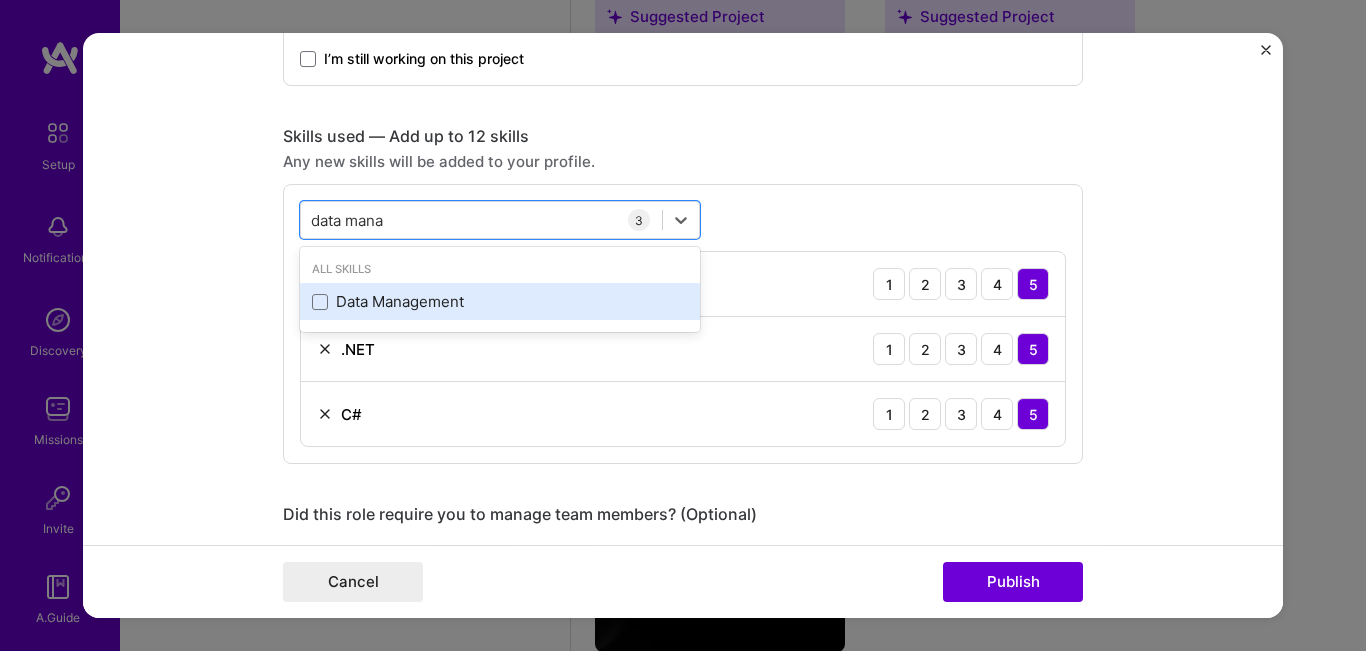 click on "Data Management" at bounding box center (500, 301) 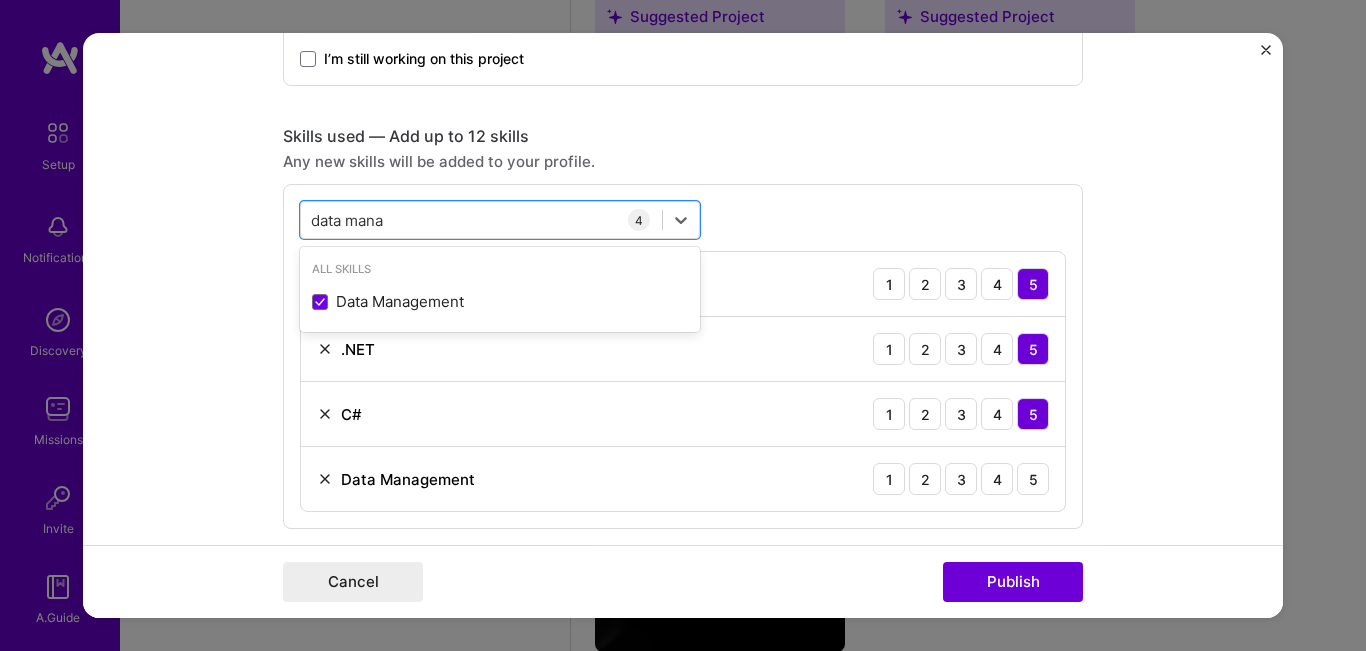 click on "Data Management 1 2 3 4 5" at bounding box center (683, 480) 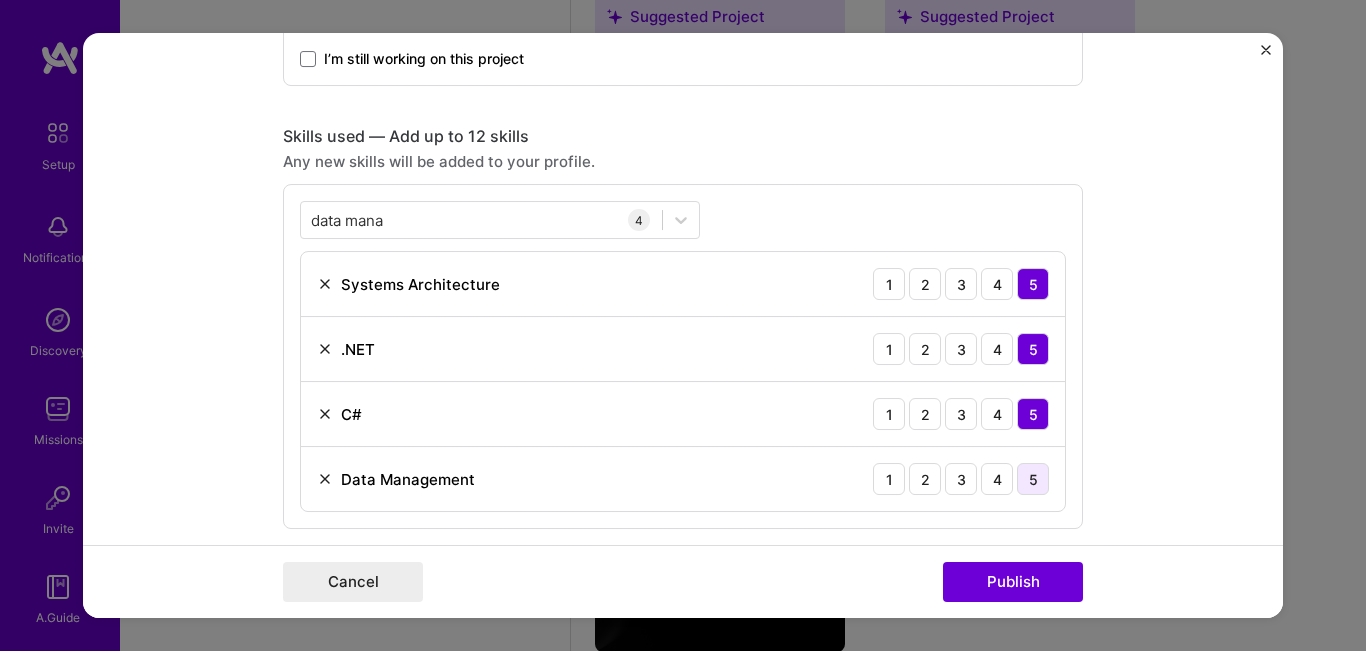 click on "5" at bounding box center [1033, 480] 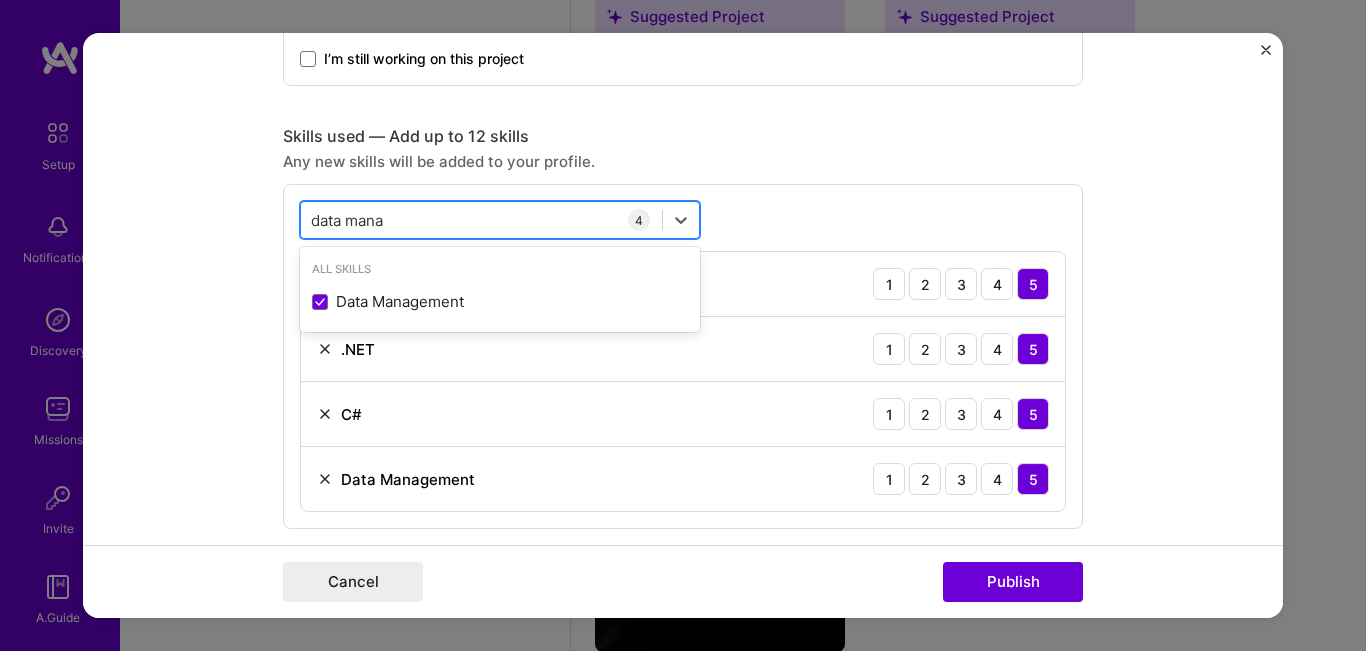 click on "data mana data mana" at bounding box center (481, 220) 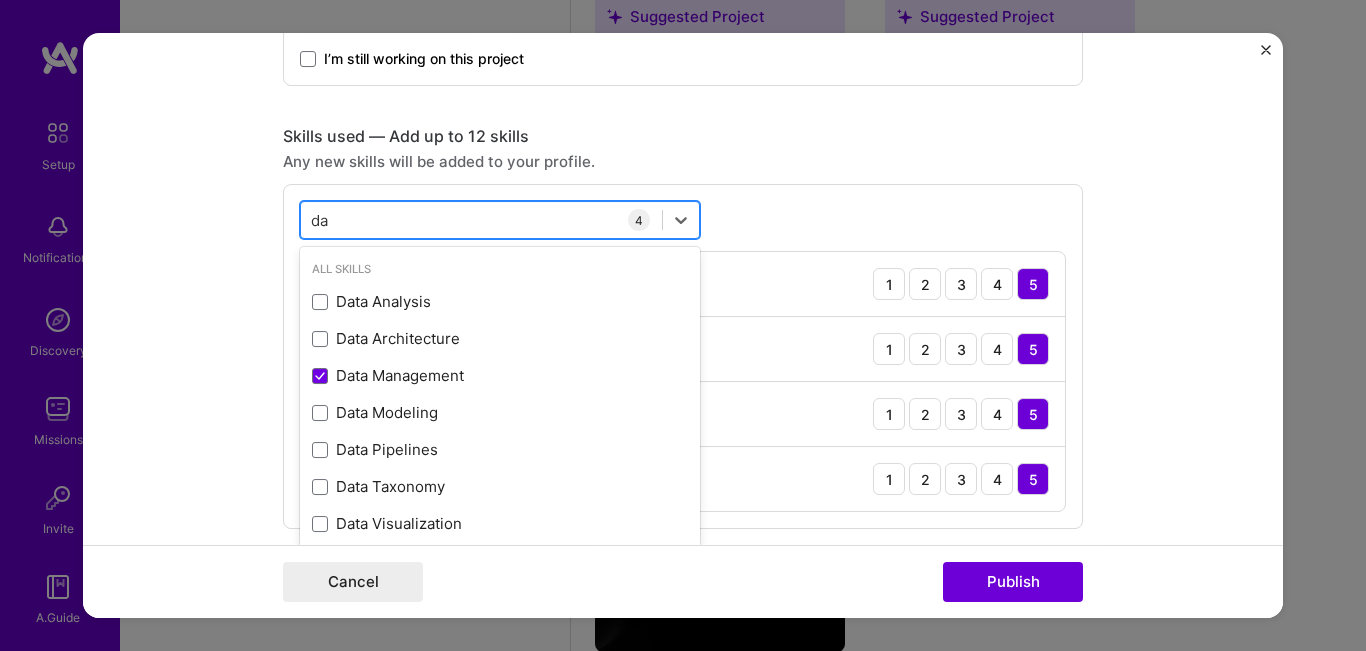 type on "d" 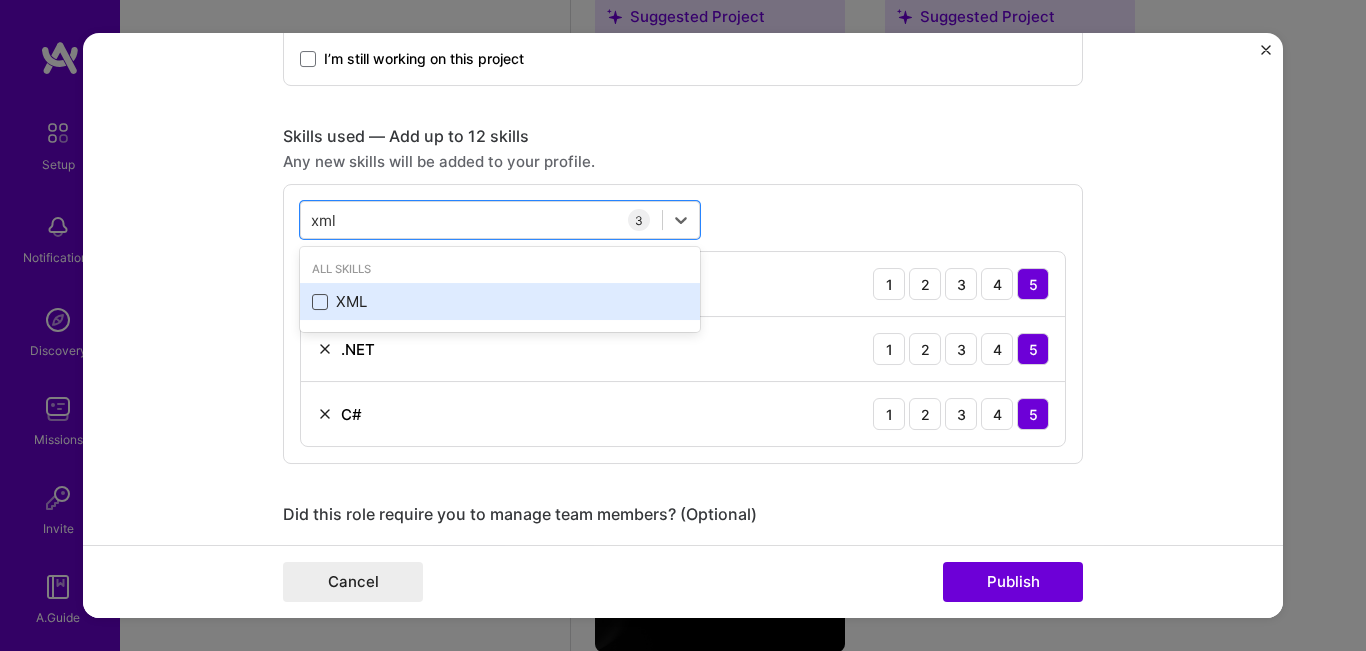 click at bounding box center [320, 302] 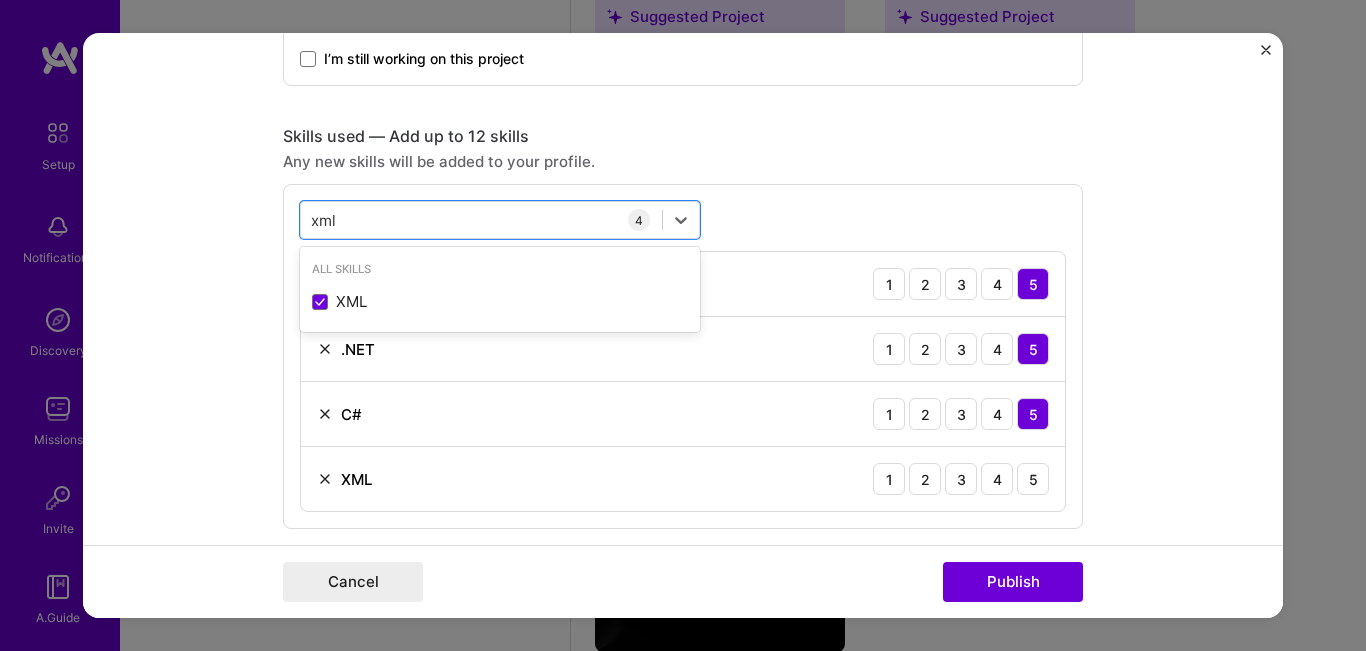 click on "Editing suggested project This project is suggested based on your LinkedIn, resume or A.Team activity. Project title Digital Payments Evolution Company Arab Financial Services (AFS)
Project industry Industry 2 Project Link (Optional)
Drag and drop an image or   Upload file Upload file We recommend uploading at least 4 images. 1600x1200px or higher recommended. Max 5MB each. Role Senior Management Member Select role type Jan, [YEAR]
to Jan, [YEAR]
I’m still working on this project Skills used — Add up to 12 skills Any new skills will be added to your profile. option XML, selected. option XML selected, 0 of 2. 1 result available for search term xml. Use Up and Down to choose options, press Enter to select the currently focused option, press Escape to exit the menu, press Tab to select the option and exit the menu. xml xml All Skills XML 4 Systems Architecture 1 2 3 4 5 .NET 1 2 3 4 5 1" at bounding box center [683, 326] 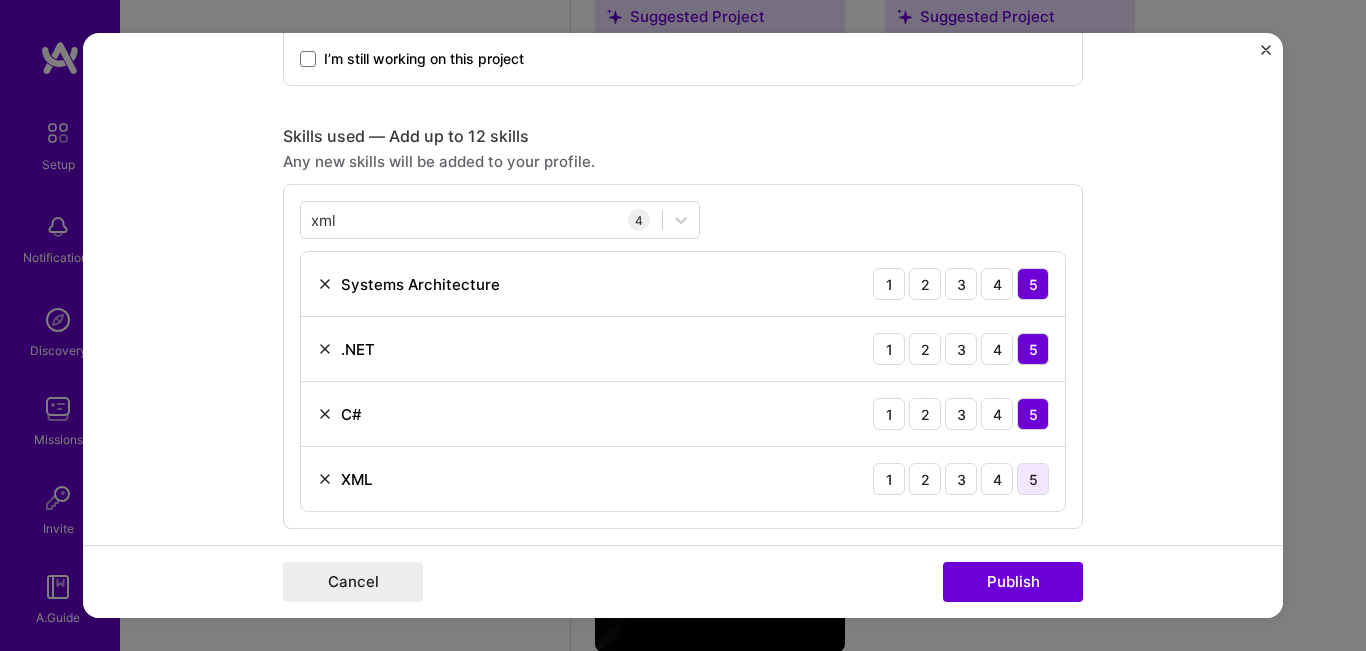 click on "5" at bounding box center [1033, 480] 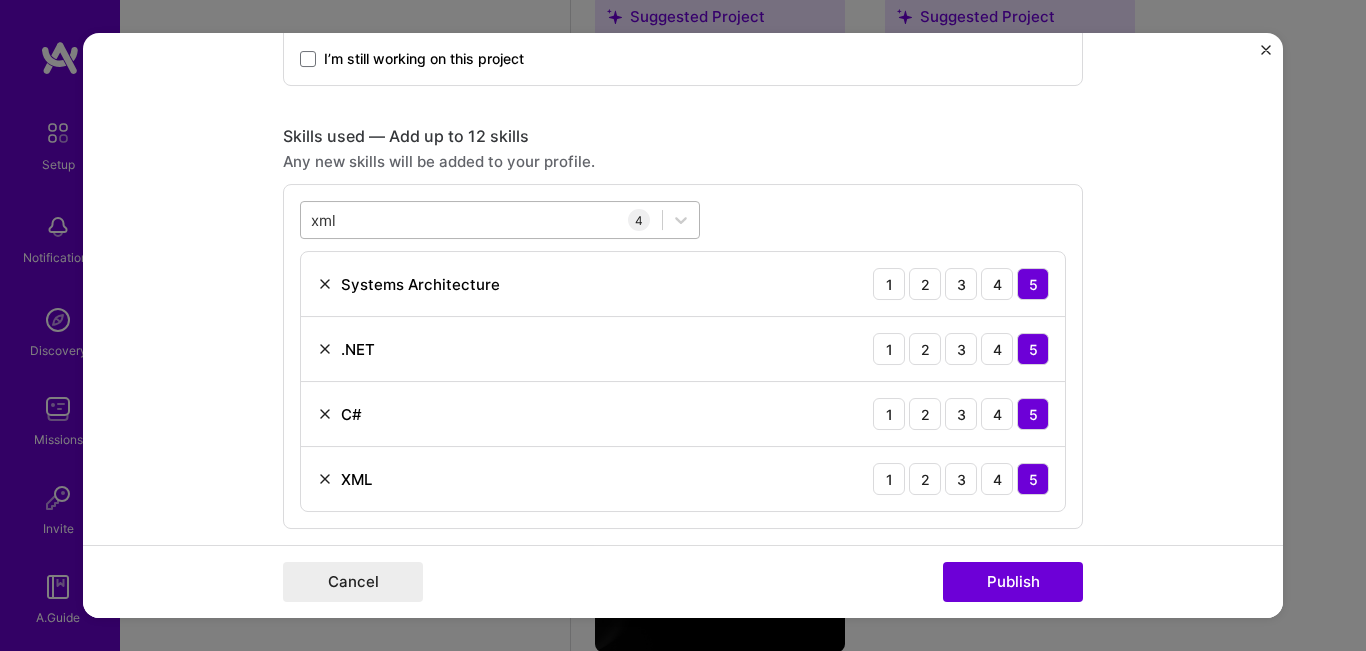 click on "xml xml" at bounding box center (481, 220) 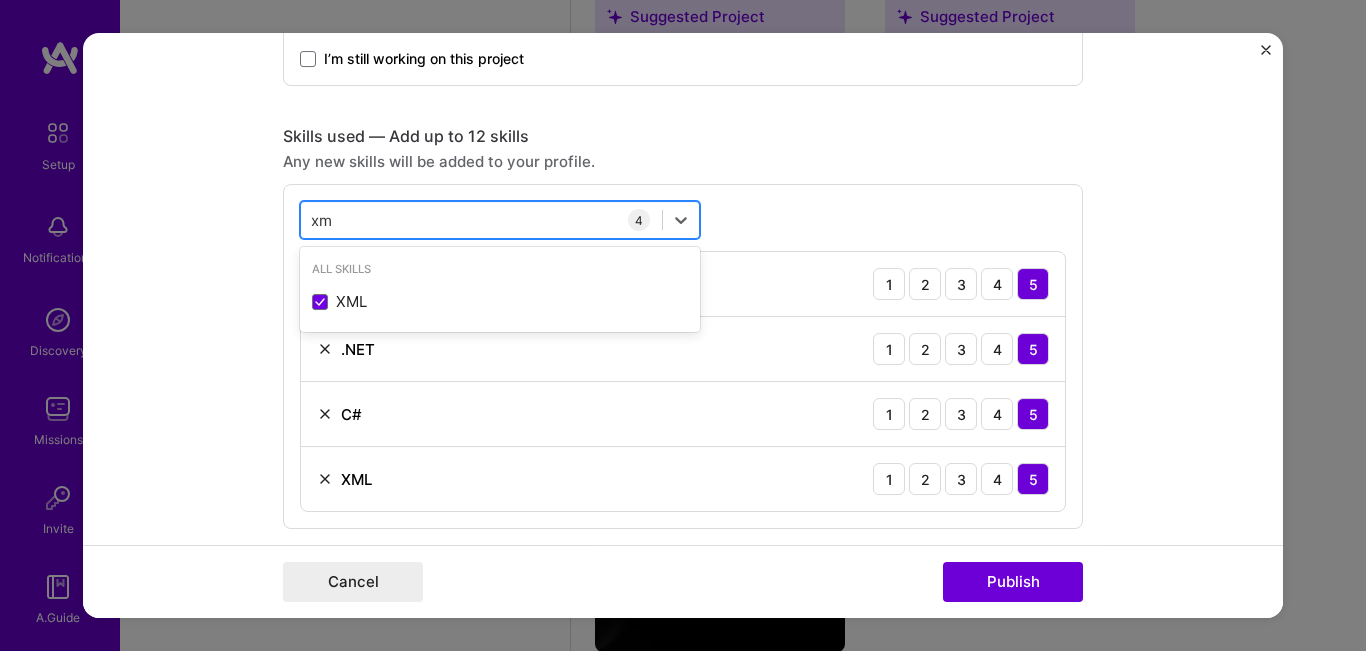 type on "x" 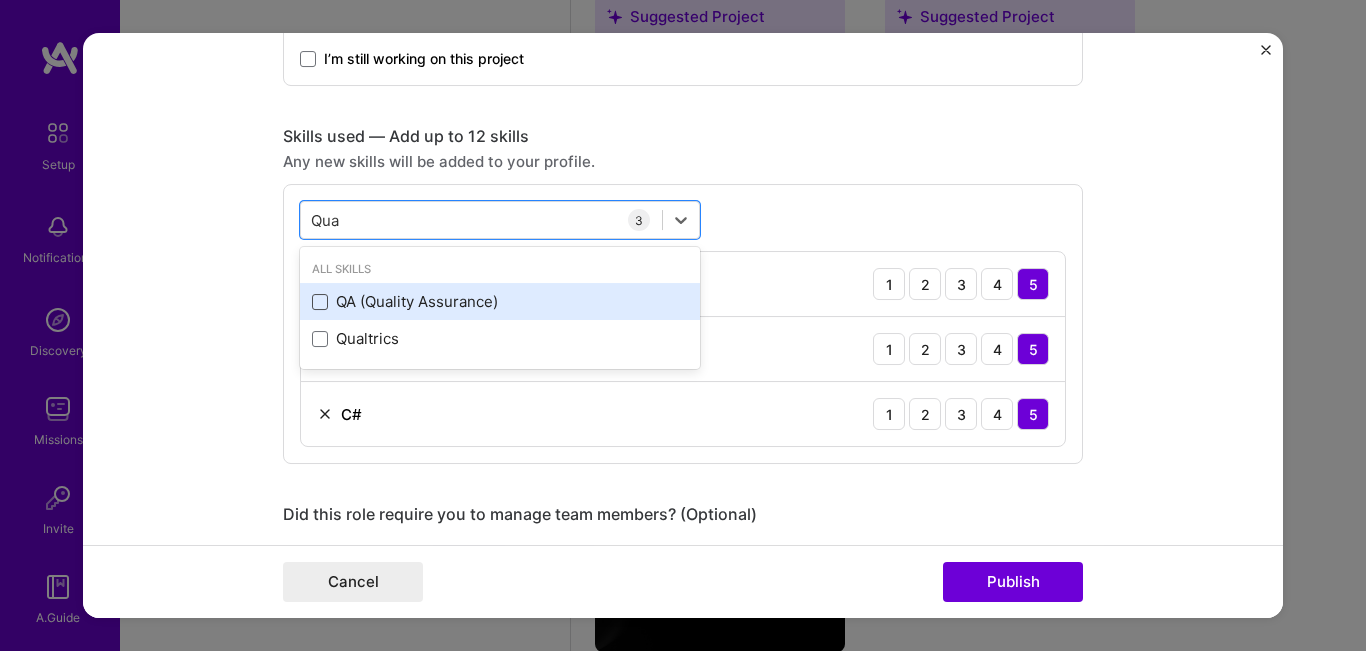 click at bounding box center (320, 302) 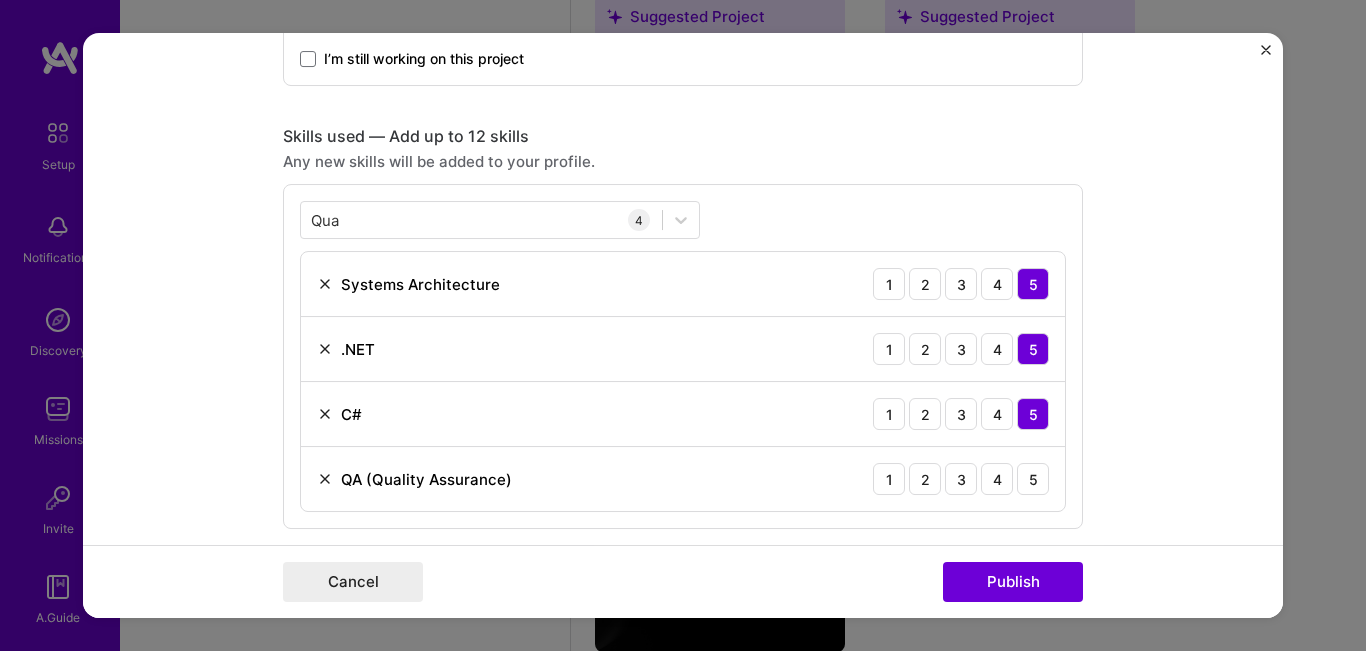 click on "Editing suggested project This project is suggested based on your LinkedIn, resume or A.Team activity. Project title Digital Payments Evolution Company Arab Financial Services (AFS)
Project industry Industry 2 Project Link (Optional)
Drag and drop an image or   Upload file Upload file We recommend uploading at least 4 images. 1600x1200px or higher recommended. Max 5MB each. Role Senior Management Member Select role type [MONTH], [YEAR]
to [MONTH], [YEAR]
I’m still working on this project Skills used — Add up to 12 skills Any new skills will be added to your profile. Qua Qua 4 Systems Architecture 1 2 3 4 5 .NET 1 2 3 4 5 C# 1 2 3 4 5 QA (Quality Assurance) 1 2 3 4 5 Did this role require you to manage team members? (Optional) Yes, I managed 25+ team members. Were you involved from inception to launch (0  ->  1)? (Optional) I was involved in zero to one with this project 0.02% defects   983 /" at bounding box center (683, 326) 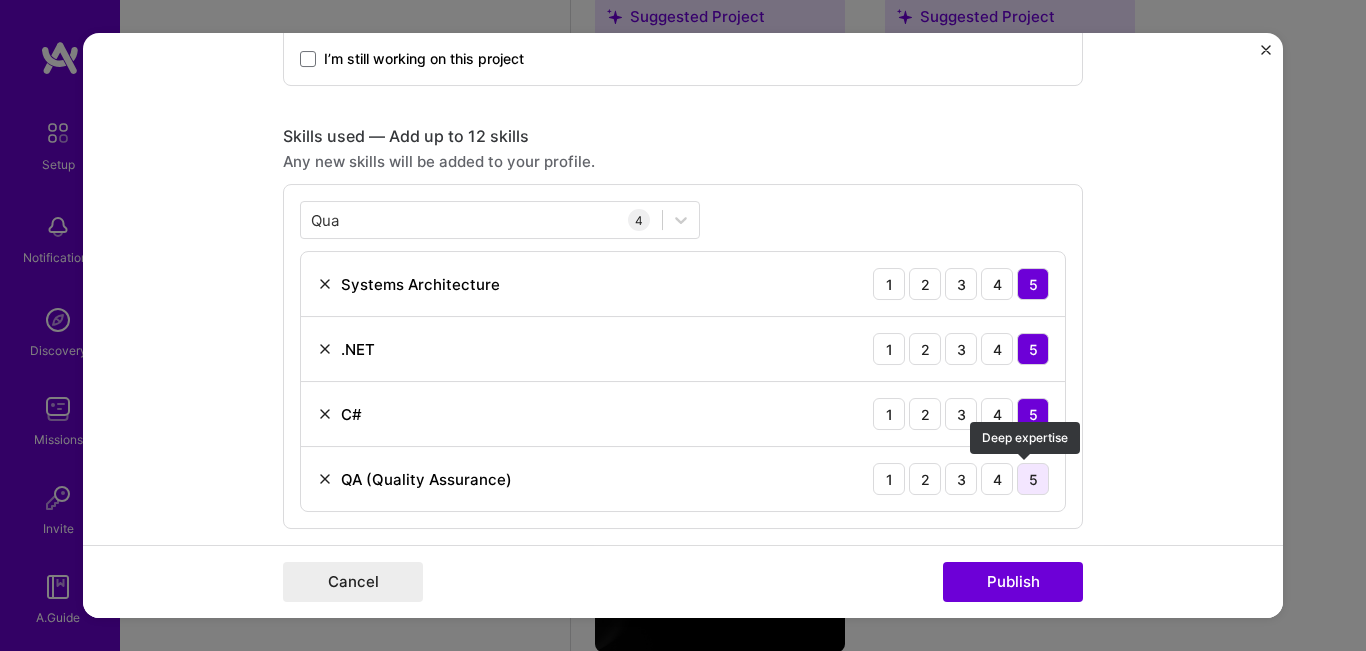 click on "5" at bounding box center (1033, 480) 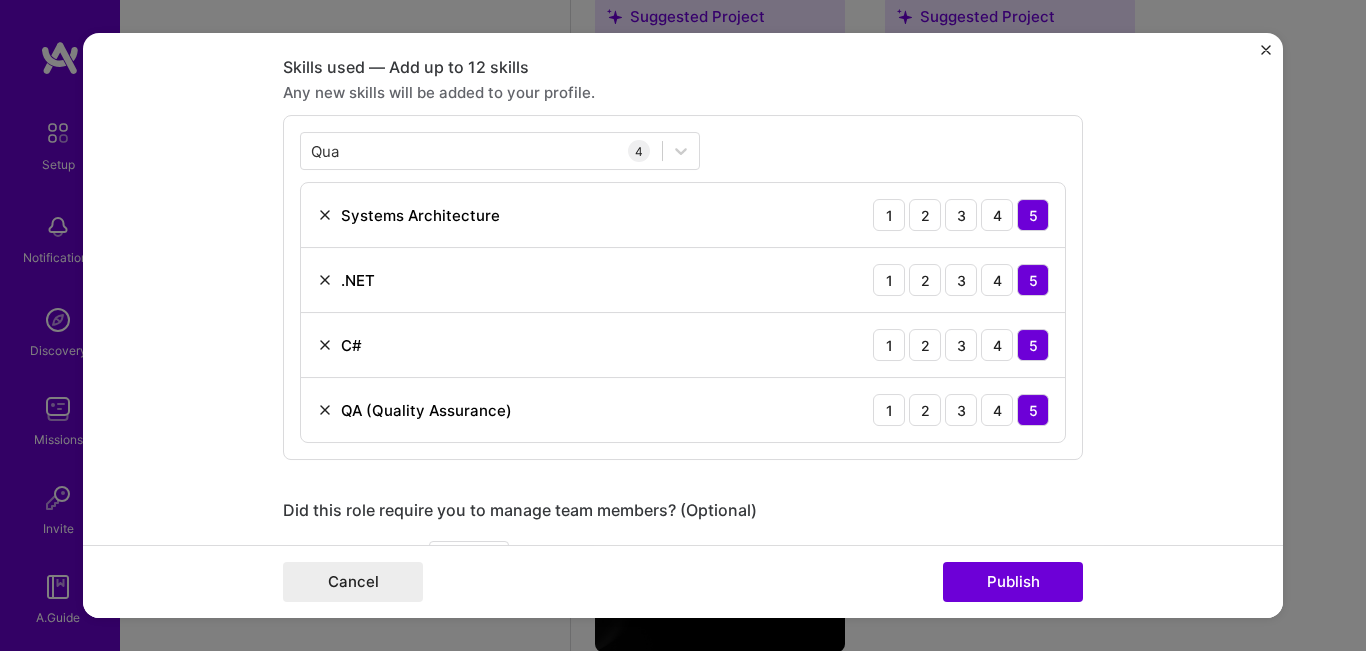 scroll, scrollTop: 1006, scrollLeft: 0, axis: vertical 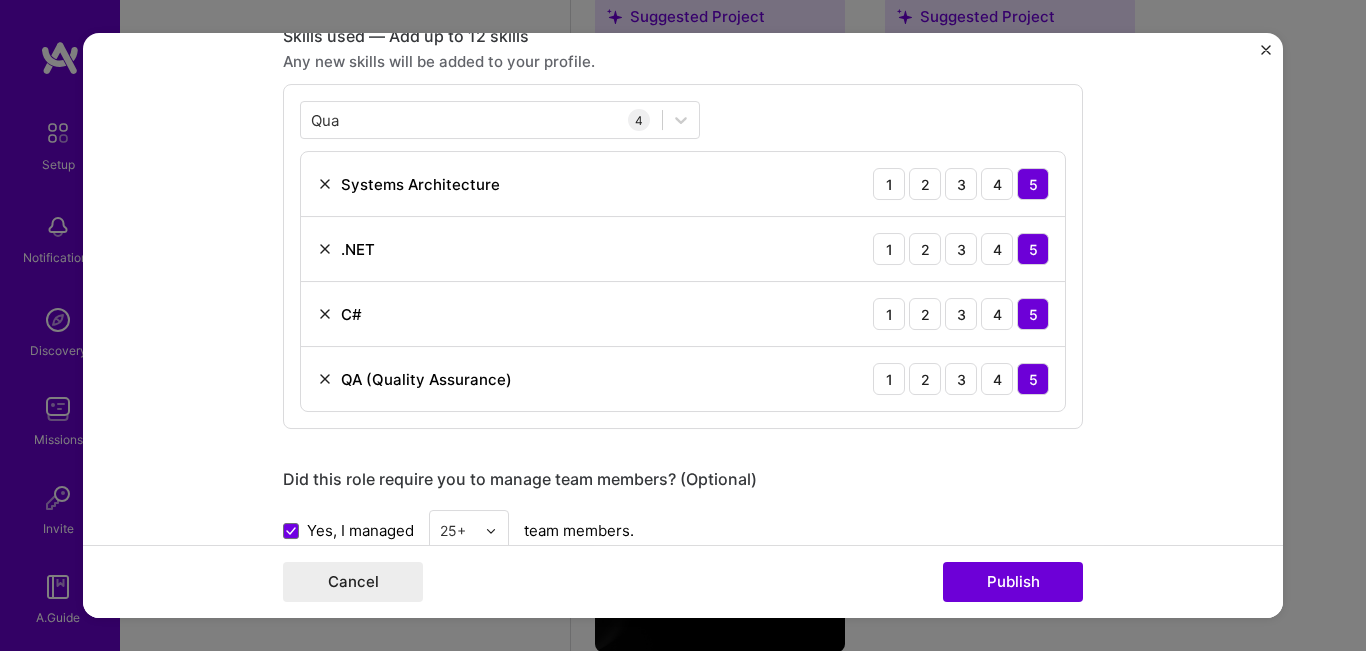 click on "Editing suggested project This project is suggested based on your LinkedIn, resume or A.Team activity. Project title Digital Payments Evolution Company Arab Financial Services (AFS)
Project industry Industry 2 Project Link (Optional)
Drag and drop an image or   Upload file Upload file We recommend uploading at least 4 images. 1600x1200px or higher recommended. Max 5MB each. Role Senior Management Member Select role type [MONTH], [YEAR]
to [MONTH], [YEAR]
I’m still working on this project Skills used — Add up to 12 skills Any new skills will be added to your profile. Qua Qua 4 Systems Architecture 1 2 3 4 5 .NET 1 2 3 4 5 C# 1 2 3 4 5 QA (Quality Assurance) 1 2 3 4 5 Did this role require you to manage team members? (Optional) Yes, I managed 25+ team members. Were you involved from inception to launch (0  ->  1)? (Optional) I was involved in zero to one with this project 0.02% defects   983 /" at bounding box center [683, 324] 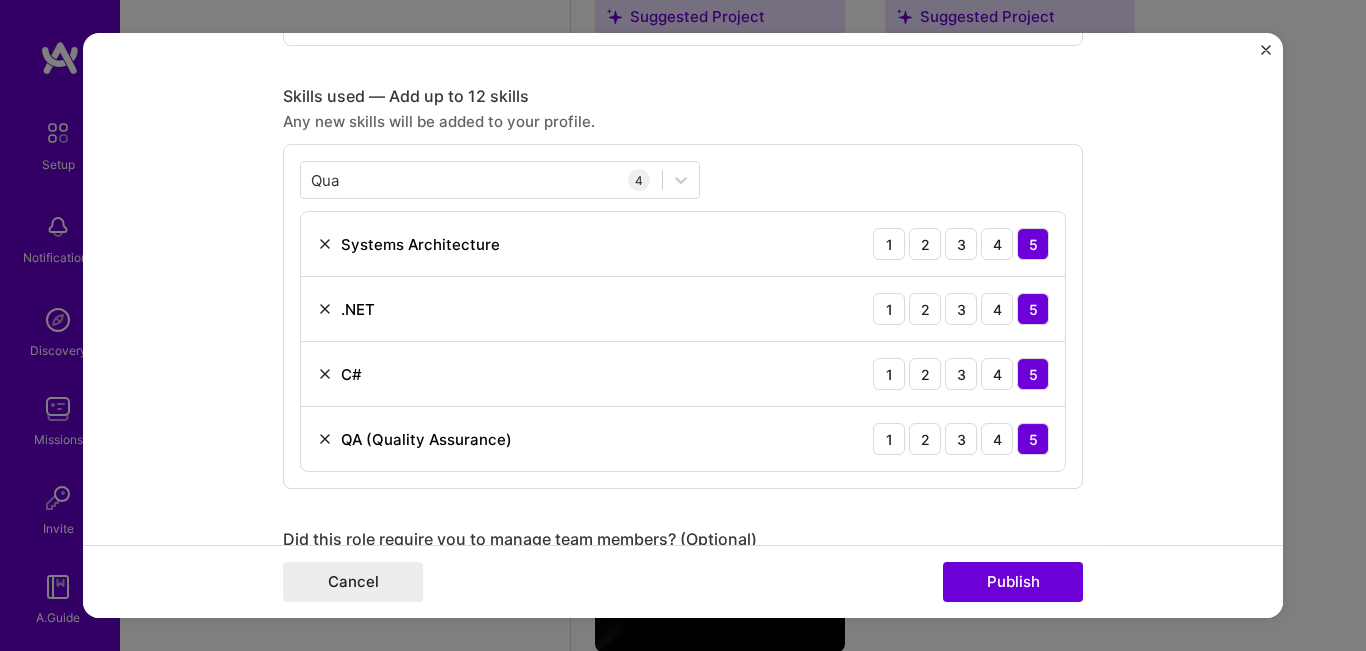 scroll, scrollTop: 906, scrollLeft: 0, axis: vertical 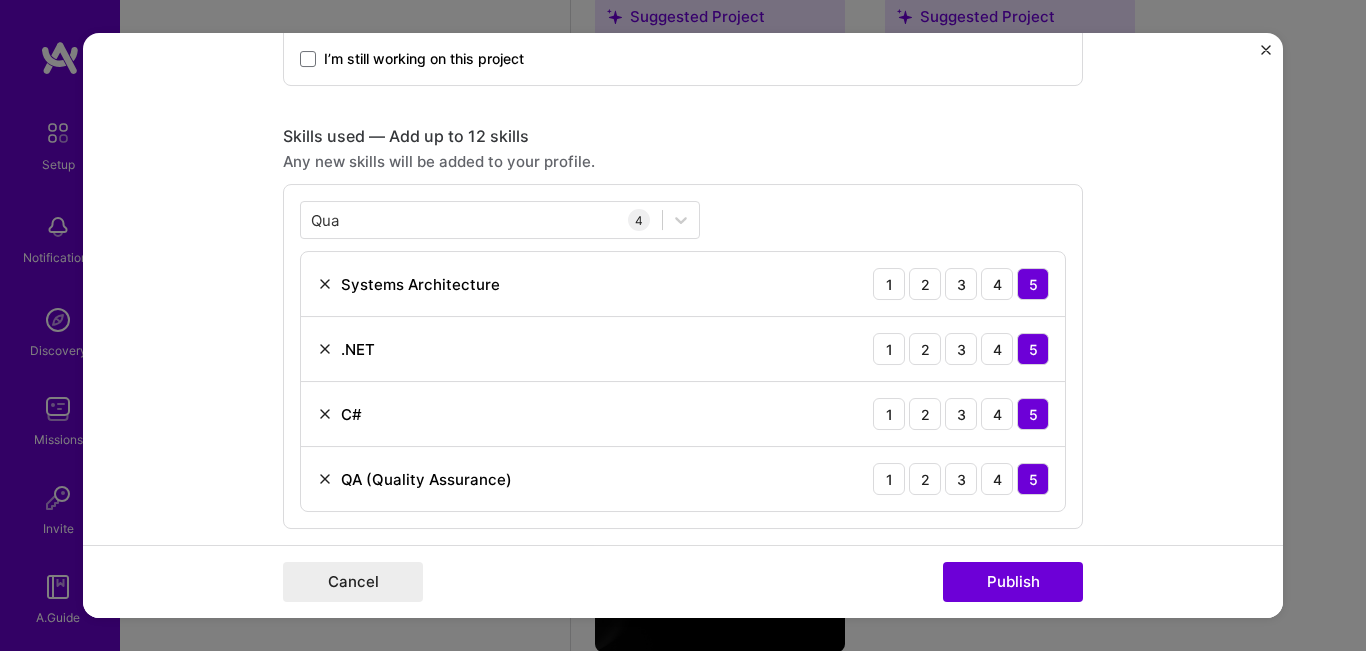 click on "Qua Qua 4 Systems Architecture 1 2 3 4 5 .NET 1 2 3 4 5 C# 1 2 3 4 5 QA (Quality Assurance) 1 2 3 4 5" at bounding box center [683, 357] 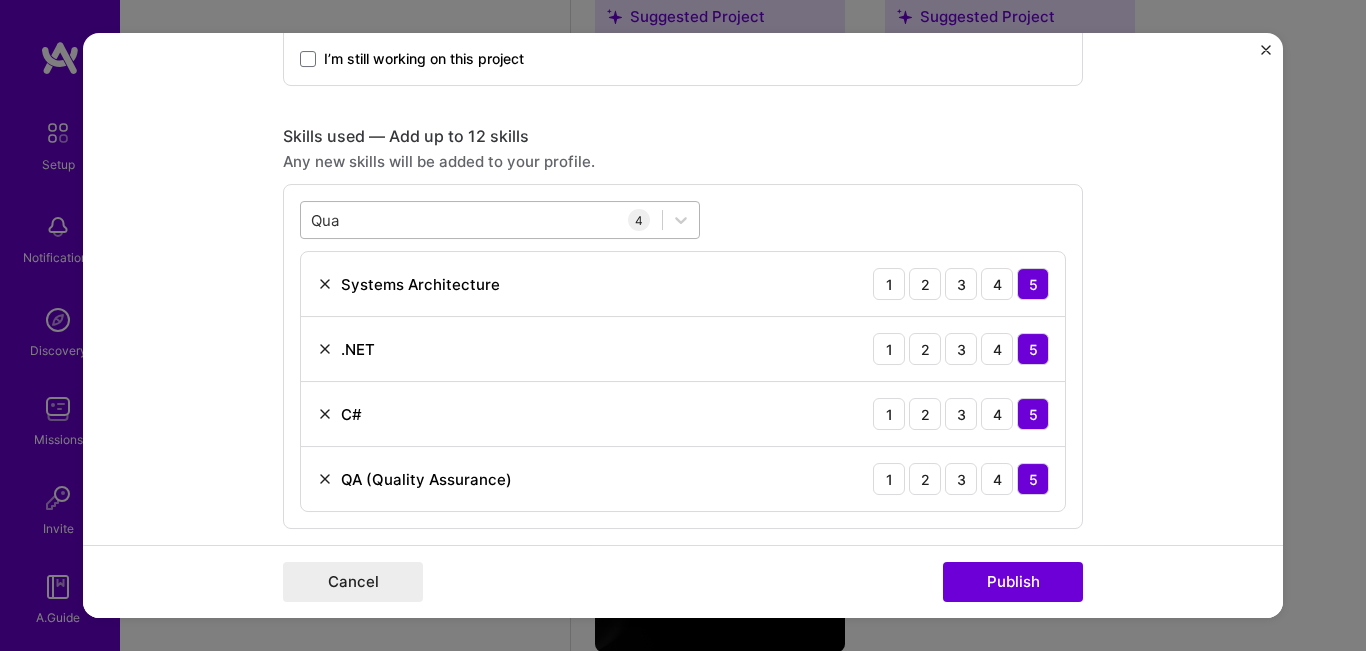 click on "Qua Qua" at bounding box center (481, 220) 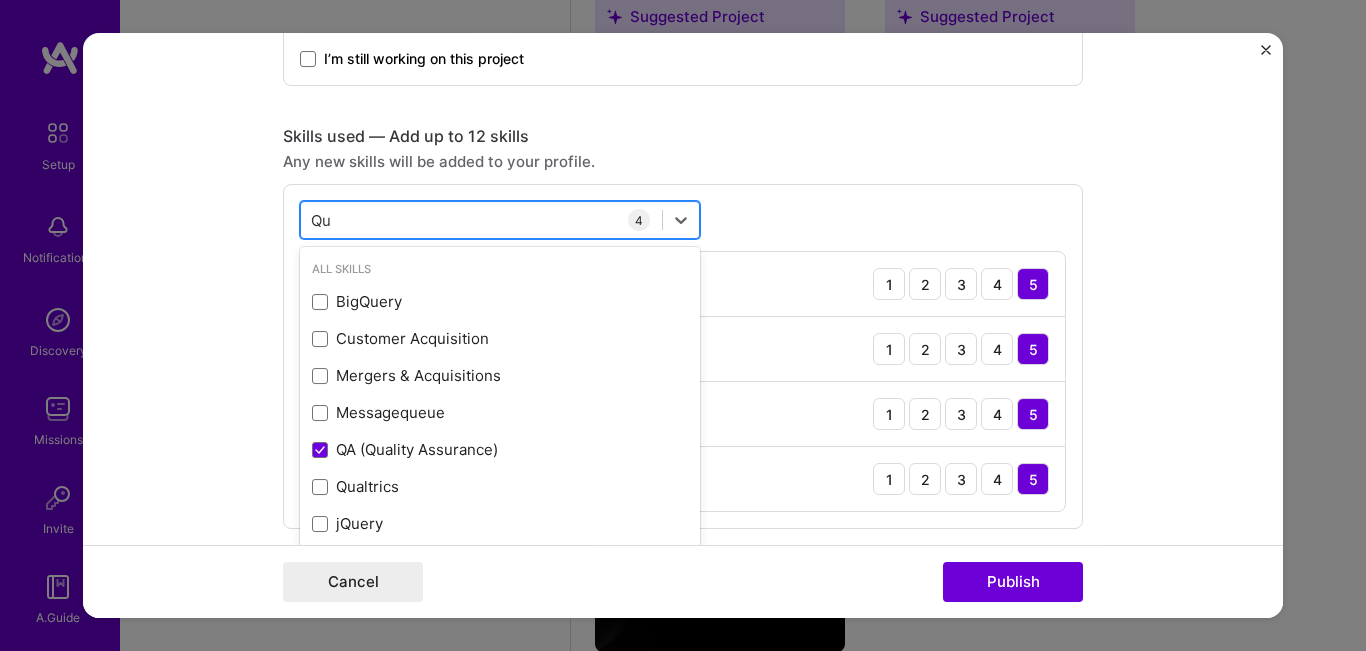 type on "Q" 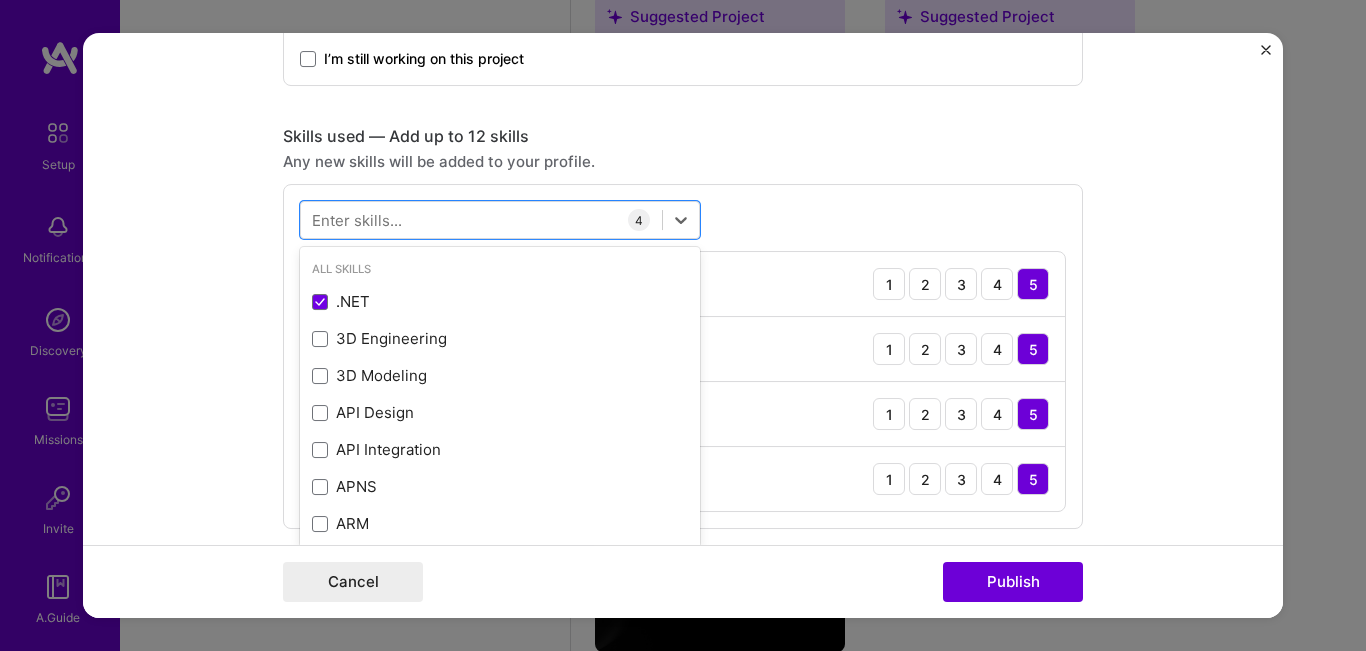 click on "Editing suggested project This project is suggested based on your LinkedIn, resume or A.Team activity. Project title Digital Payments Evolution Company [COMPANY]
Project industry Industry 2 Project Link (Optional)
Drag and drop an image or   Upload file Upload file We recommend uploading at least 4 images. 1600x1200px or higher recommended. Max 5MB each. Role Senior Management Member Select role type Jan, [YEAR]
to Jan, [YEAR]
I’m still working on this project Skills used — Add up to 12 skills Any new skills will be added to your profile. option QA (Quality Assurance), selected. option QA (Quality Assurance) focused, 0 of 2. 378 results available. Use Up and Down to choose options, press Enter to select the currently focused option, press Escape to exit the menu, press Tab to select the option and exit the menu. All Skills .NET 3D Engineering 3D Modeling APNS ARM" at bounding box center [683, 326] 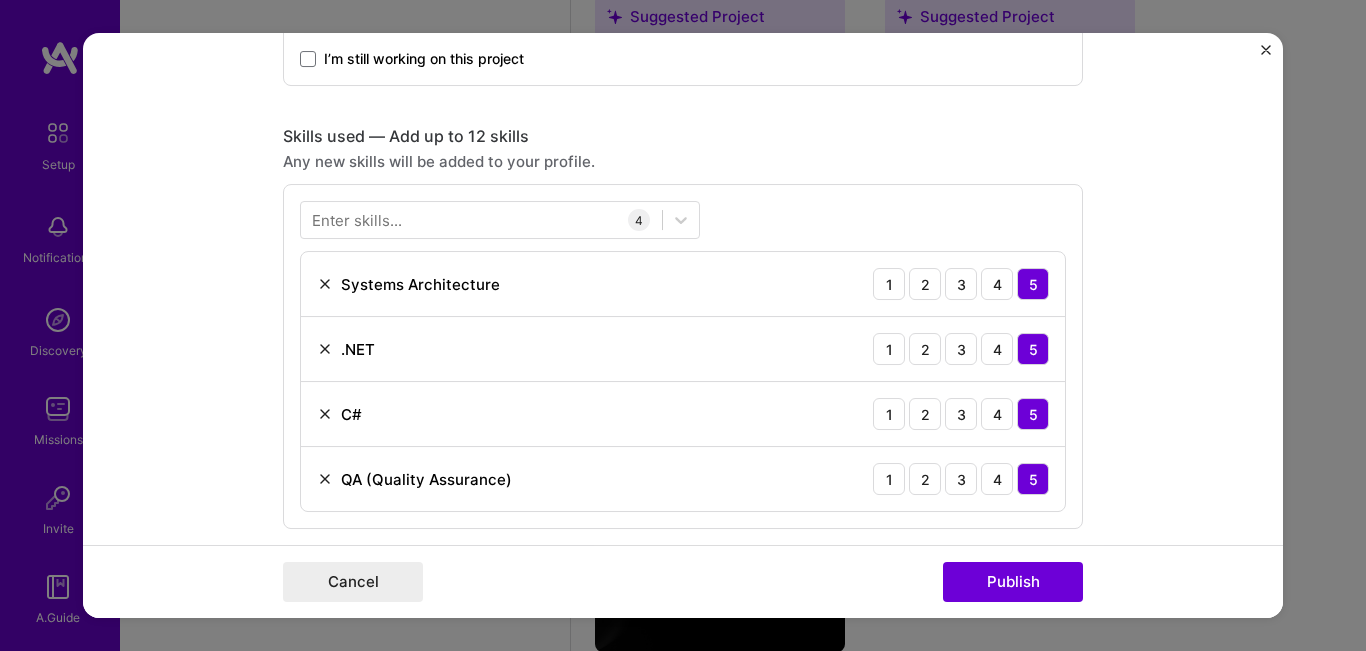 click on "Editing suggested project This project is suggested based on your LinkedIn, resume or A.Team activity. Project title Digital Payments Evolution Company [COMPANY]
Project industry Industry 2 Project Link (Optional)
Drag and drop an image or   Upload file Upload file We recommend uploading at least 4 images. 1600x1200px or higher recommended. Max 5MB each. Role Senior Management Member Select role type Jan, [YEAR]
to Jan, [YEAR]
I’m still working on this project Skills used — Add up to 12 skills Any new skills will be added to your profile. Enter skills... 4 Systems Architecture 1 2 3 4 5 .NET 1 2 3 4 5 C# 1 2 3 4 5 QA (Quality Assurance) 1 2 3 4 5 Did this role require you to manage team members? (Optional) Yes, I managed 25+ team members. Were you involved from inception to launch (0  ->  1)? (Optional) I was involved in zero to one with this project 0.02% defects" at bounding box center [683, 326] 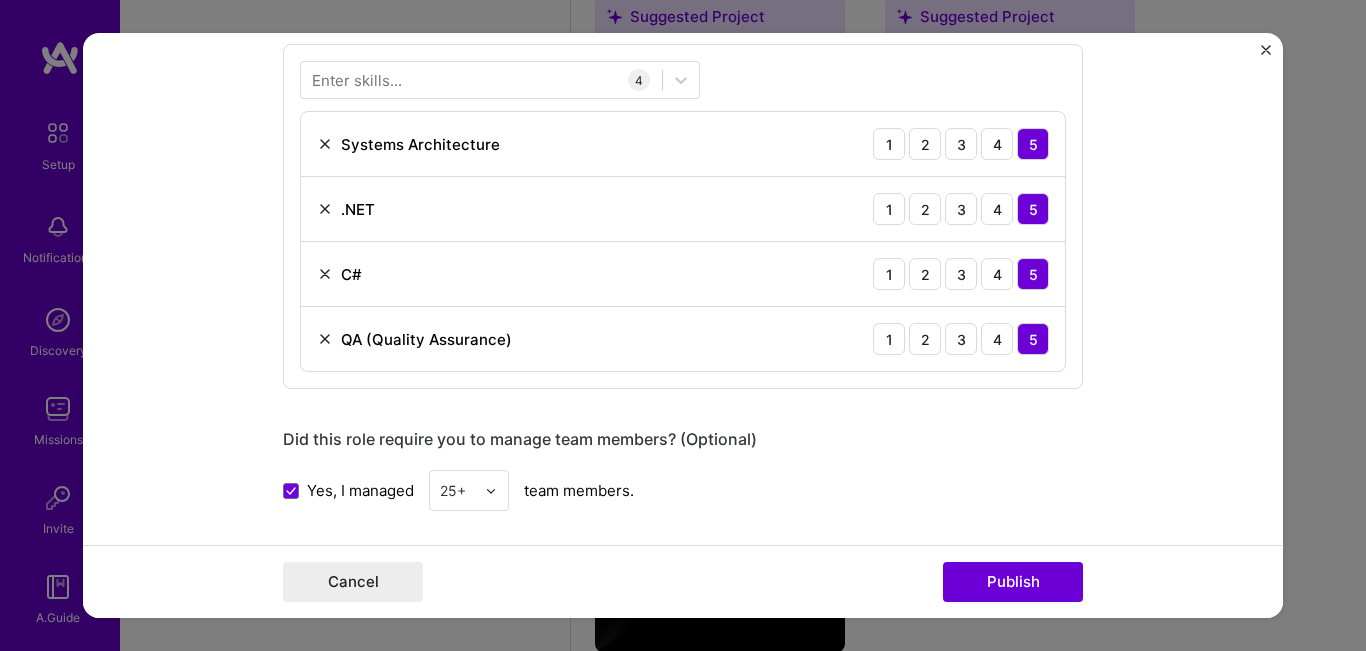 scroll, scrollTop: 1006, scrollLeft: 0, axis: vertical 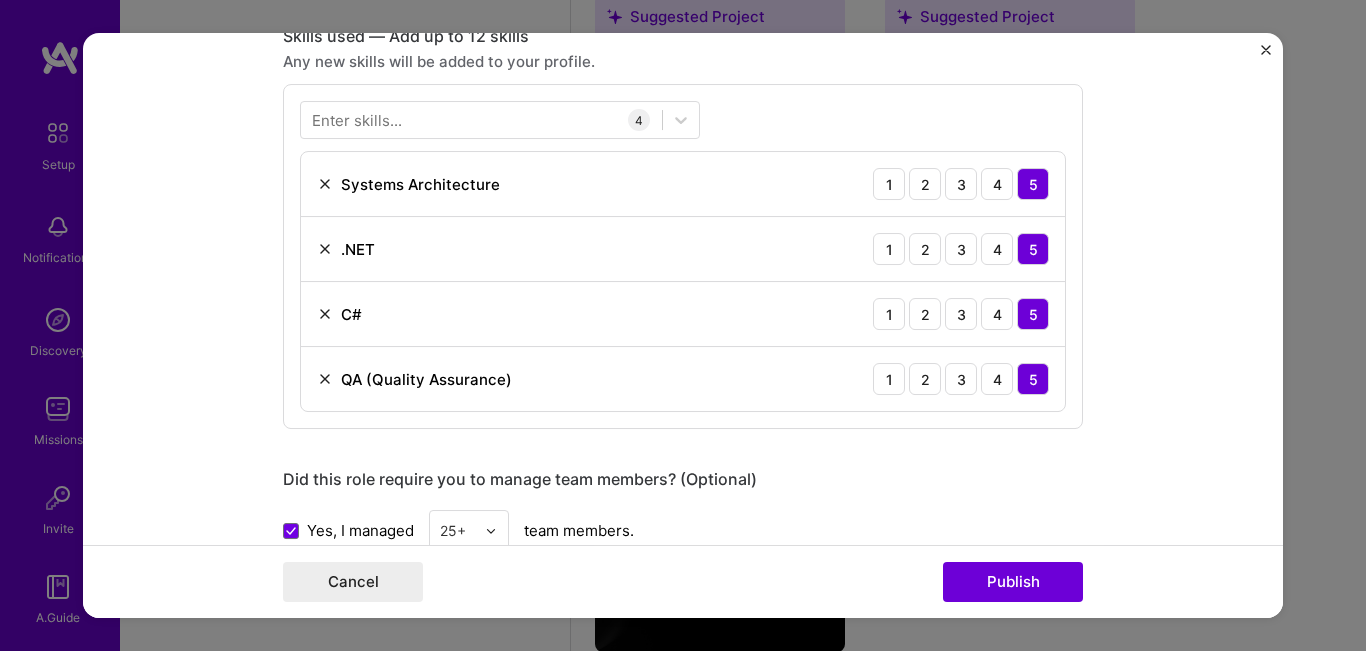 click on "Enter skills... 4 Systems Architecture 1 2 3 4 5 .NET 1 2 3 4 5 C# 1 2 3 4 5 QA (Quality Assurance) 1 2 3 4 5" at bounding box center [683, 257] 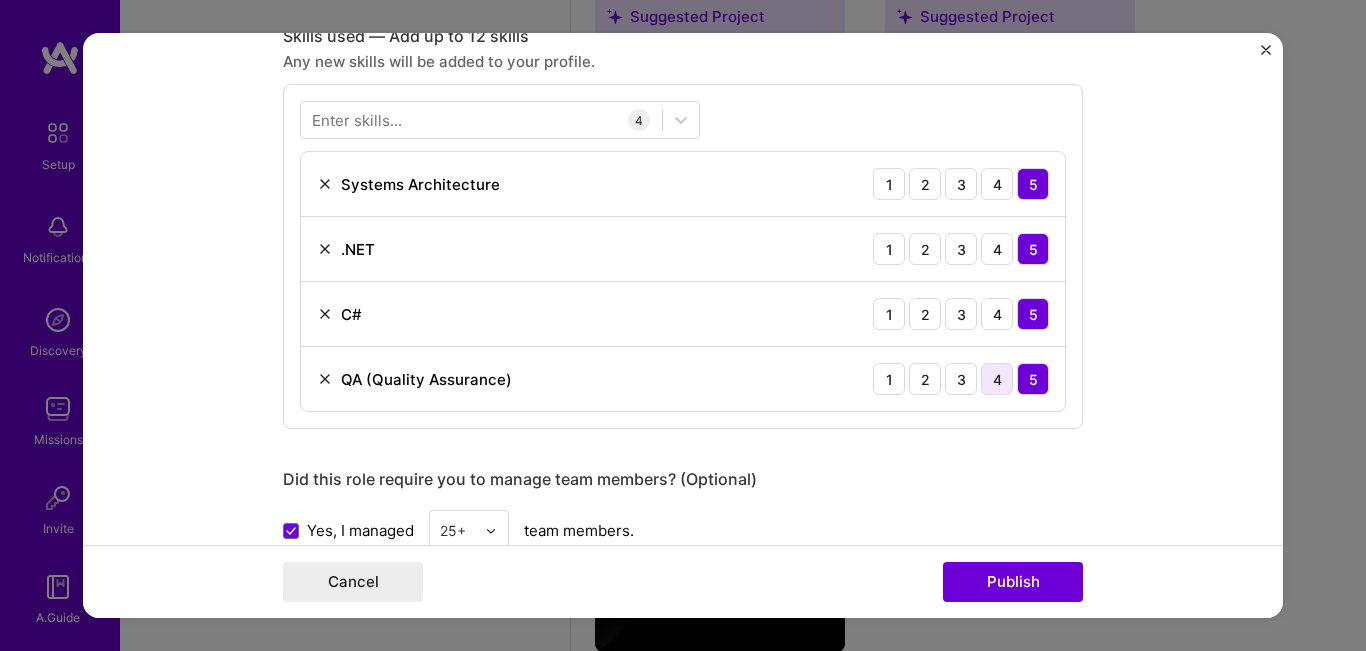 click on "4" at bounding box center [997, 380] 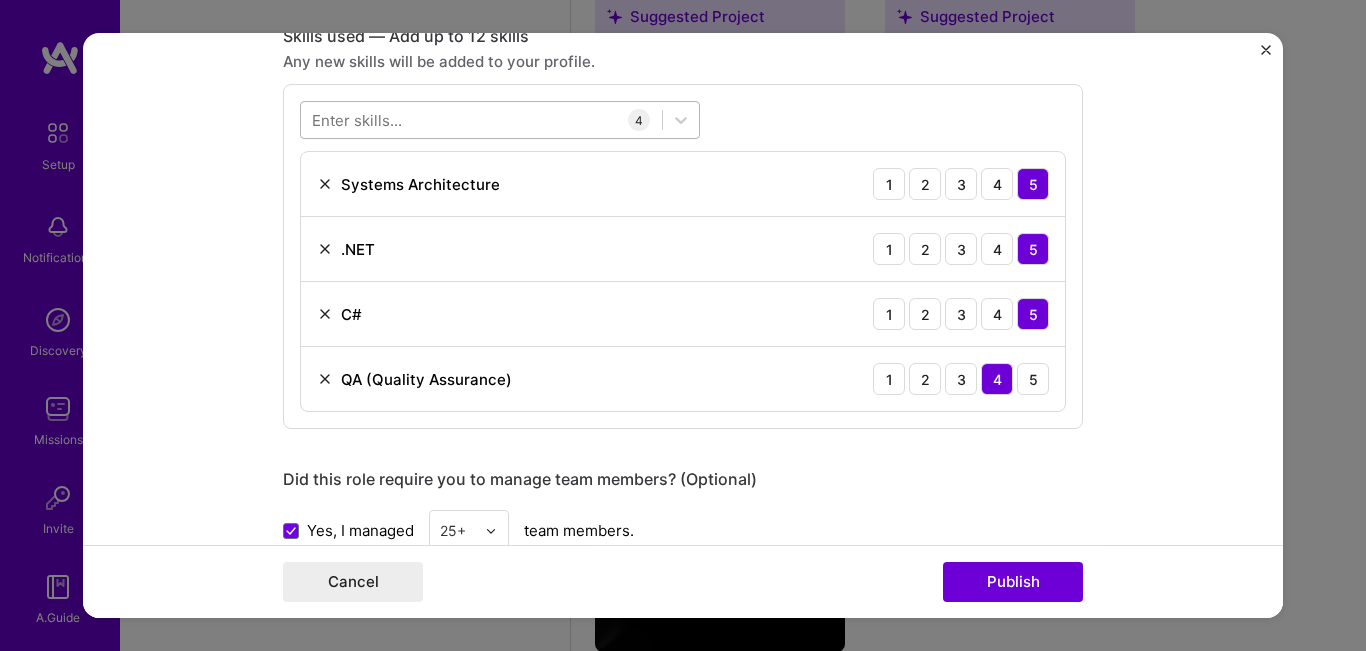 click at bounding box center [481, 120] 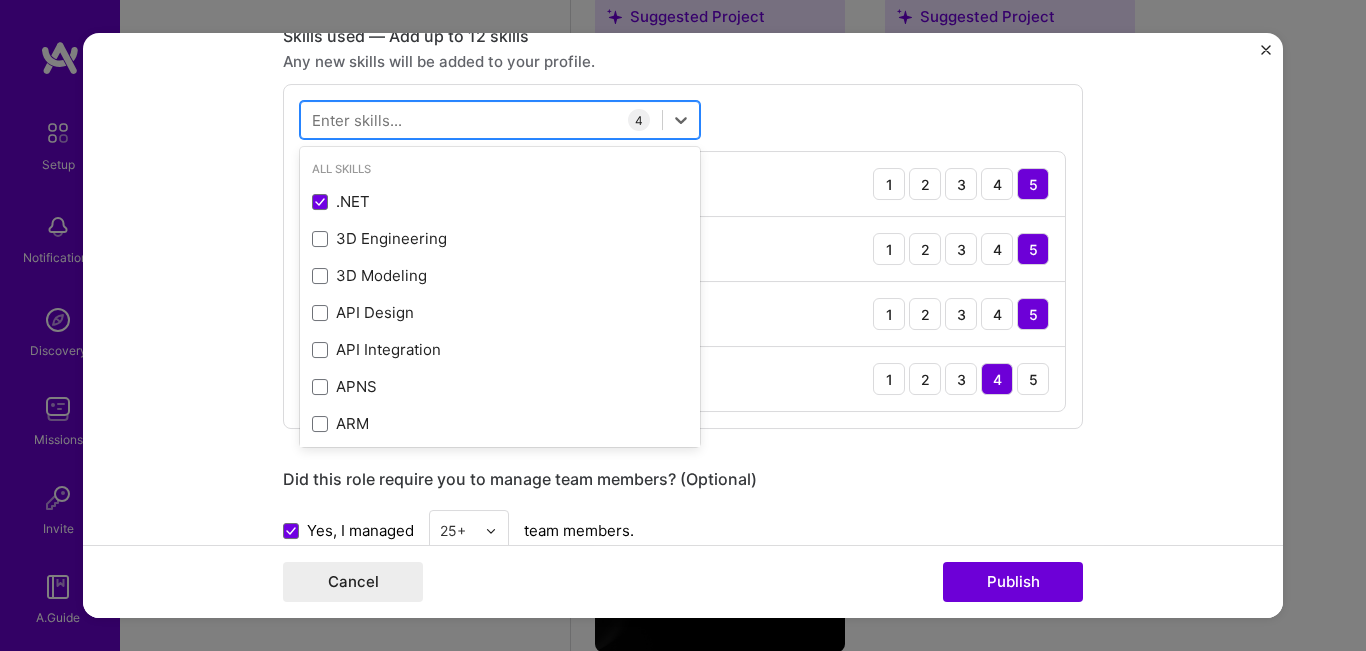 click at bounding box center [481, 120] 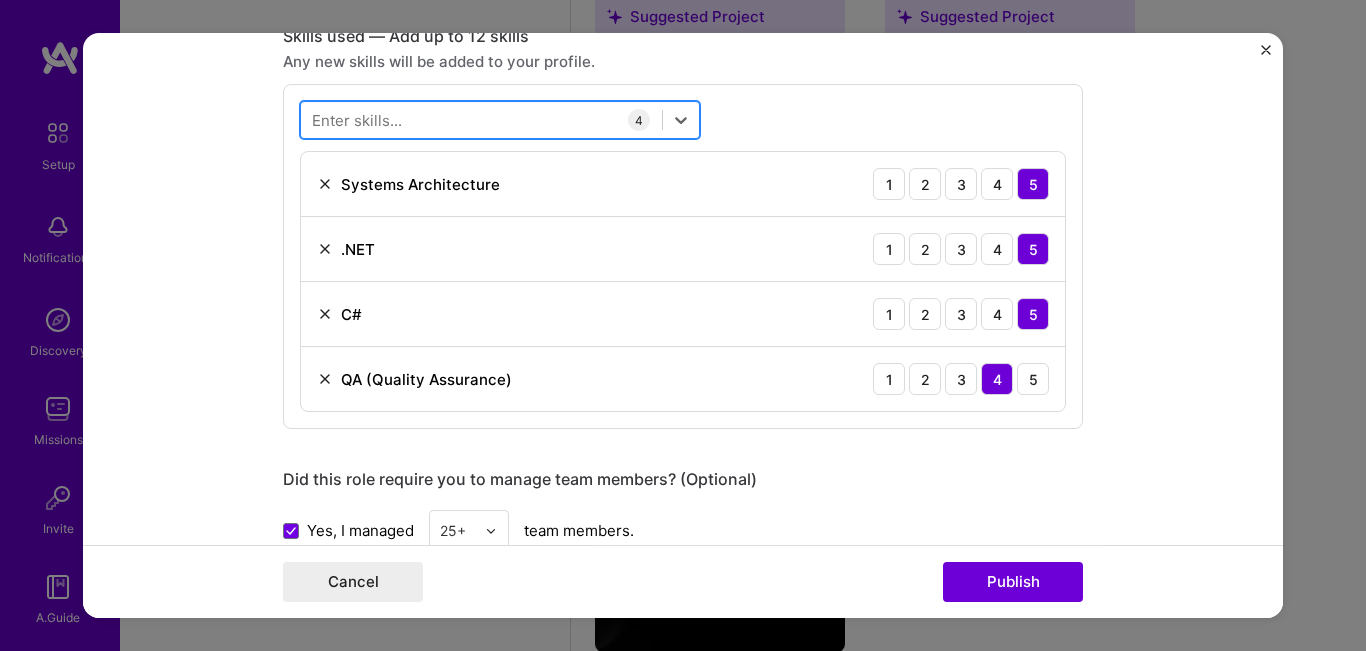 click at bounding box center (481, 120) 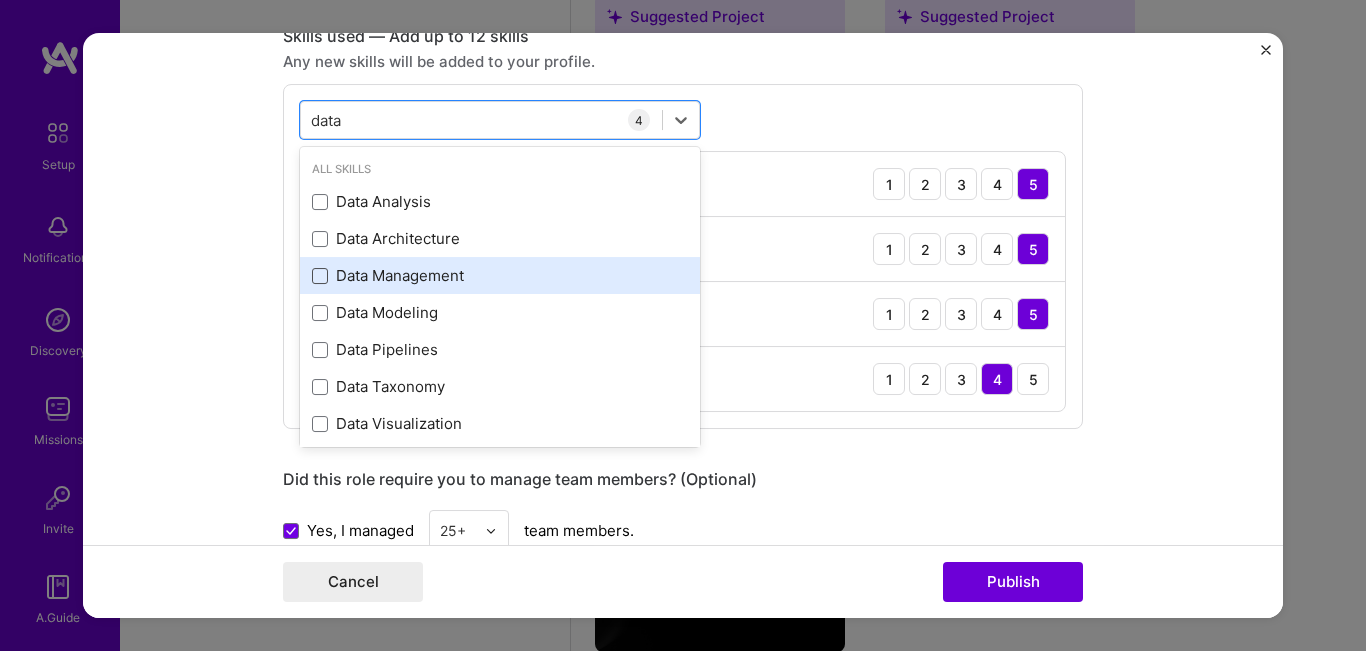 click at bounding box center [320, 276] 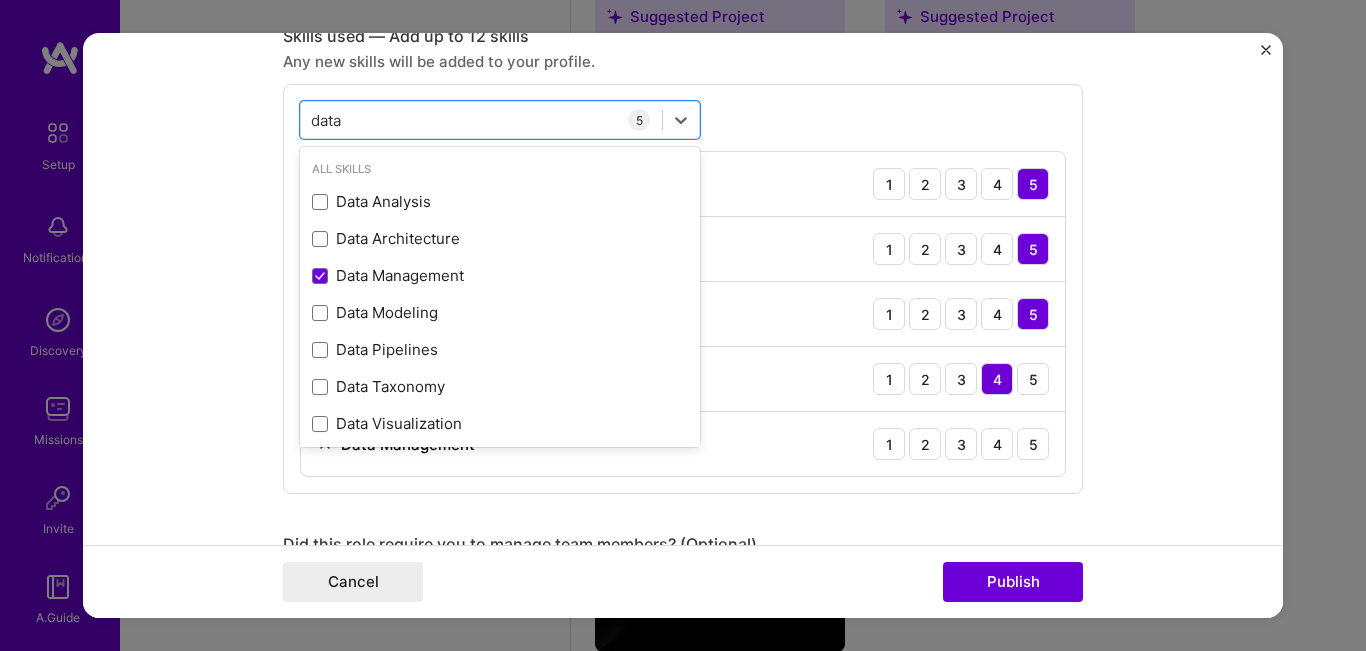 click on "Editing suggested project This project is suggested based on your LinkedIn, resume or A.Team activity. Project title Digital Payments Evolution Company Arab Financial Services (AFS)
Project industry Industry 2 Project Link (Optional)
Drag and drop an image or   Upload file Upload file We recommend uploading at least 4 images. 1600x1200px or higher recommended. Max 5MB each. Role Senior Management Member Select role type [MONTH], [YEAR]
to [MONTH], [YEAR]
I’m still working on this project Skills used — Add up to 12 skills Any new skills will be added to your profile. option Data Management, selected. option Data Management selected, 0 of 2. 9 results available for search term data. Use Up and Down to choose options, press Enter to select the currently focused option, press Escape to exit the menu, press Tab to select the option and exit the menu. data data All Skills Data Analysis DataDog 5 1" at bounding box center (683, 326) 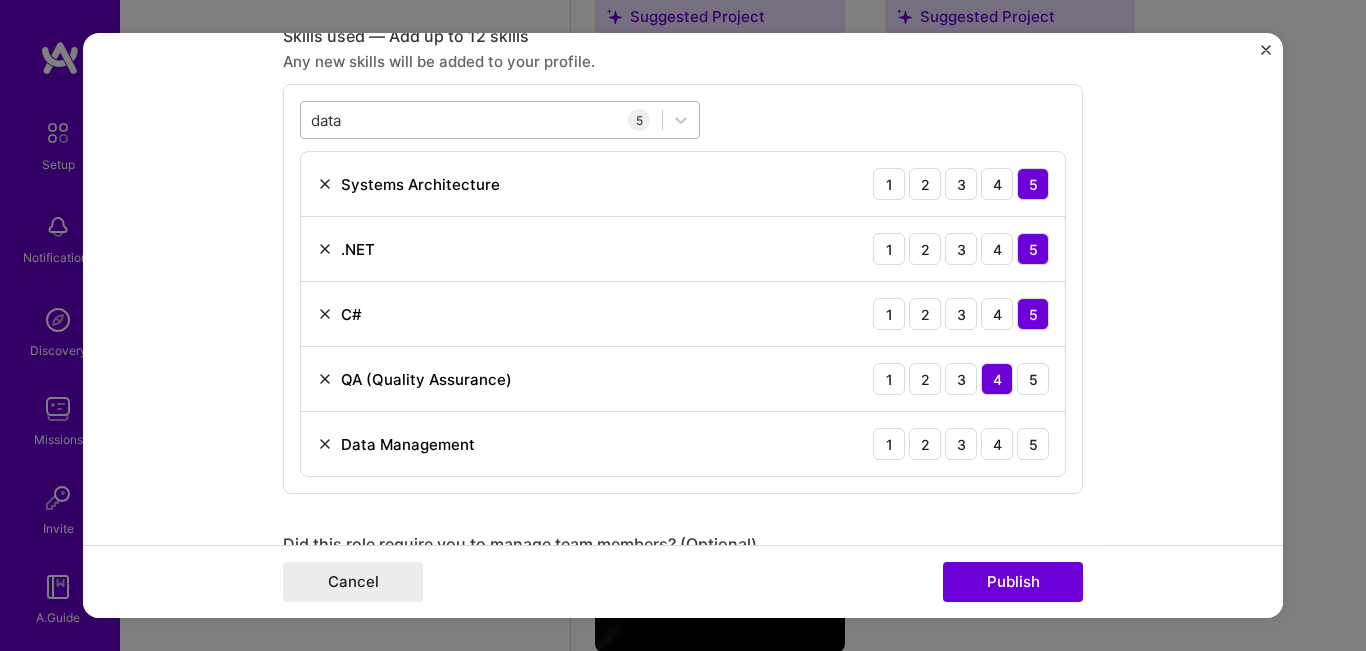 click on "data data" at bounding box center [481, 120] 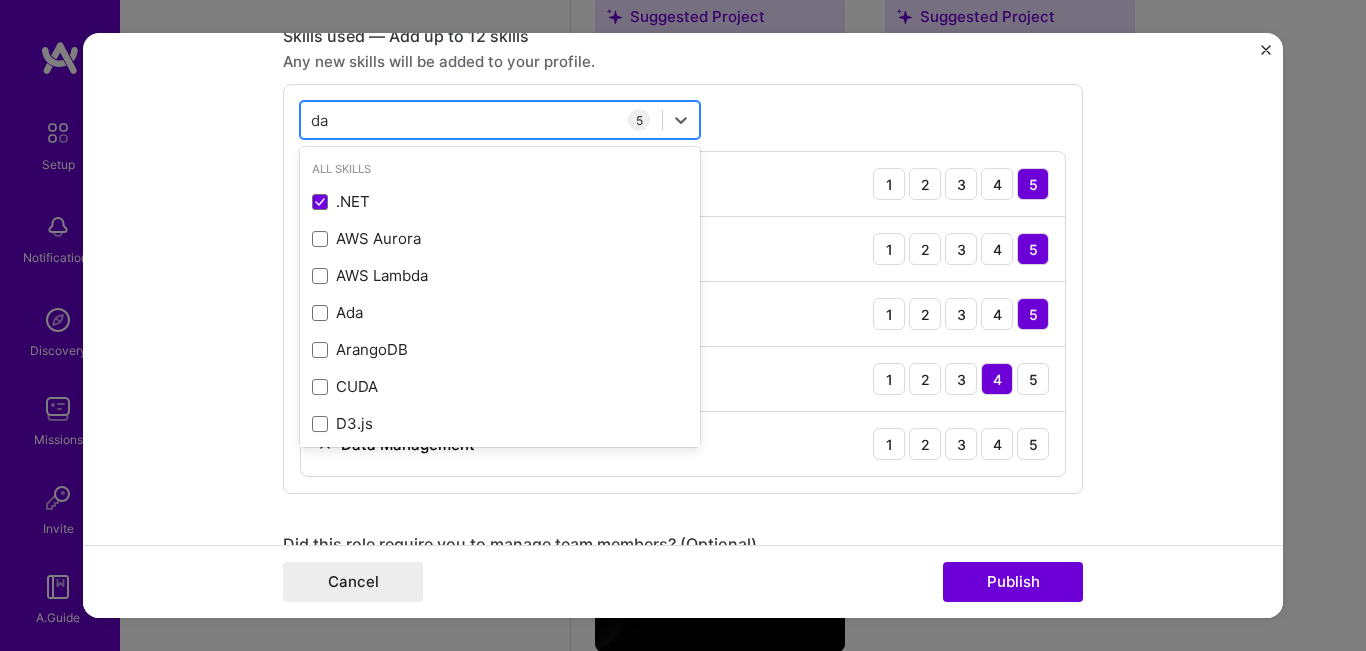 type on "d" 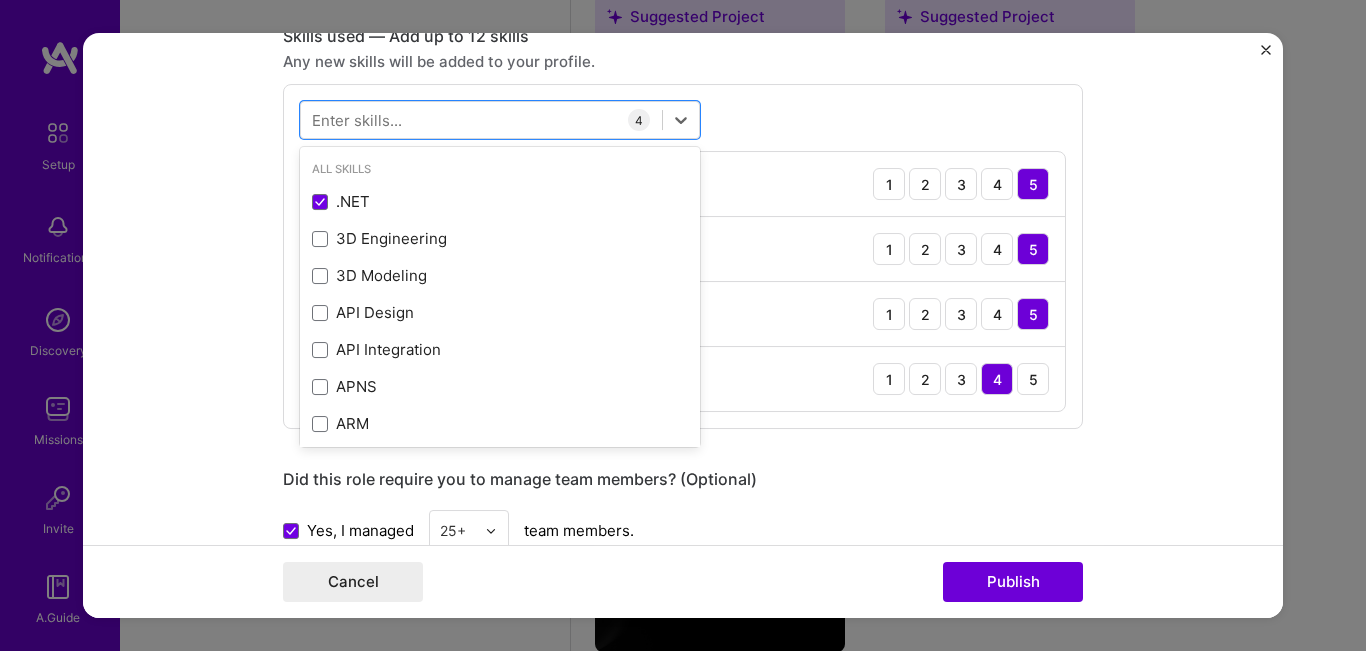 click on "Editing suggested project This project is suggested based on your LinkedIn, resume or A.Team activity. Project title Digital Payments Evolution Company Arab Financial Services (AFS)
Project industry Industry 2 Project Link (Optional)
Drag and drop an image or   Upload file Upload file We recommend uploading at least 4 images. 1600x1200px or higher recommended. Max 5MB each. Role Senior Management Member Select role type Jan, [YEAR]
to Jan, [YEAR]
I’m still working on this project Skills used — Add up to 12 skills Any new skills will be added to your profile. option Data Management, deselected. option Data Analysis focused, 0 of 2. 378 results available. Use Up and Down to choose options, press Enter to select the currently focused option, press Escape to exit the menu, press Tab to select the option and exit the menu. All Skills .NET 3D Engineering 3D Modeling API Design APNS ARM AWS" at bounding box center [683, 326] 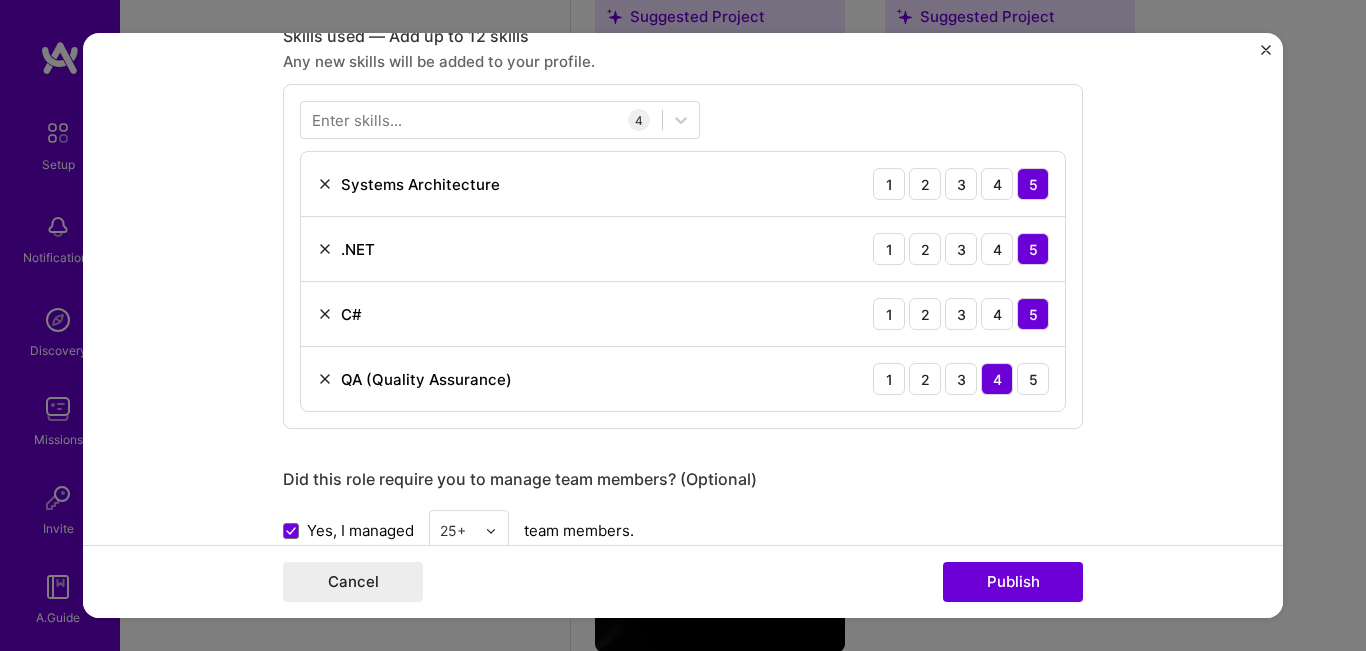 click on "Enter skills..." at bounding box center (357, 120) 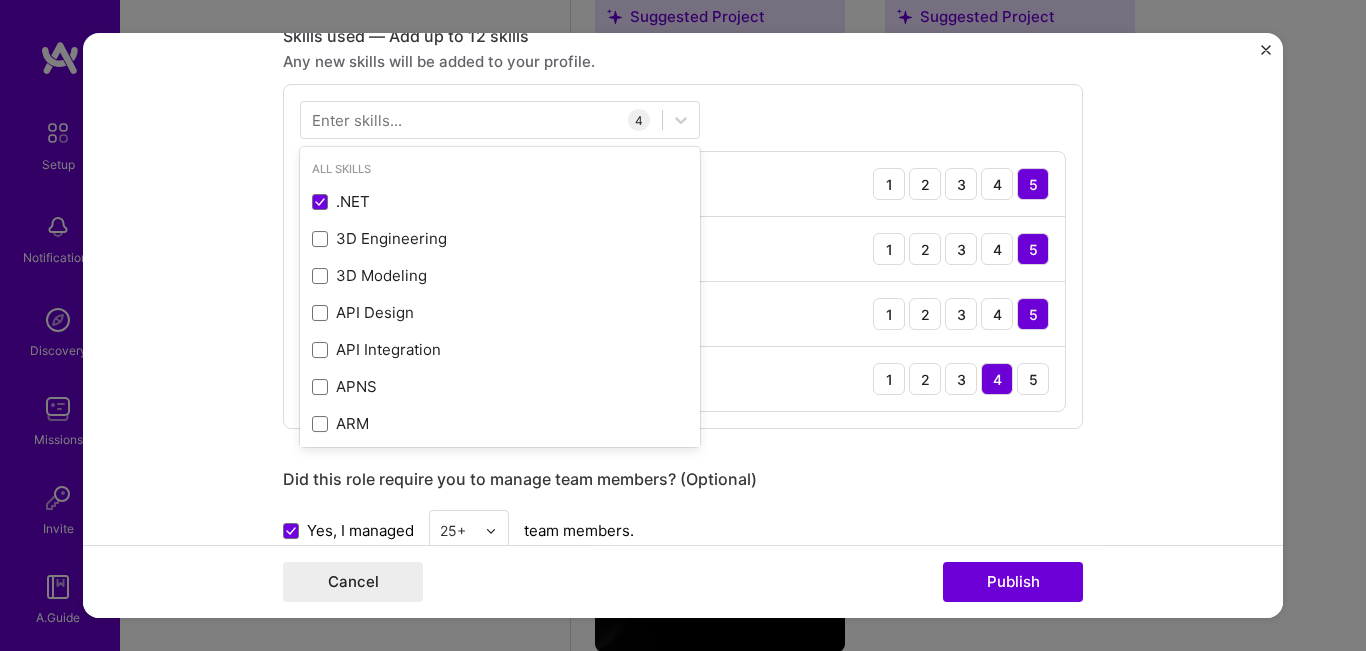 click on "Enter skills..." at bounding box center [357, 120] 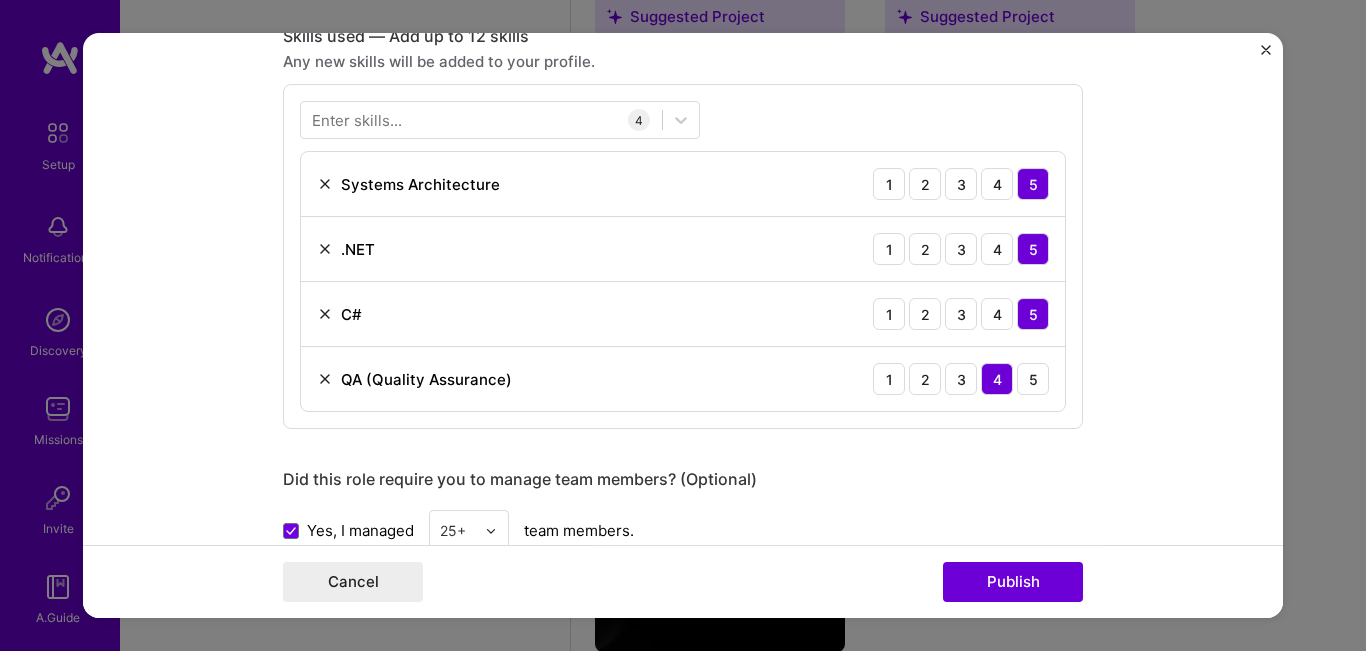 click on "Enter skills..." at bounding box center (357, 120) 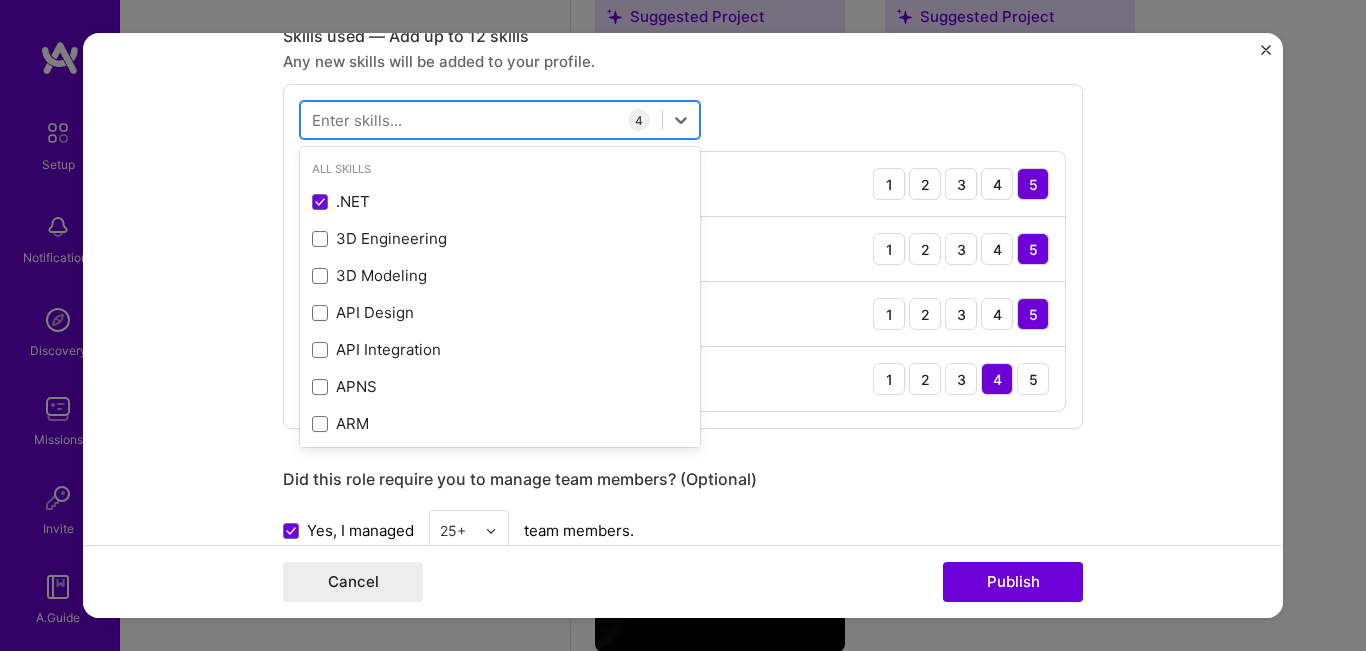 click at bounding box center (481, 120) 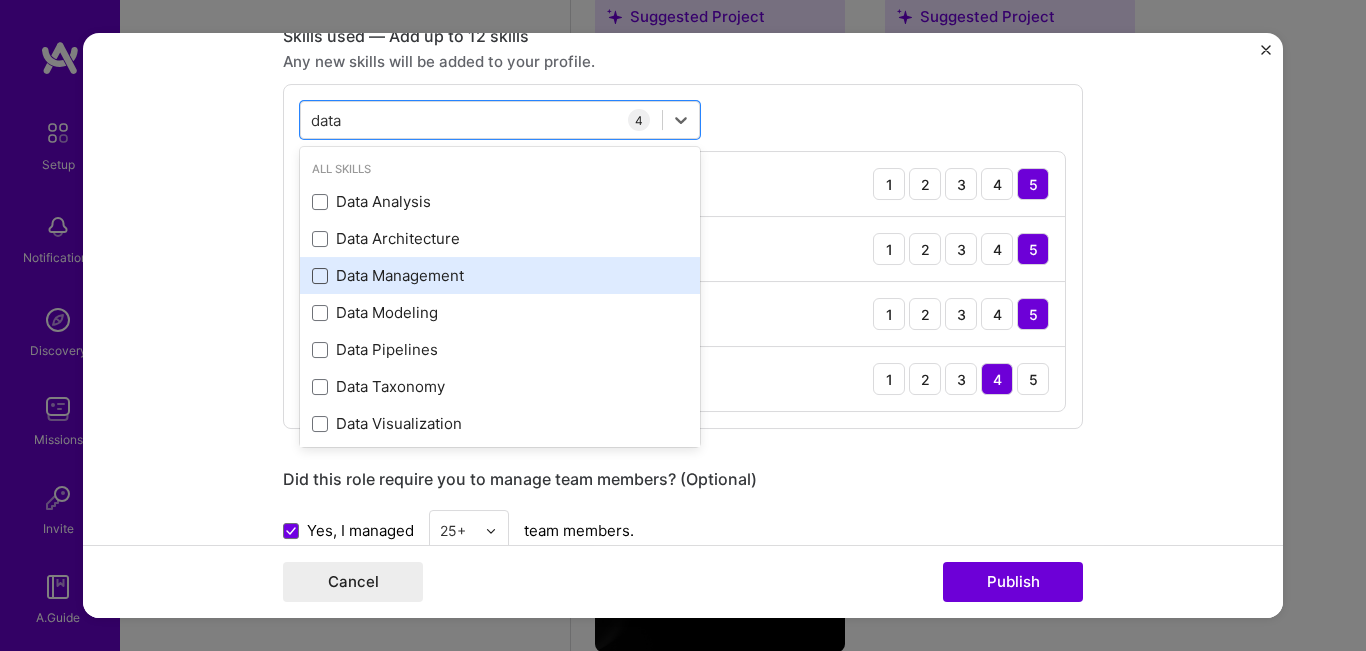 click at bounding box center [320, 276] 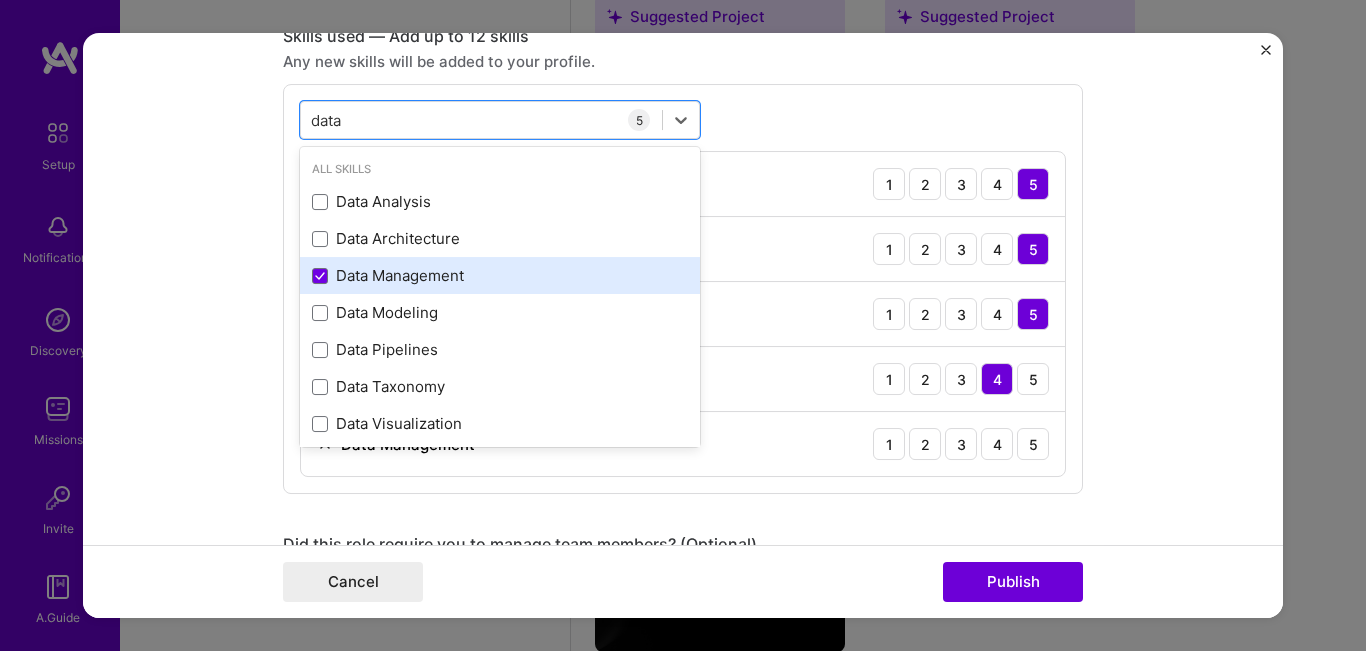click on "Data Management" at bounding box center [500, 275] 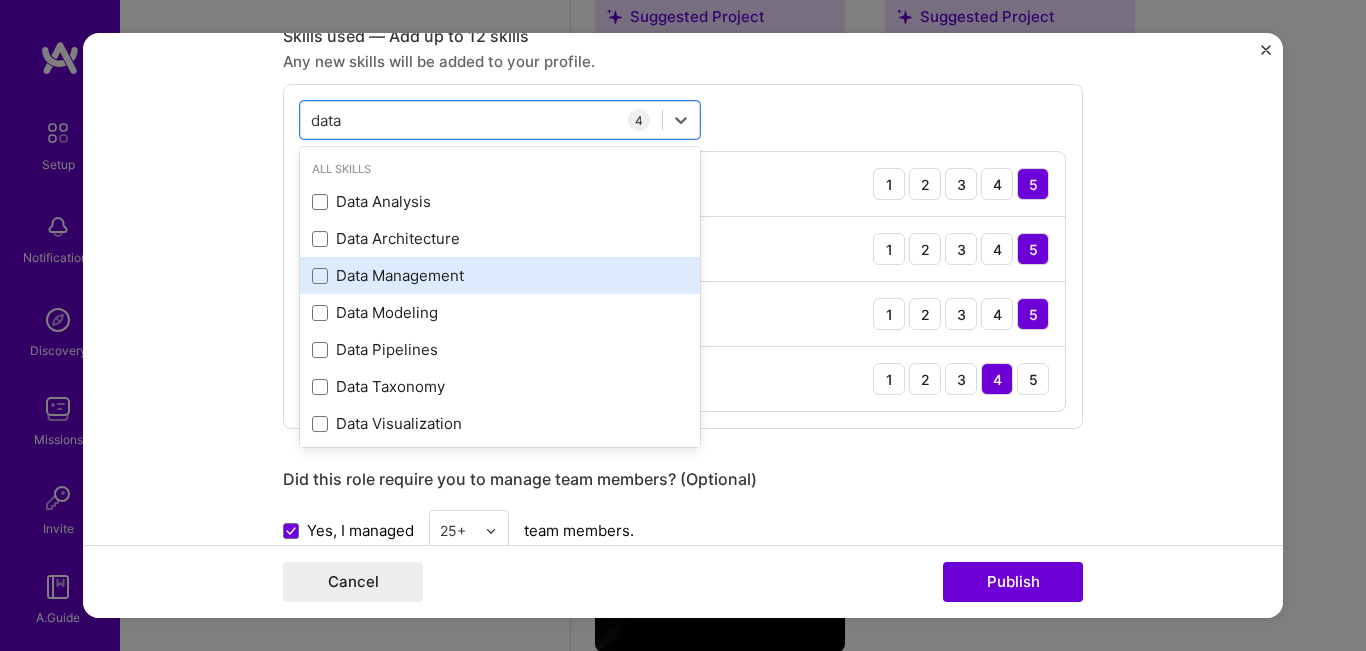 click on "Data Management" at bounding box center [500, 275] 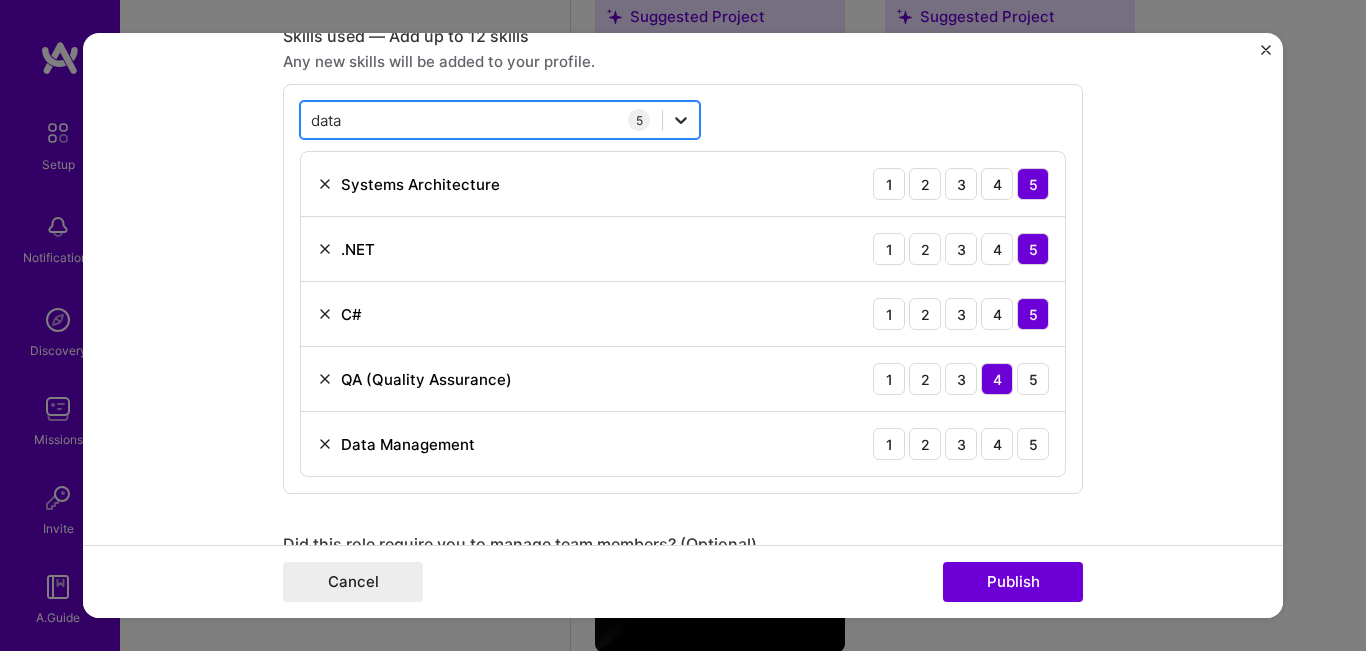 click 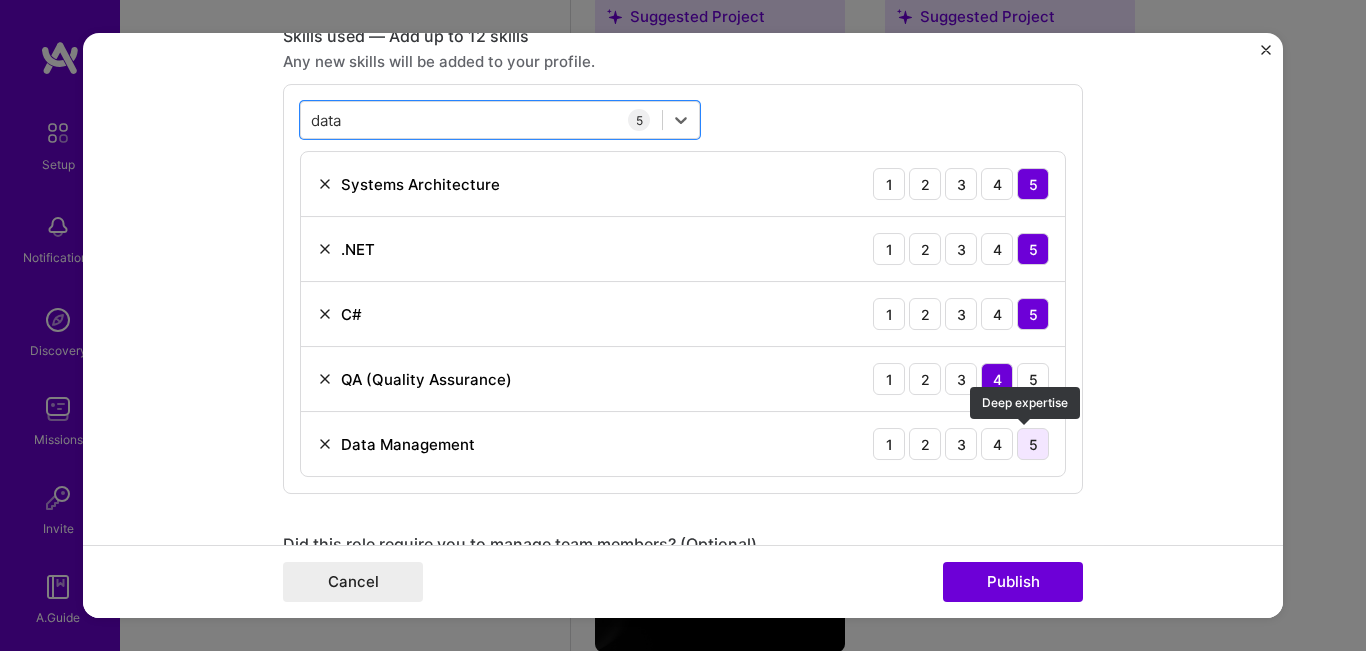 click on "5" at bounding box center [1033, 445] 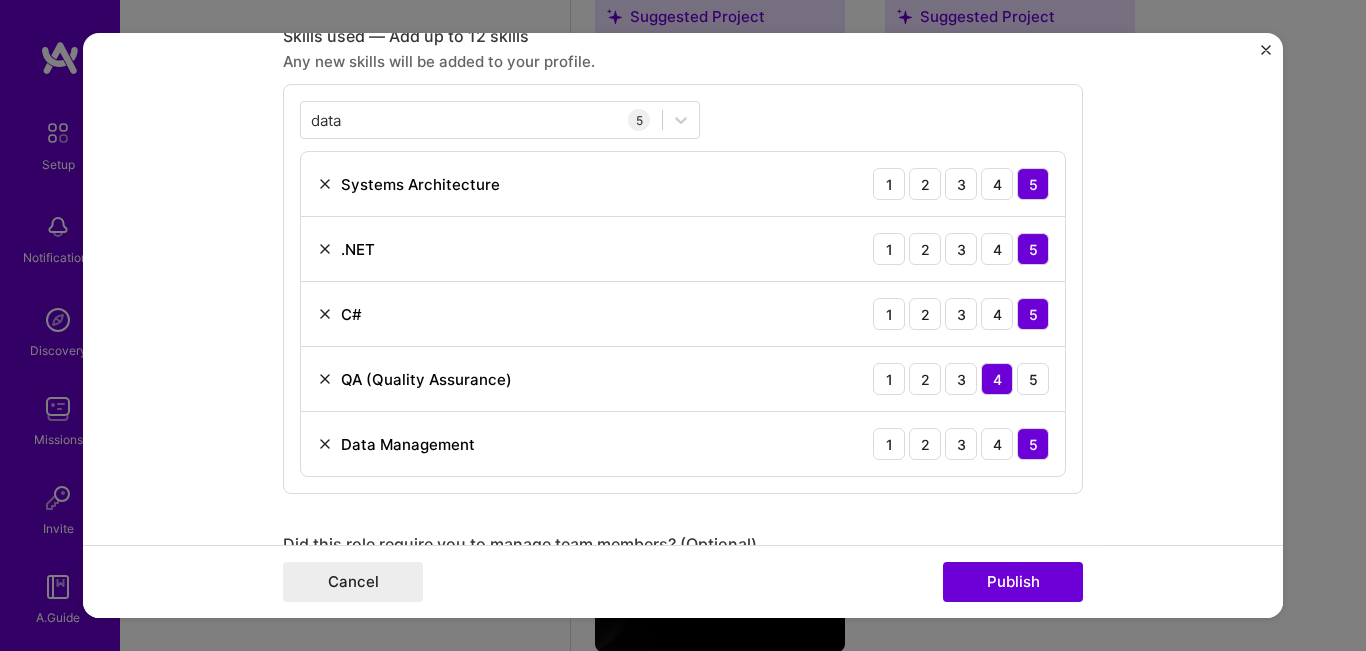 click on "Data Management 1 2 3 4 5" at bounding box center [683, 445] 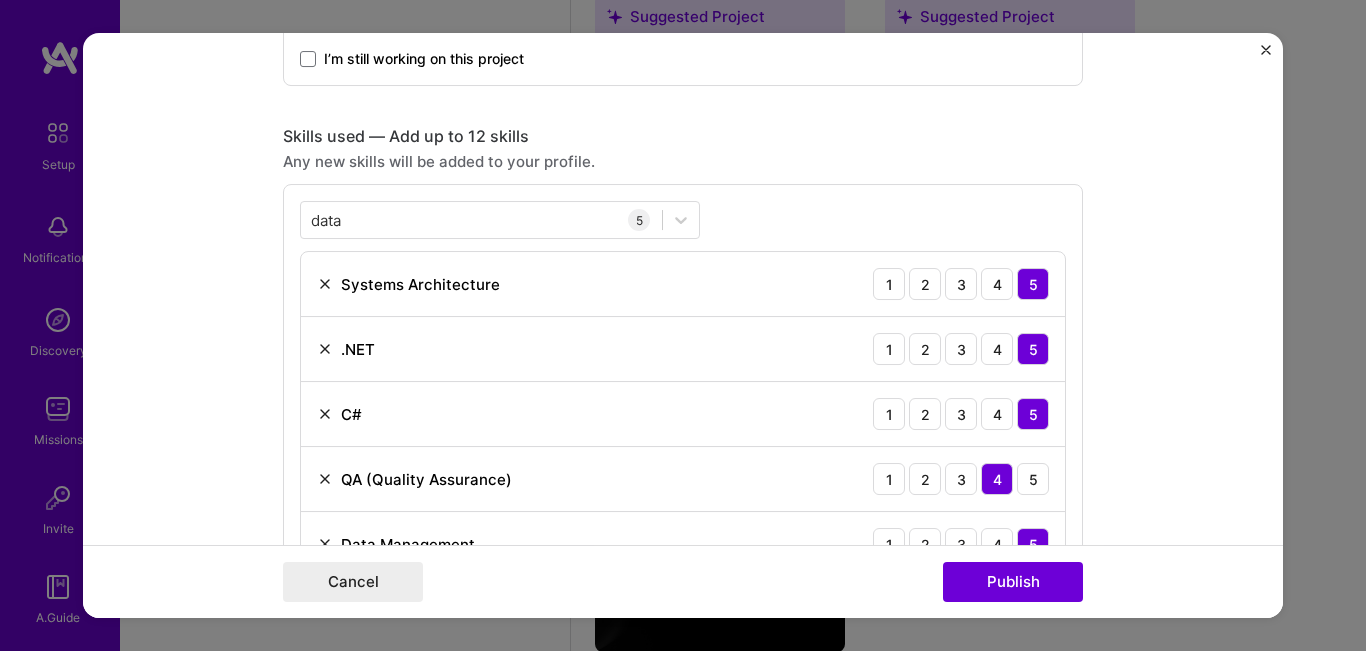 scroll, scrollTop: 806, scrollLeft: 0, axis: vertical 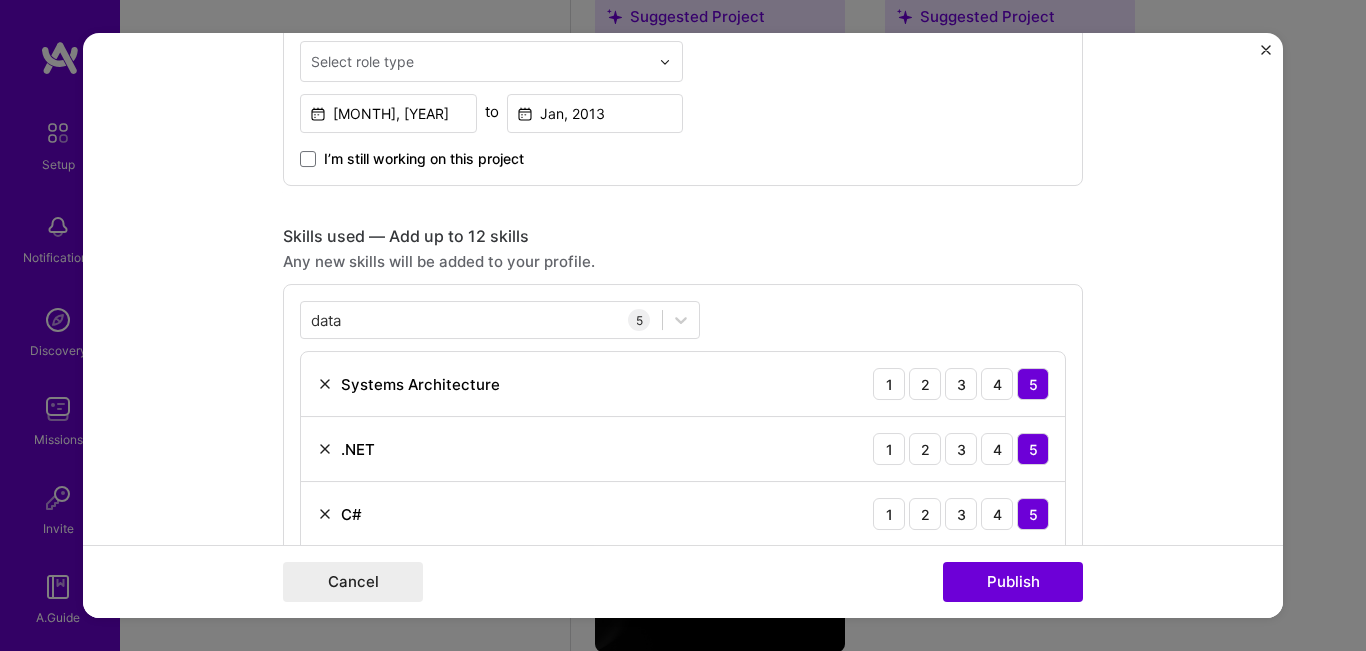 click on "Editing suggested project This project is suggested based on your LinkedIn, resume or A.Team activity. Project title Digital Payments Evolution Company Arab Financial Services (AFS)
Project industry Industry 2 Project Link (Optional)
Drag and drop an image or   Upload file Upload file We recommend uploading at least 4 images. 1600x1200px or higher recommended. Max 5MB each. Role Senior Management Member Select role type Jan, [YEAR]
to Jan, [YEAR]
I’m still working on this project Skills used — Add up to 12 skills Any new skills will be added to your profile. data data 5 Systems Architecture 1 2 3 4 5 .NET 1 2 3 4 5 C# 1 2 3 4 5 QA (Quality Assurance) 1 2 3 4 5 Data Management 1 2 3 4 5 Did this role require you to manage team members? (Optional) Yes, I managed 25+ team members. Were you involved from inception to launch (0  ->  1)? (Optional) Add metrics (Optional) 0.02% defects   /" at bounding box center (683, 326) 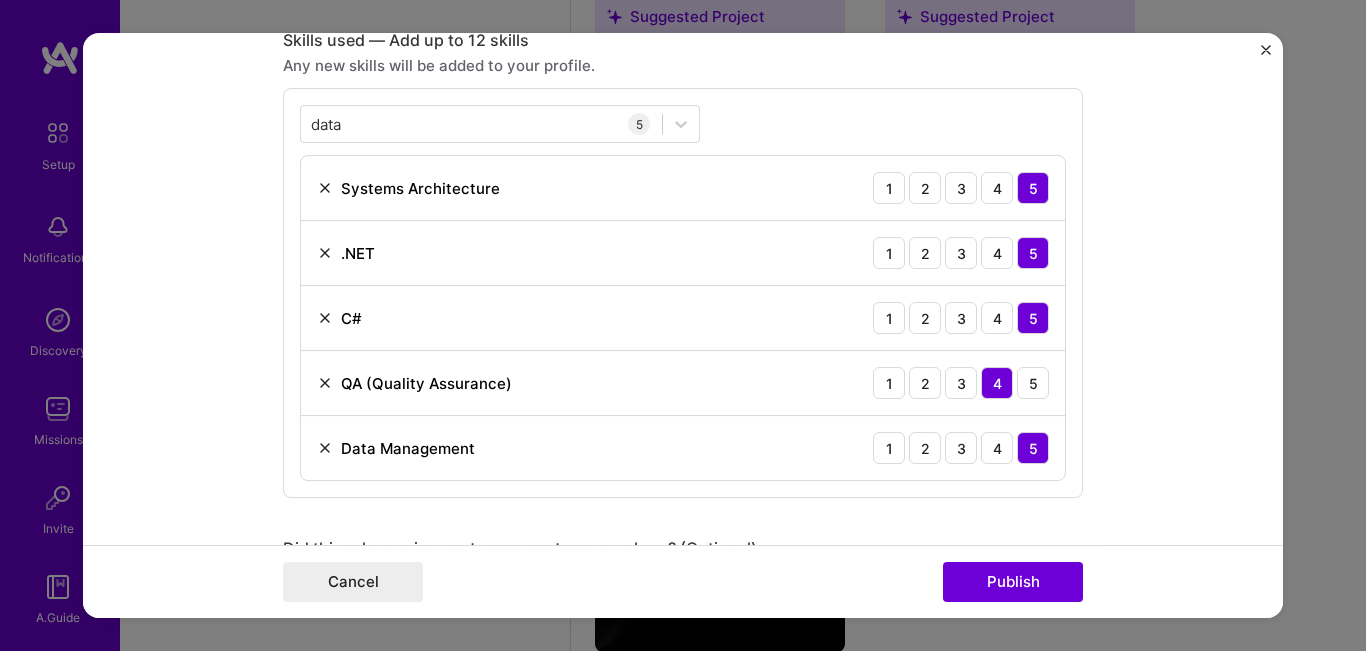 scroll, scrollTop: 1006, scrollLeft: 0, axis: vertical 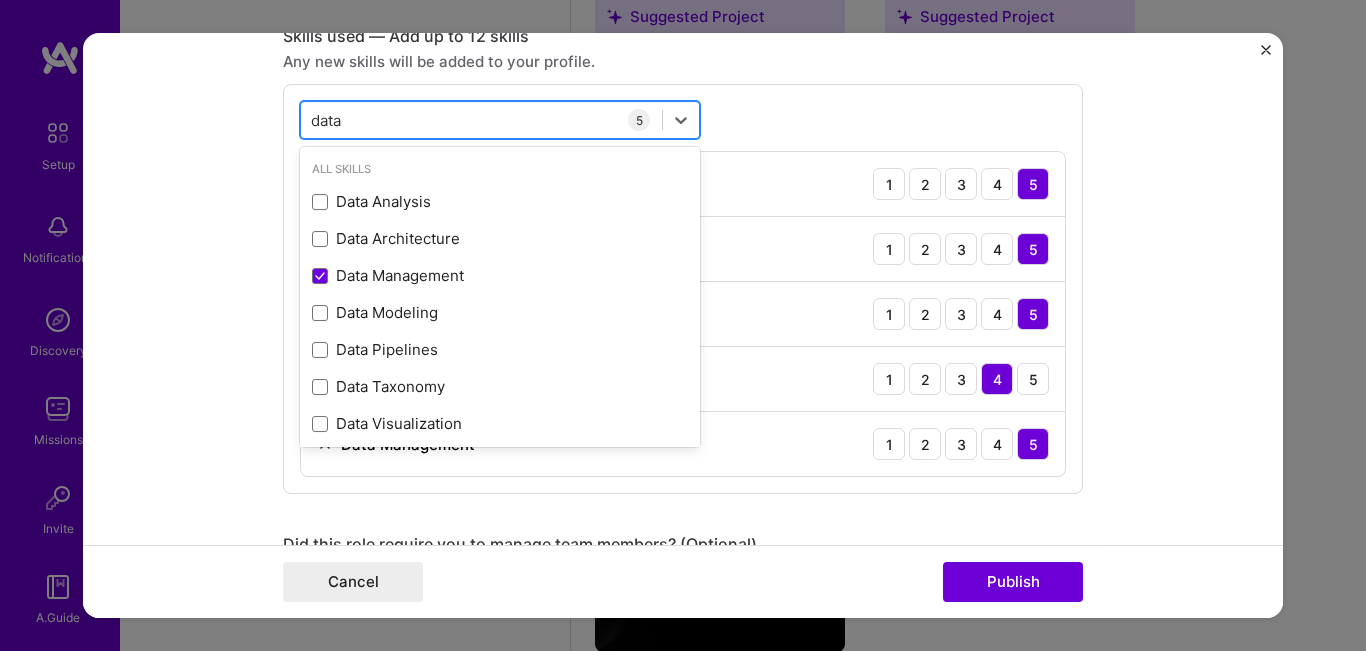 click on "data data" at bounding box center (481, 120) 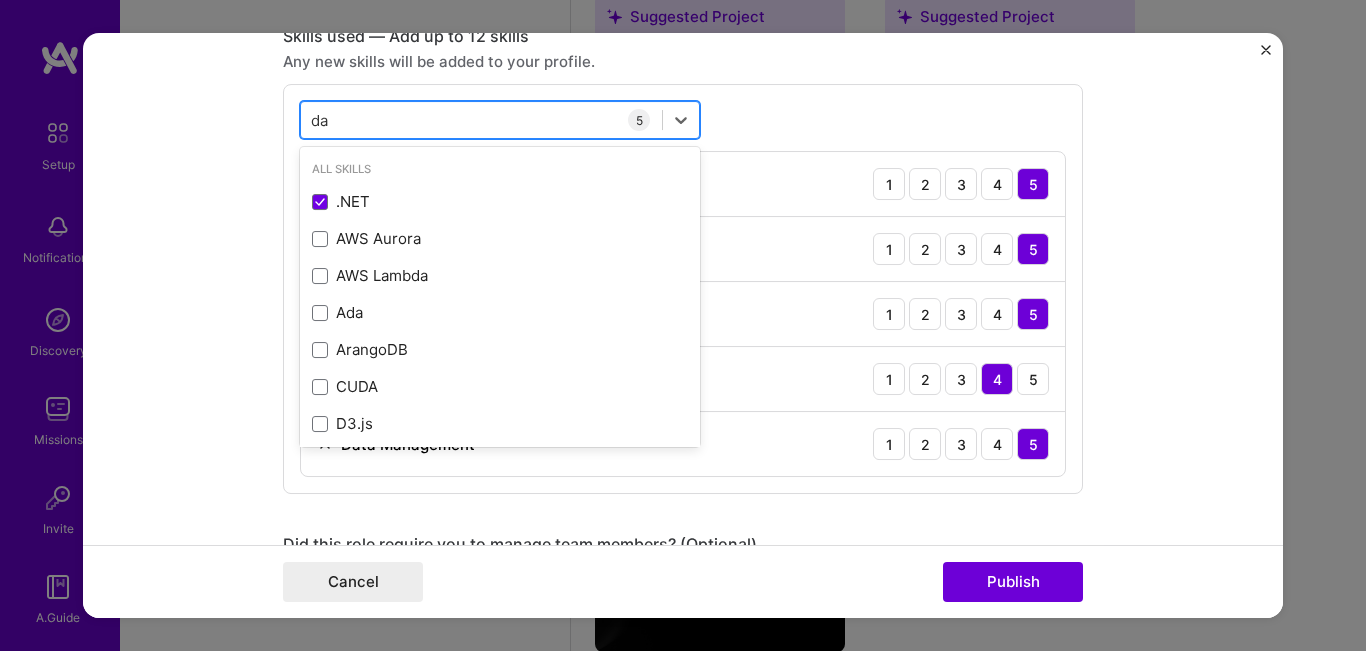type on "d" 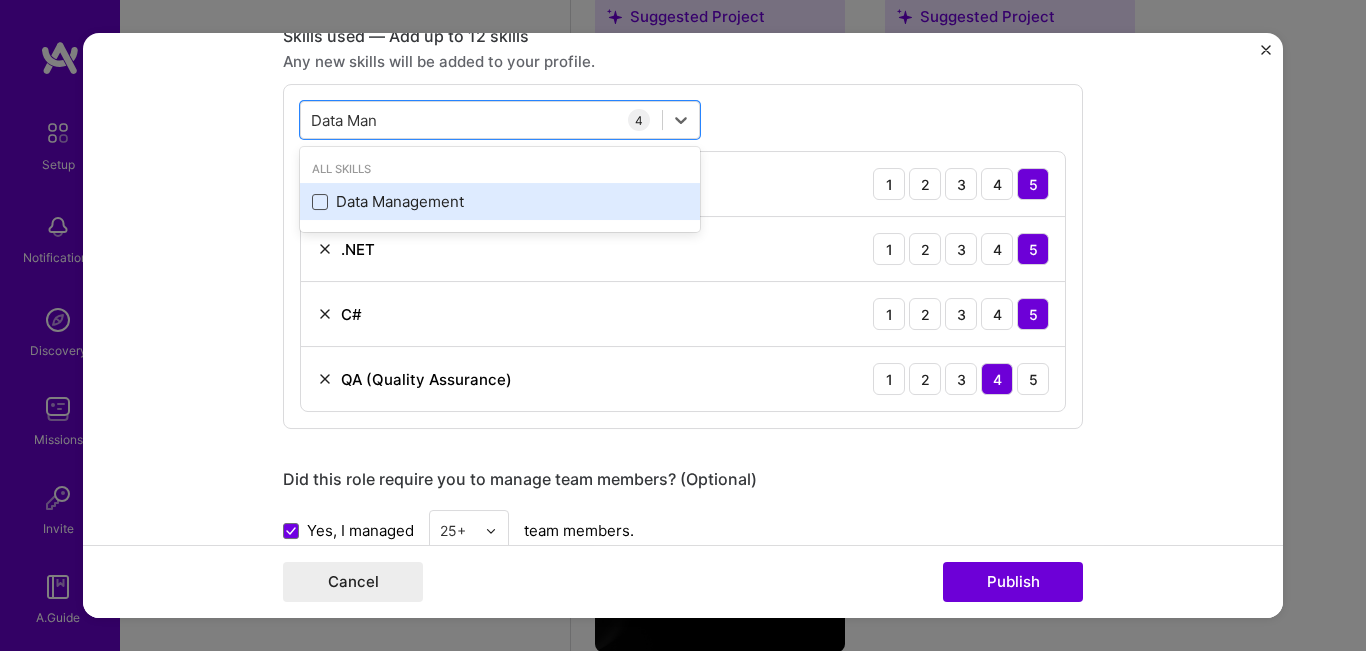 click at bounding box center (320, 202) 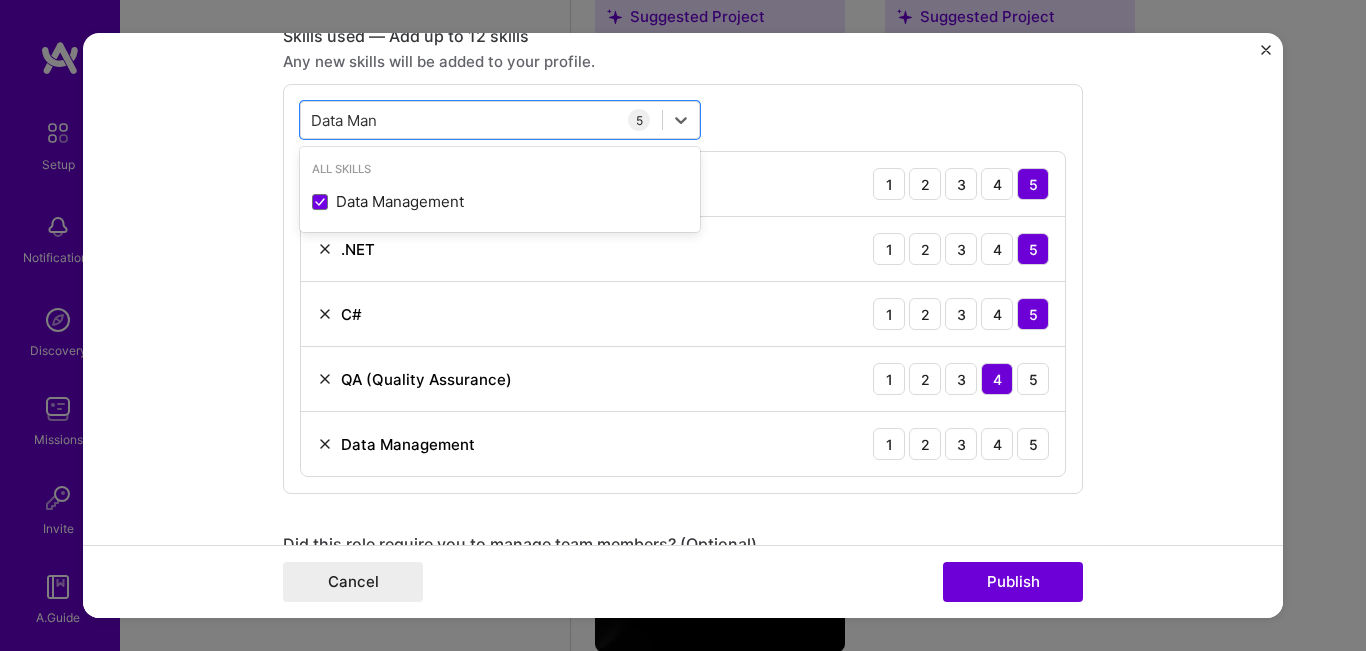 type on "Data Man" 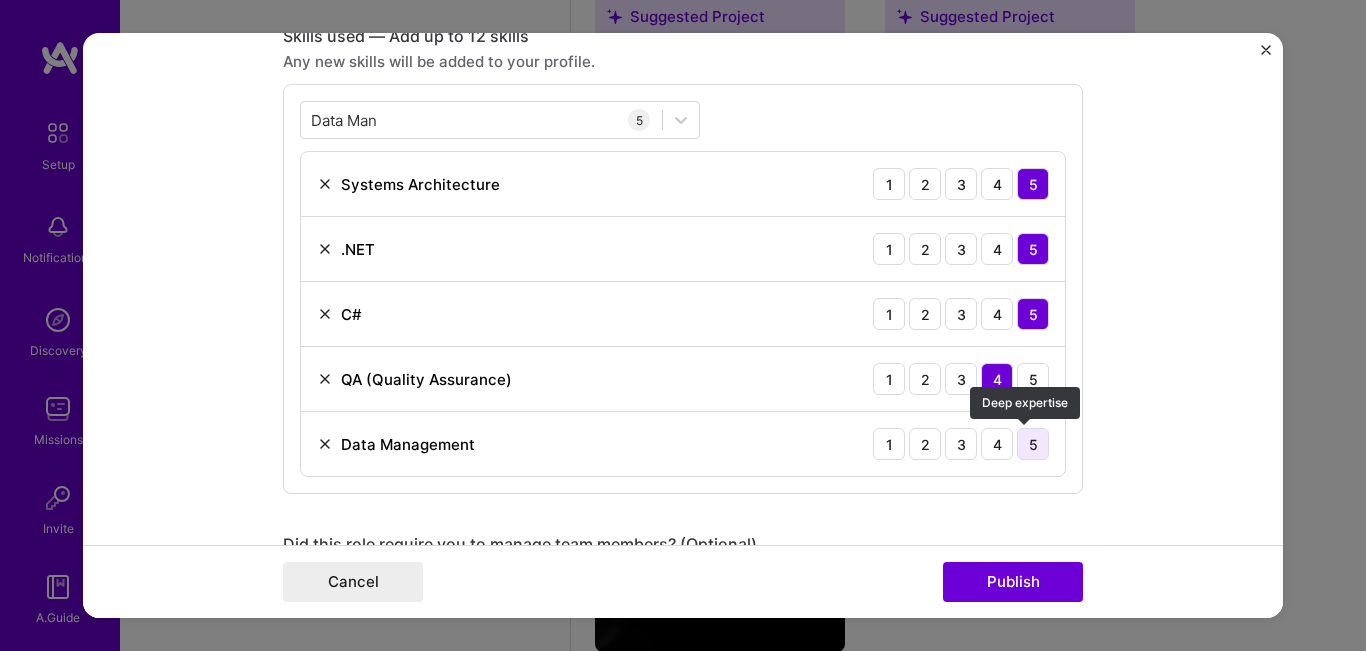 click on "5" at bounding box center [1033, 445] 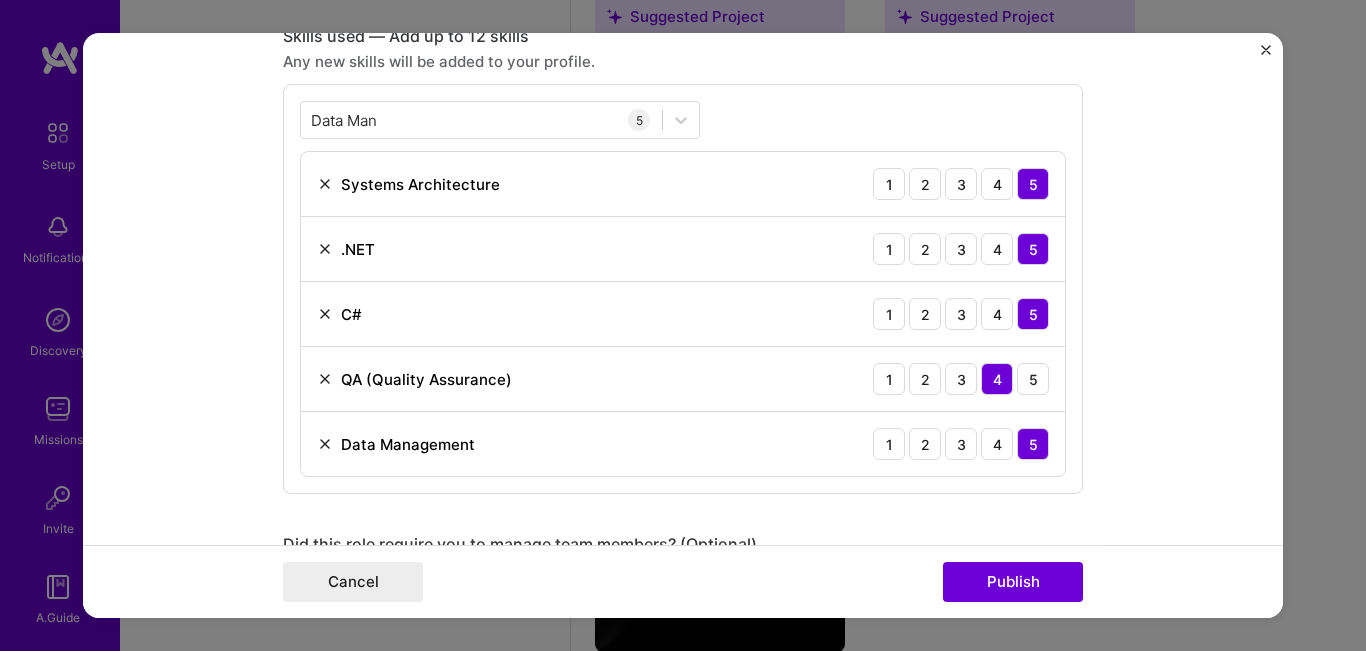 click on "Editing suggested project This project is suggested based on your LinkedIn, resume or A.Team activity. Project title Digital Payments Evolution Company Arab Financial Services (AFS)
Project industry Industry 2 Project Link (Optional)
Drag and drop an image or   Upload file Upload file We recommend uploading at least 4 images. 1600x1200px or higher recommended. Max 5MB each. Role Senior Management Member Select role type Jan, [YEAR]
to Jan, [YEAR]
I’m still working on this project Skills used — Add up to 12 skills Any new skills will be added to your profile. Data Man Data Man 5 Systems Architecture 1 2 3 4 5 .NET 1 2 3 4 5 C# 1 2 3 4 5 QA (Quality Assurance) 1 2 3 4 5 Data Management 1 2 3 4 5 Did this role require you to manage team members? (Optional) Yes, I managed 25+ team members. Were you involved from inception to launch (0  ->  1)? (Optional) Add metrics (Optional)   983 /" at bounding box center (683, 326) 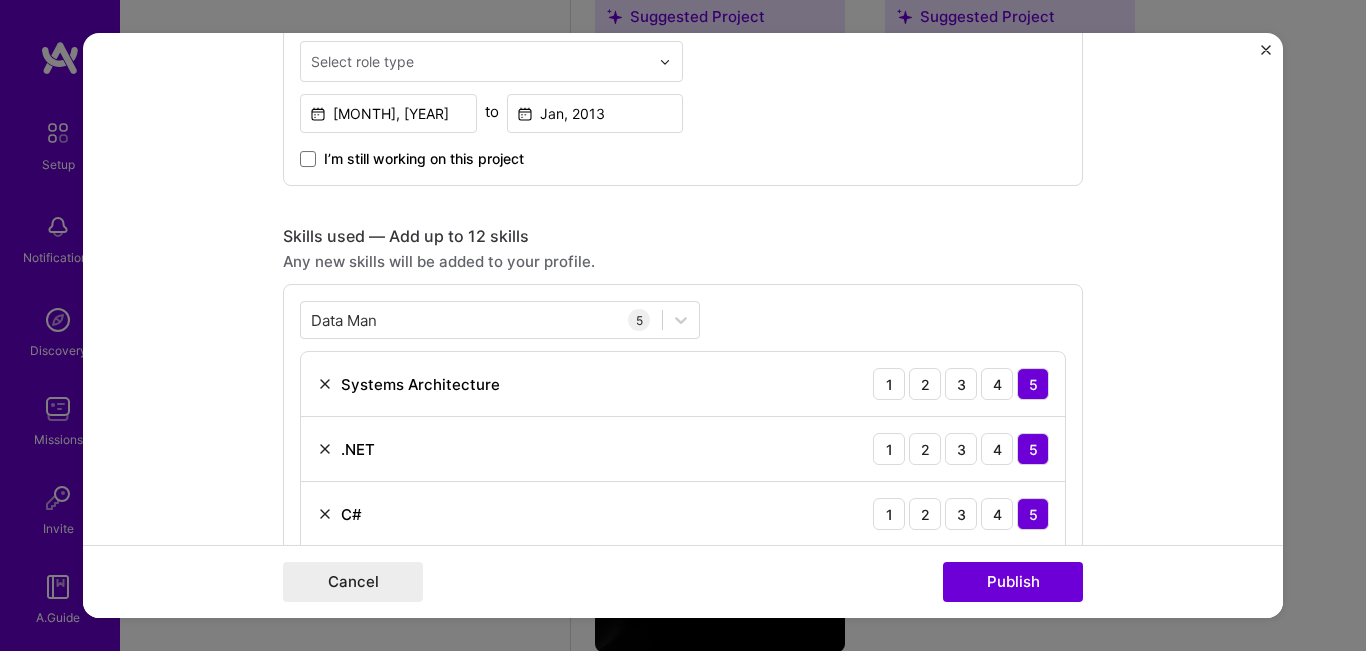 scroll, scrollTop: 706, scrollLeft: 0, axis: vertical 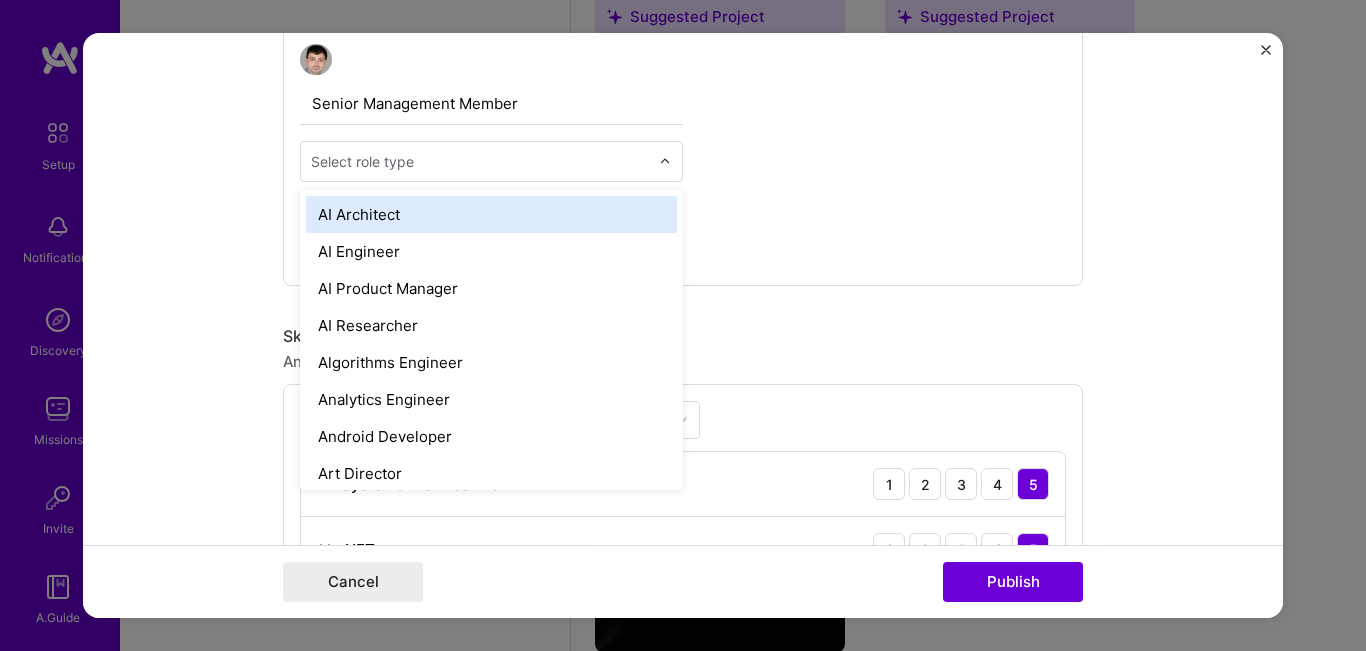click on "Select role type" at bounding box center (480, 161) 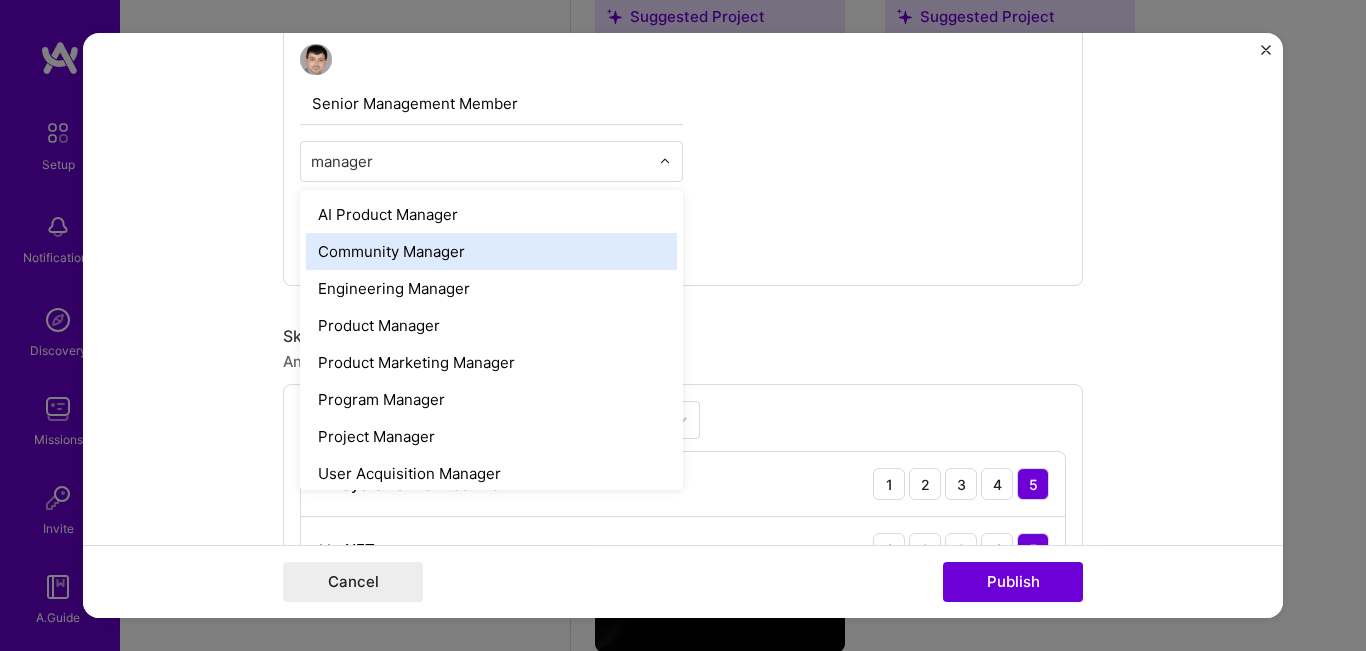 scroll, scrollTop: 8, scrollLeft: 0, axis: vertical 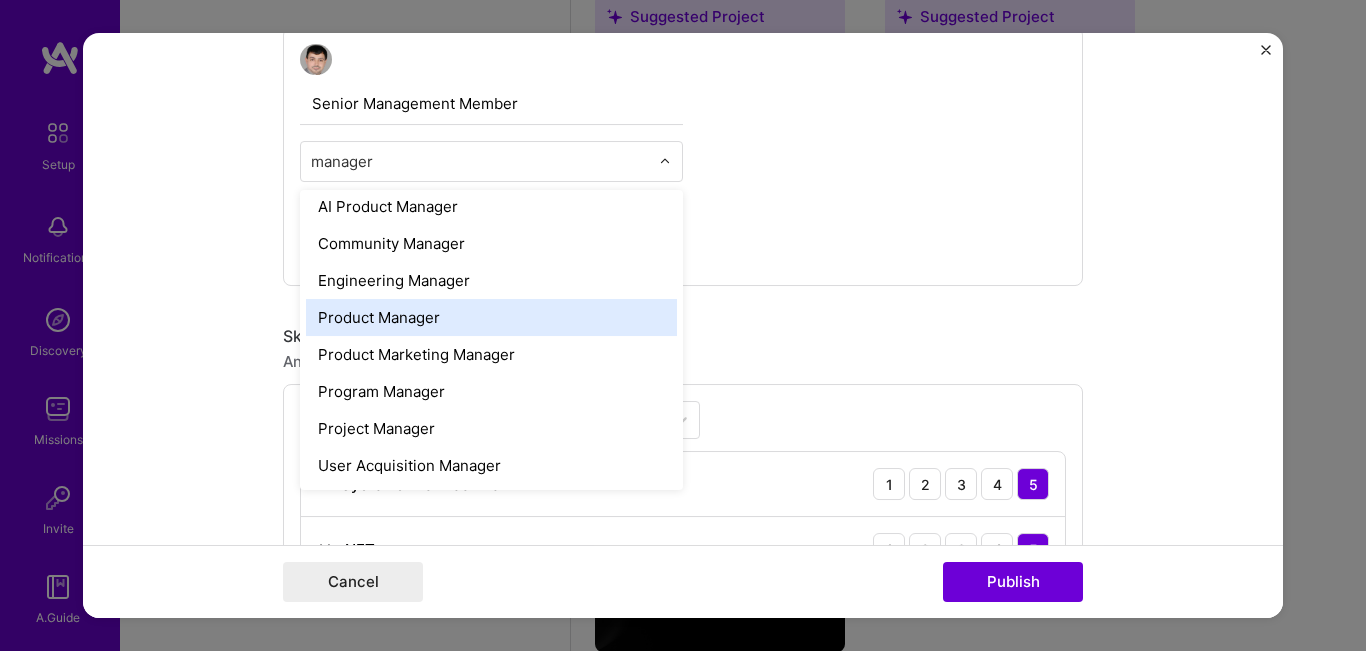 type on "manager" 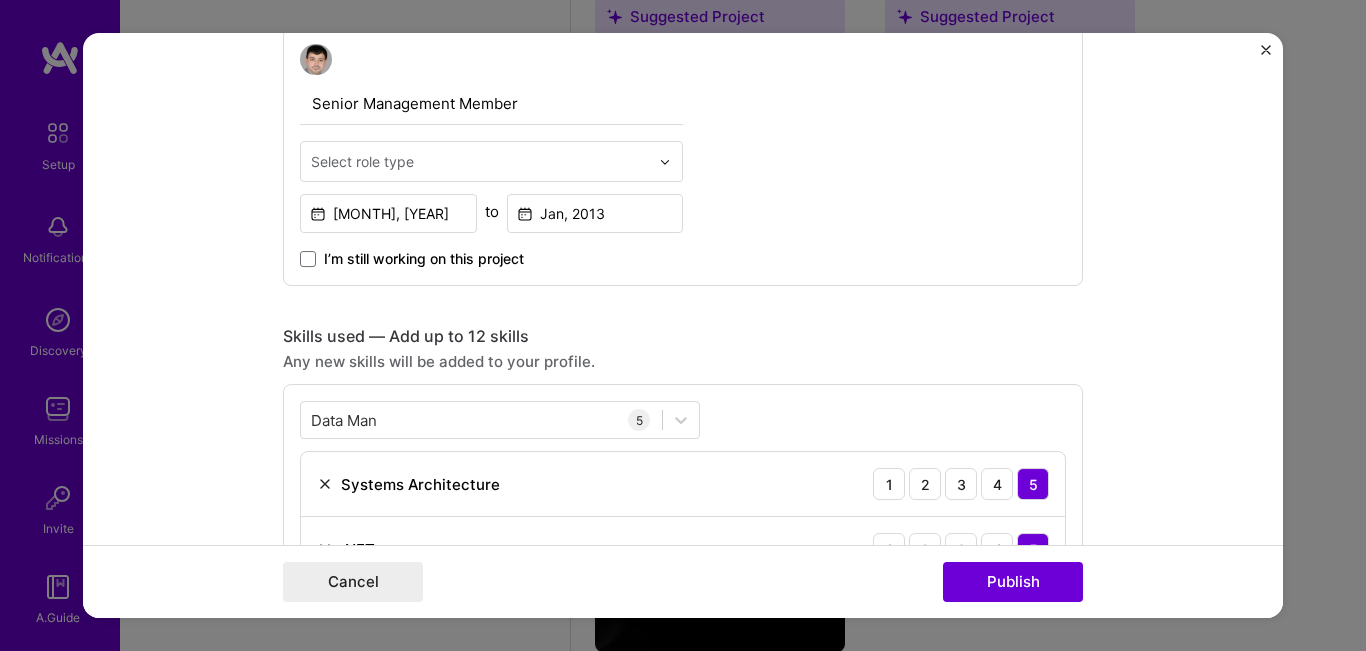 click on "Senior Management Member Select role type Jan, [YEAR]
to Jan, [YEAR]
I’m still working on this project" at bounding box center [683, 157] 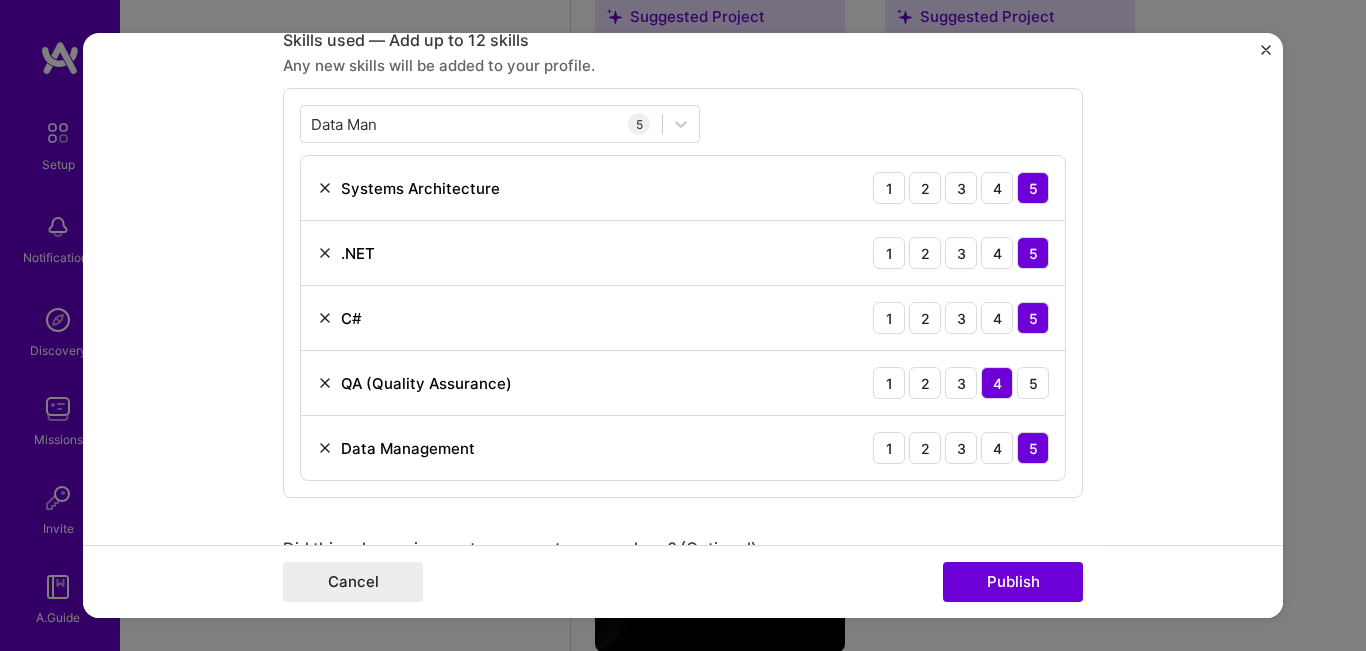 scroll, scrollTop: 1006, scrollLeft: 0, axis: vertical 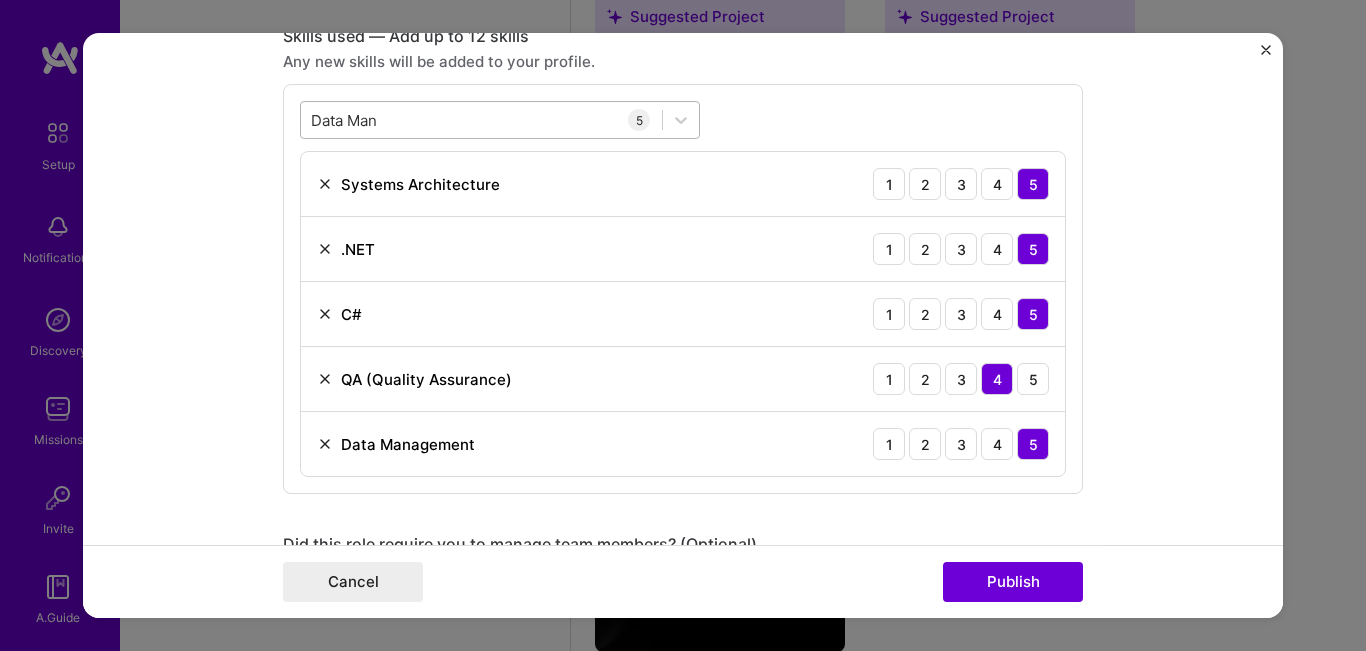 click on "Data Man Data Man" at bounding box center [481, 120] 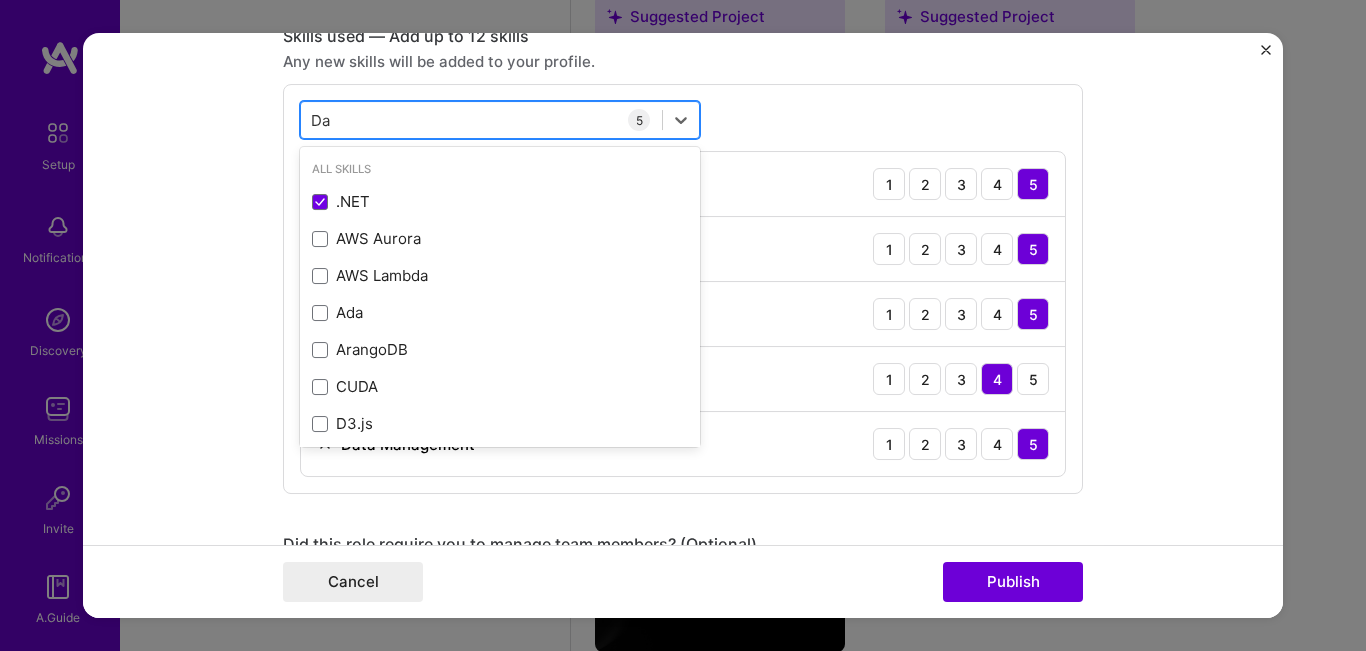 type on "D" 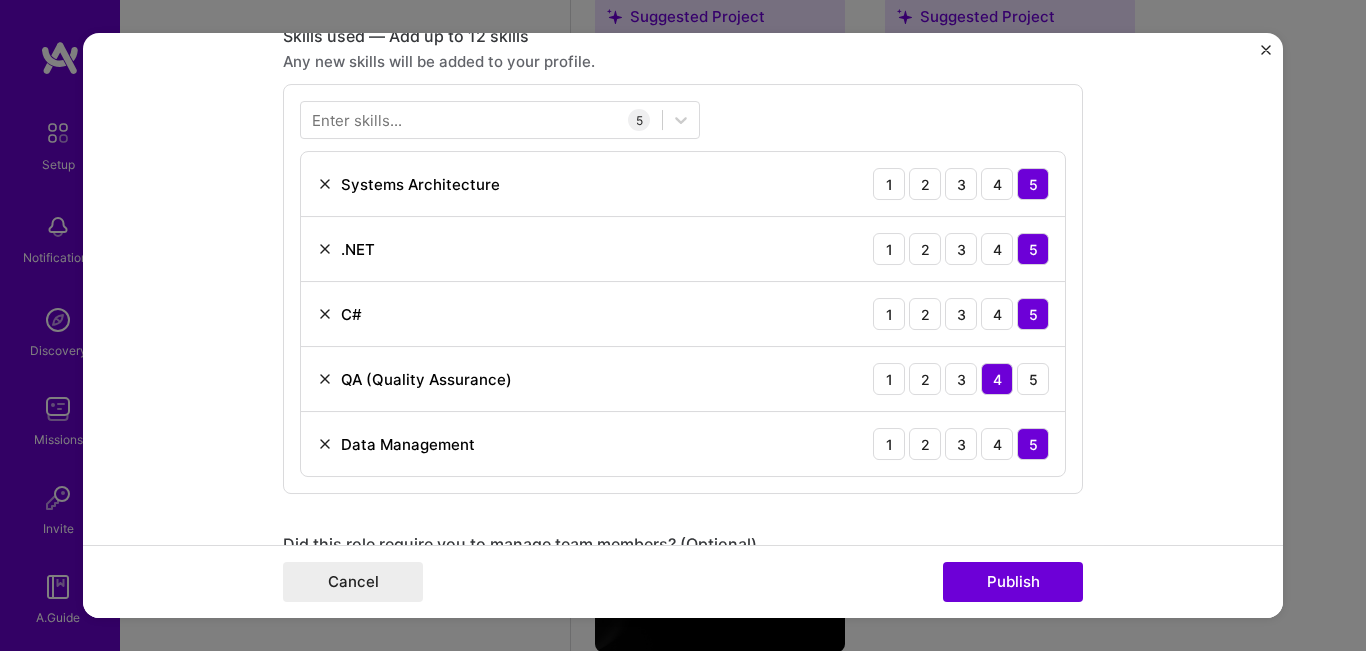 click on "Editing suggested project This project is suggested based on your LinkedIn, resume or A.Team activity. Project title Digital Payments Evolution Company Arab Financial Services (AFS)
Project industry Industry 2 Project Link (Optional)
Drag and drop an image or   Upload file Upload file We recommend uploading at least 4 images. 1600x1200px or higher recommended. Max 5MB each. Role Senior Management Member Select role type Jan, [YEAR]
to Jan, [YEAR]
I’m still working on this project Skills used — Add up to 12 skills Any new skills will be added to your profile. Enter skills... 5 Systems Architecture 1 2 3 4 5 .NET 1 2 3 4 5 C# 1 2 3 4 5 QA (Quality Assurance) 1 2 3 4 5 Data Management 1 2 3 4 5 Did this role require you to manage team members? (Optional) Yes, I managed 25+ team members. Were you involved from inception to launch (0  ->  1)? (Optional) Add metrics (Optional)   983 /" at bounding box center (683, 326) 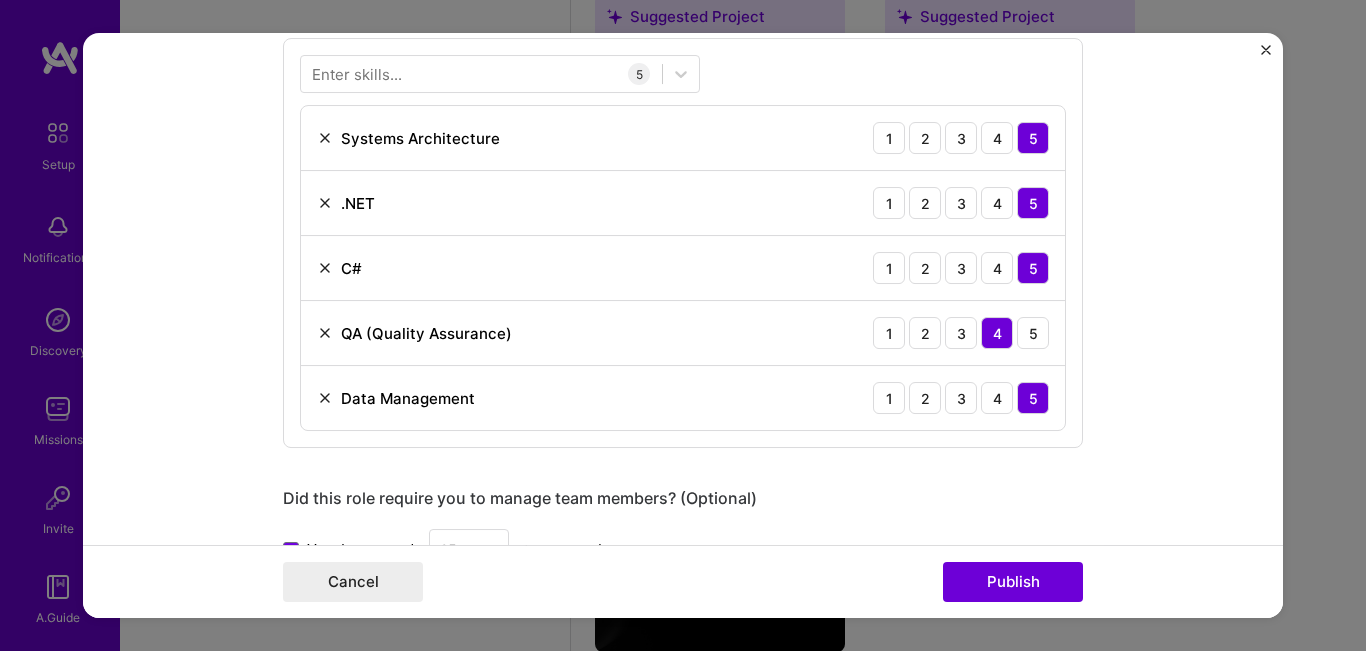 scroll, scrollTop: 1006, scrollLeft: 0, axis: vertical 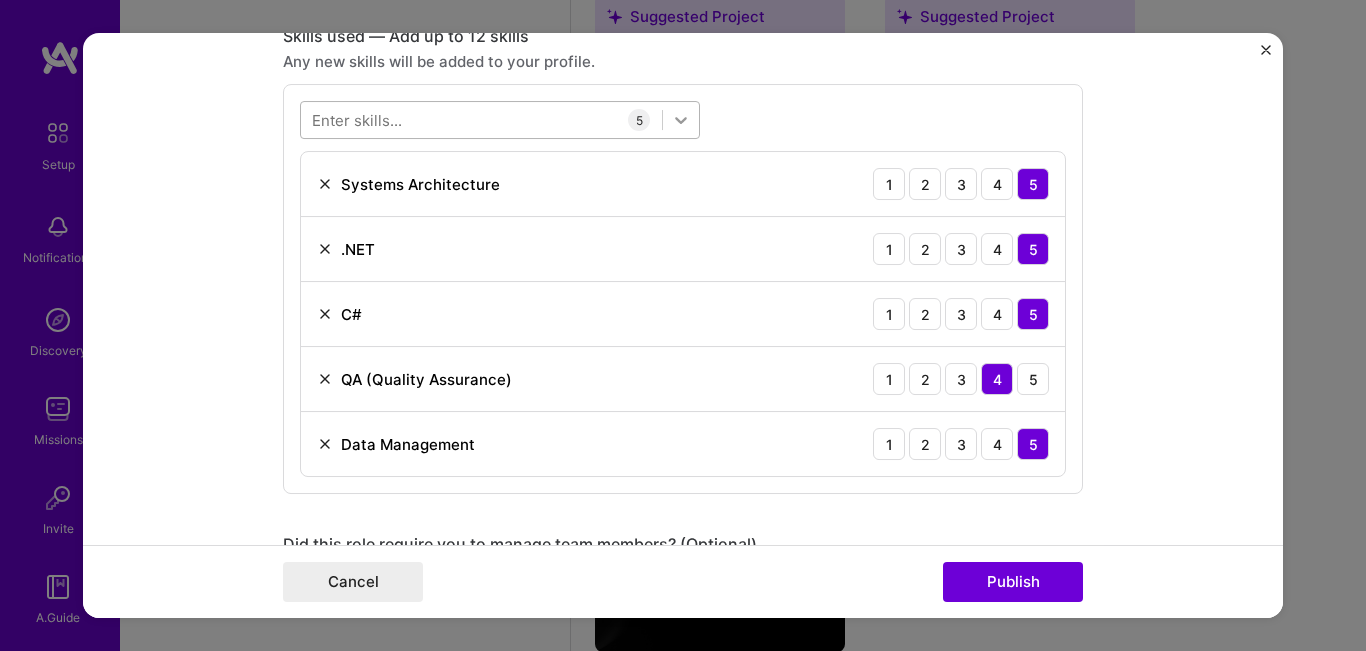 click 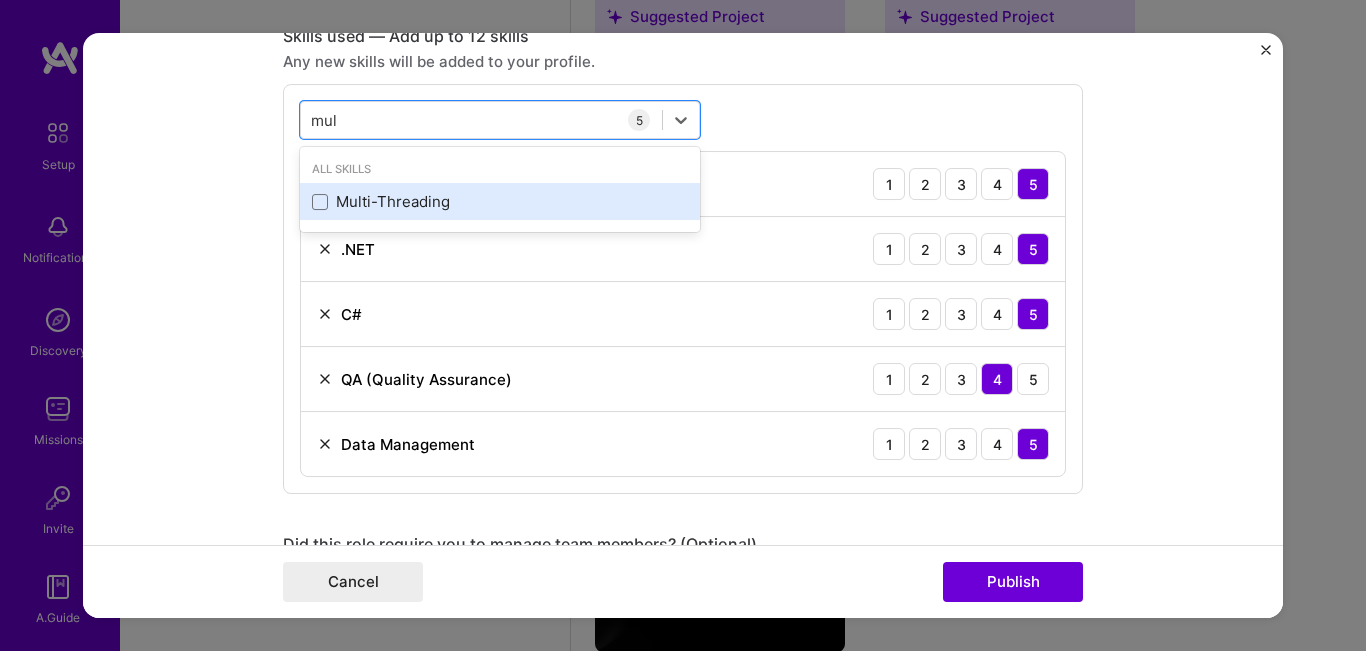 click on "Multi-Threading" at bounding box center [500, 201] 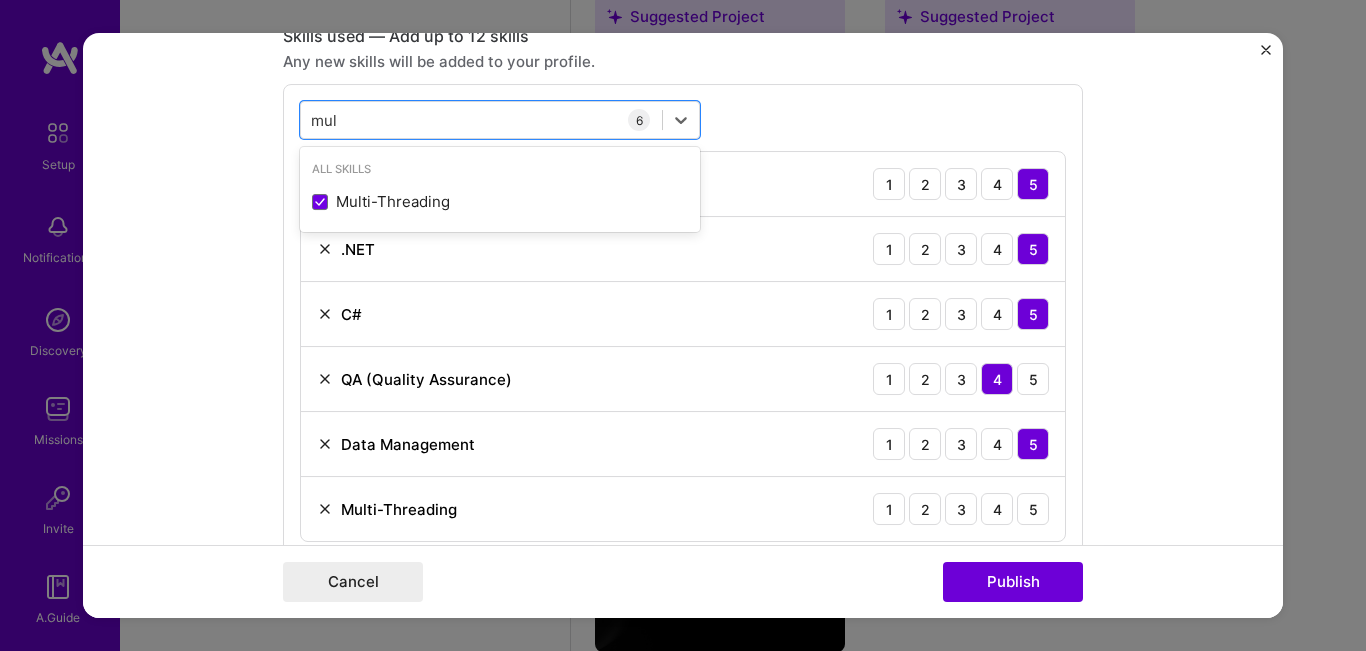 click on "Editing suggested project This project is suggested based on your LinkedIn, resume or A.Team activity. Project title Digital Payments Evolution Company [COMPANY]
Project industry Industry 2 Project Link (Optional)
Drag and drop an image or   Upload file Upload file We recommend uploading at least 4 images. 1600x1200px or higher recommended. Max 5MB each. Role Senior Management Member Select role type [MONTH], [YEAR]
to [MONTH], [YEAR]
I’m still working on this project Skills used — Add up to 12 skills Any new skills will be added to your profile. option Multi-Threading, selected. option Multi-Threading selected, 0 of 2. 1 result available for search term mul. Use Up and Down to choose options, press Enter to select the currently focused option, press Escape to exit the menu, press Tab to select the option and exit the menu. mul mul All Skills Multi-Threading 6 1 2 3 4 5 1" at bounding box center [683, 326] 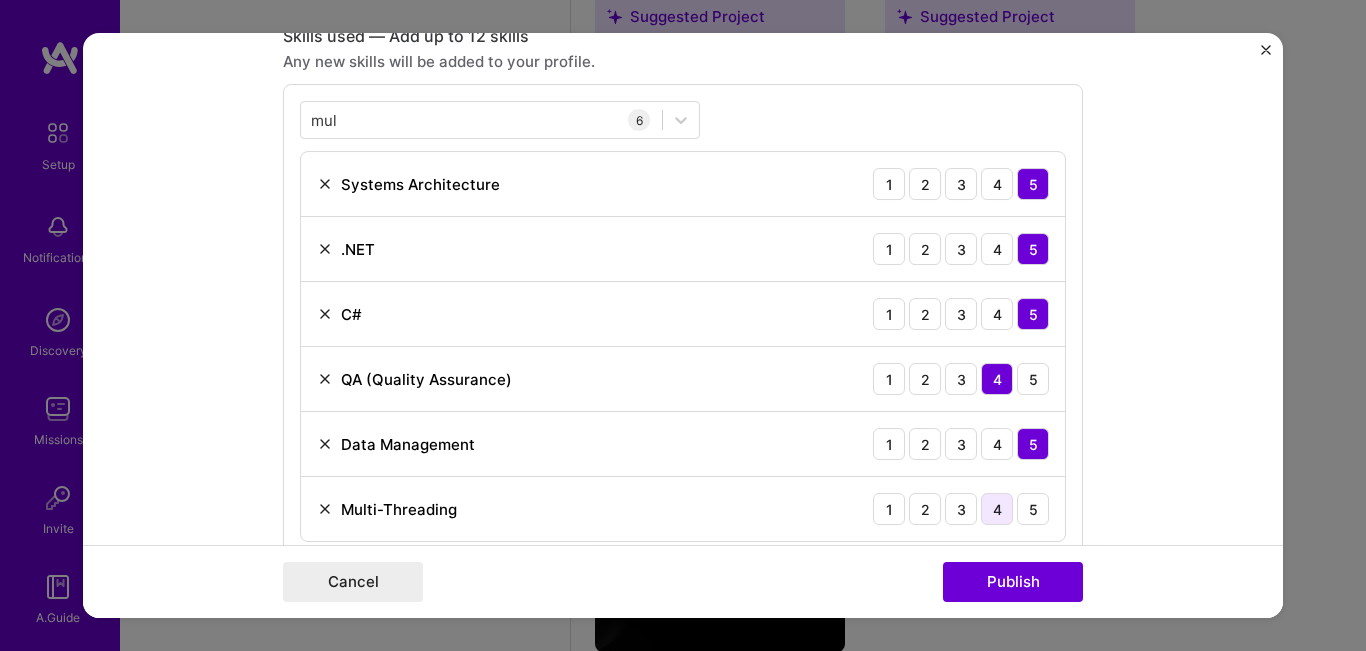 click on "4" at bounding box center [997, 510] 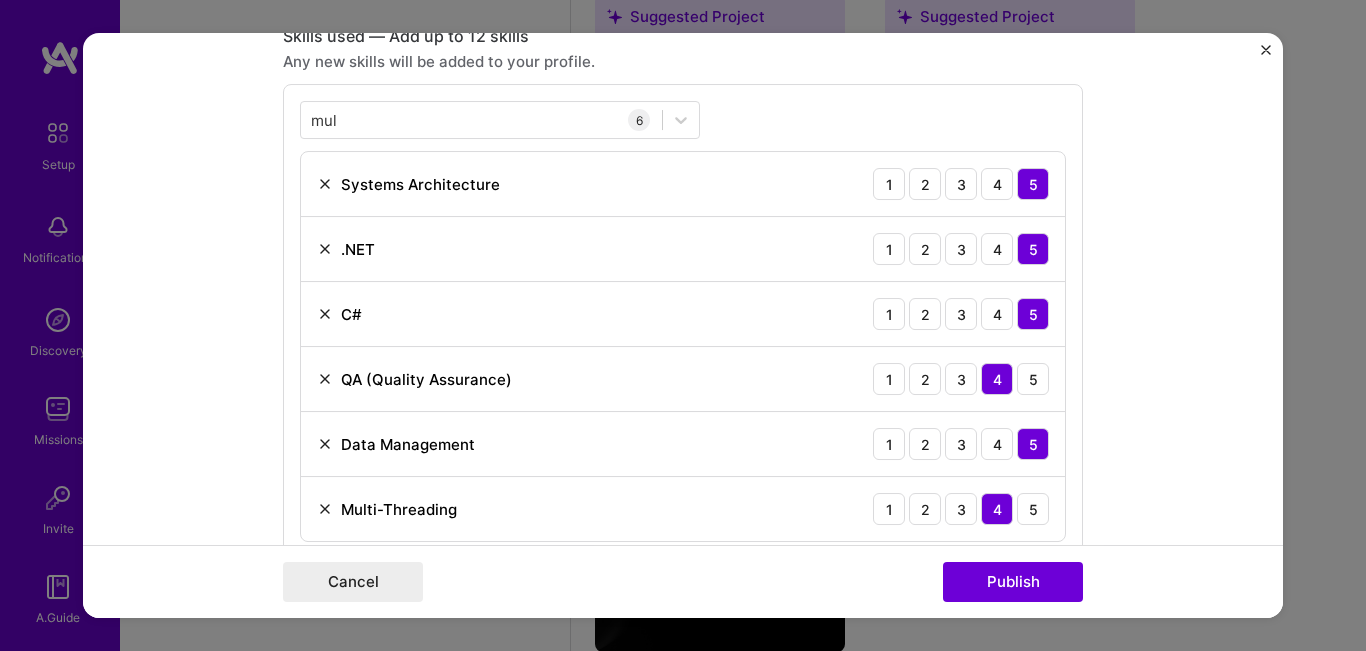 click on "Editing suggested project This project is suggested based on your LinkedIn, resume or A.Team activity. Project title Digital Payments Evolution Company Arab Financial Services (AFS)
Project industry Industry 2 Project Link (Optional)
Drag and drop an image or   Upload file Upload file We recommend uploading at least 4 images. 1600x1200px or higher recommended. Max 5MB each. Role Senior Management Member Select role type [MONTH], [YEAR]
to [MONTH], [YEAR]
I’m still working on this project Skills used — Add up to 12 skills Any new skills will be added to your profile. mul mul 6 Systems Architecture 1 2 3 4 5 .NET 1 2 3 4 5 C# 1 2 3 4 5 QA (Quality Assurance) 1 2 3 4 5 Data Management 1 2 3 4 5 Multi-Threading 1 2 3 4 5 Did this role require you to manage team members? (Optional) Yes, I managed 25+ team members. Were you involved from inception to launch (0  ->  1)? (Optional) 0.02% defects   /" at bounding box center (683, 326) 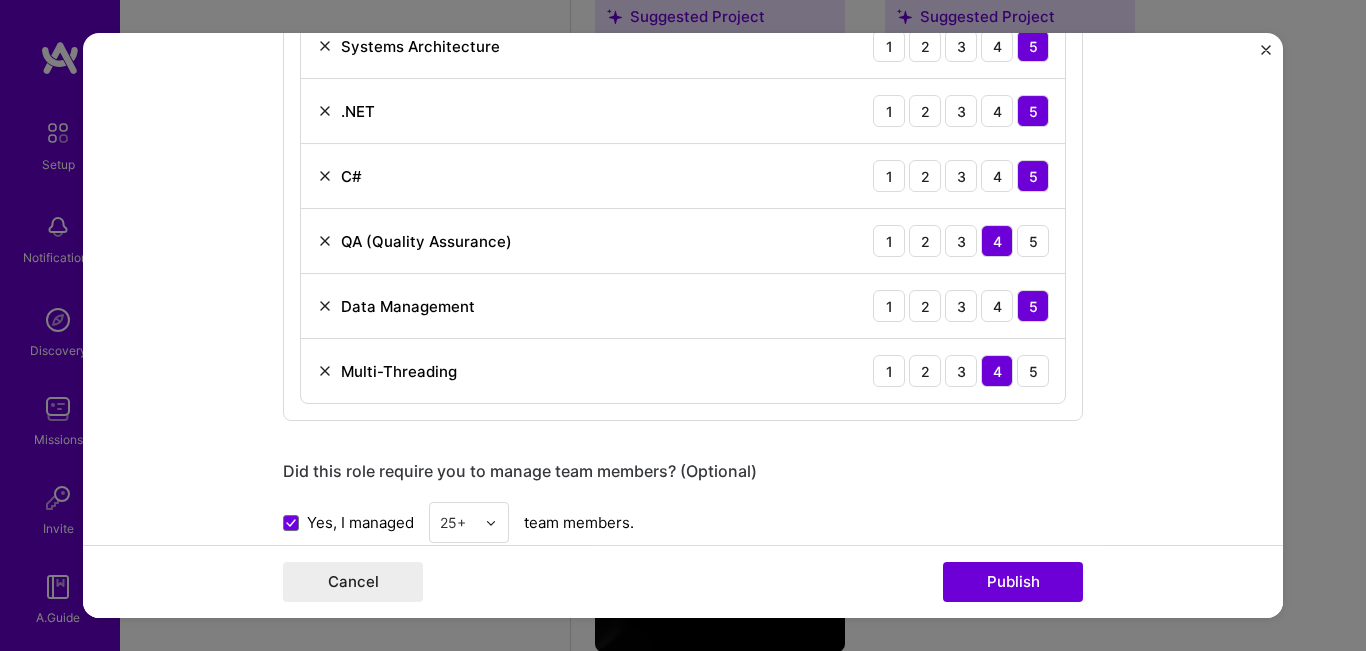 scroll, scrollTop: 1206, scrollLeft: 0, axis: vertical 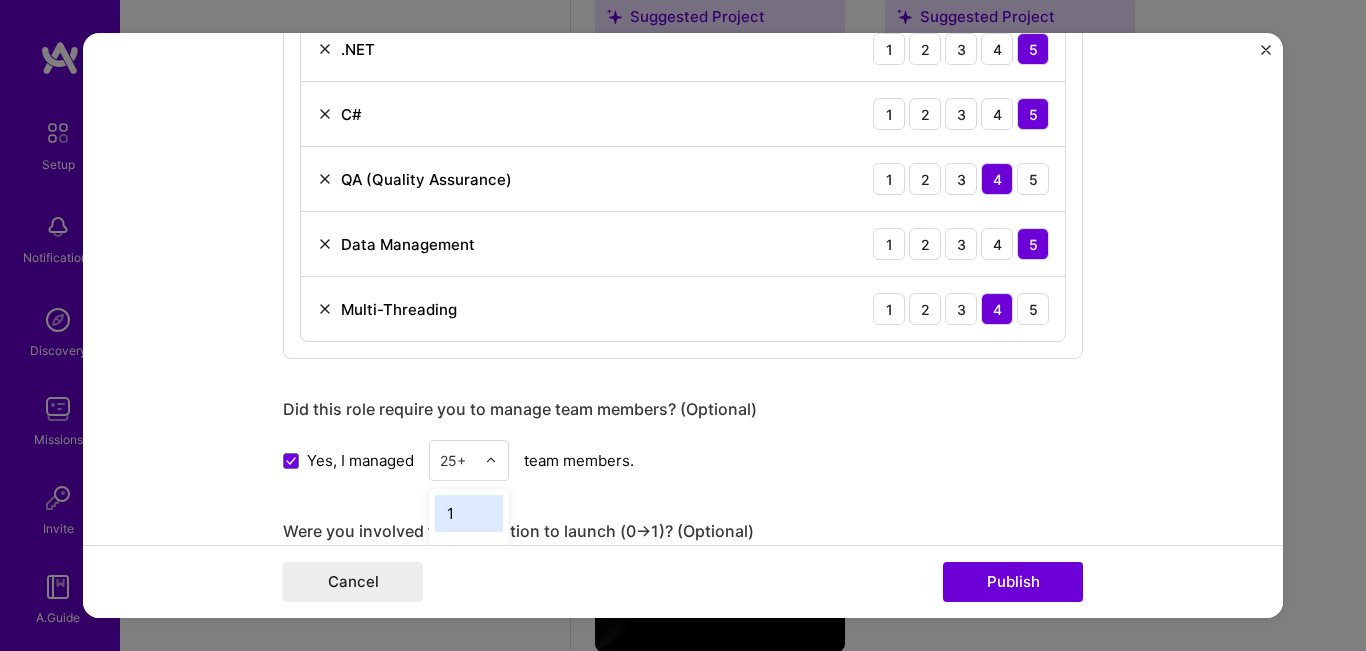 click at bounding box center (496, 461) 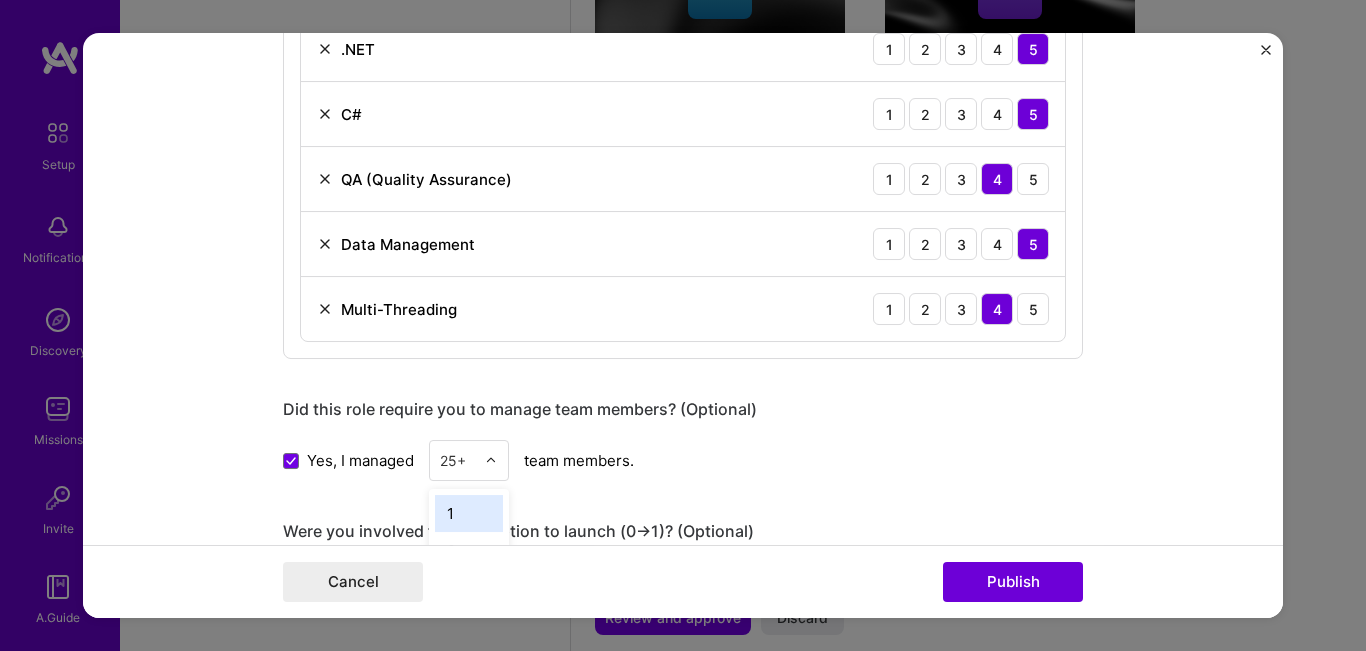 scroll, scrollTop: 1088, scrollLeft: 0, axis: vertical 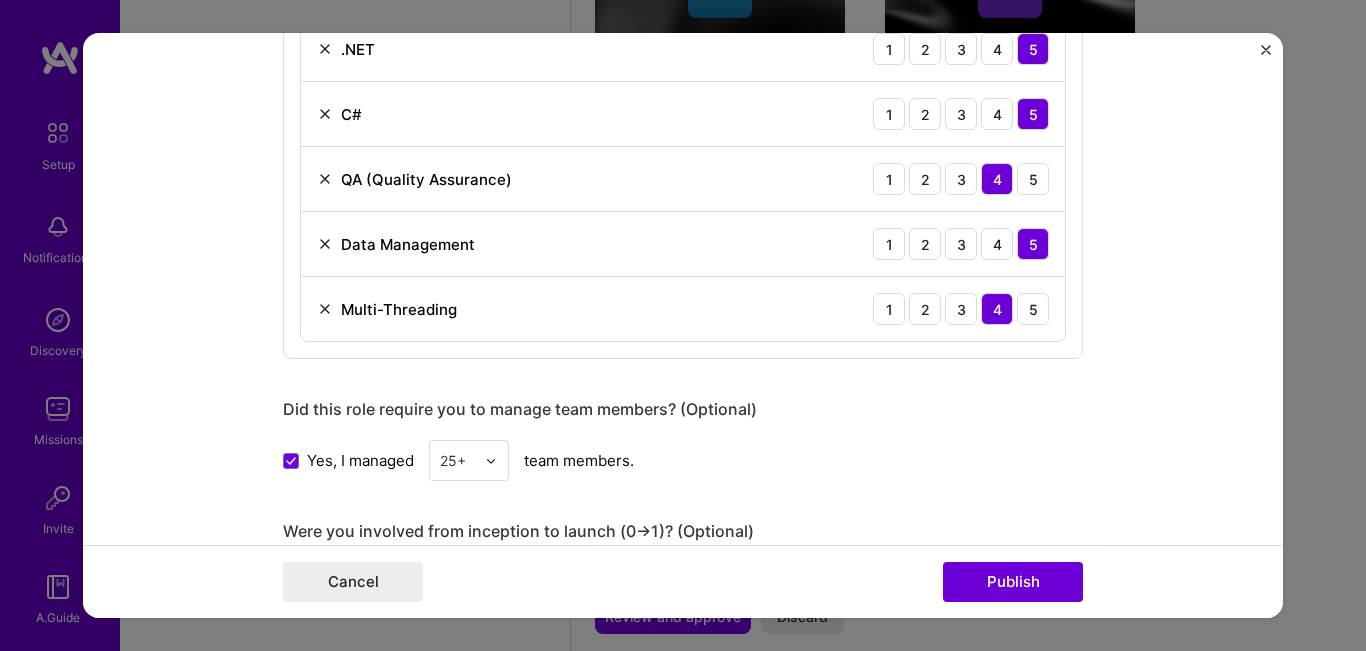 click at bounding box center [496, 461] 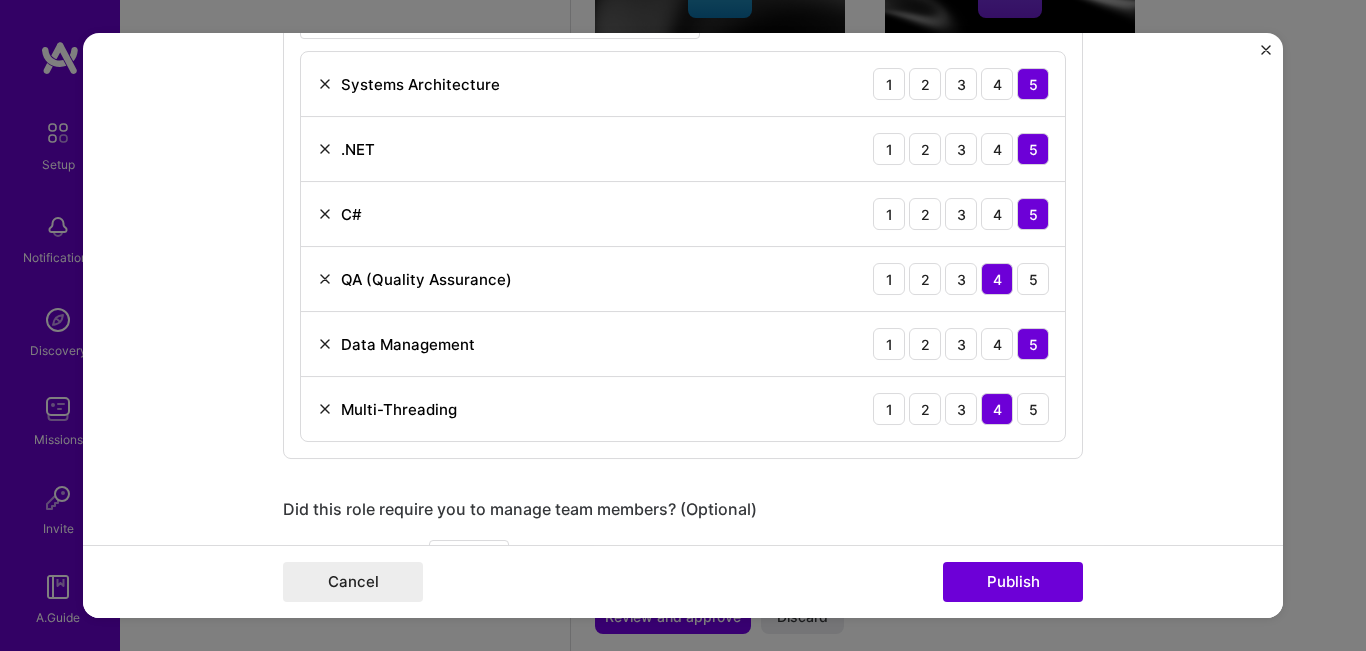 scroll, scrollTop: 1006, scrollLeft: 0, axis: vertical 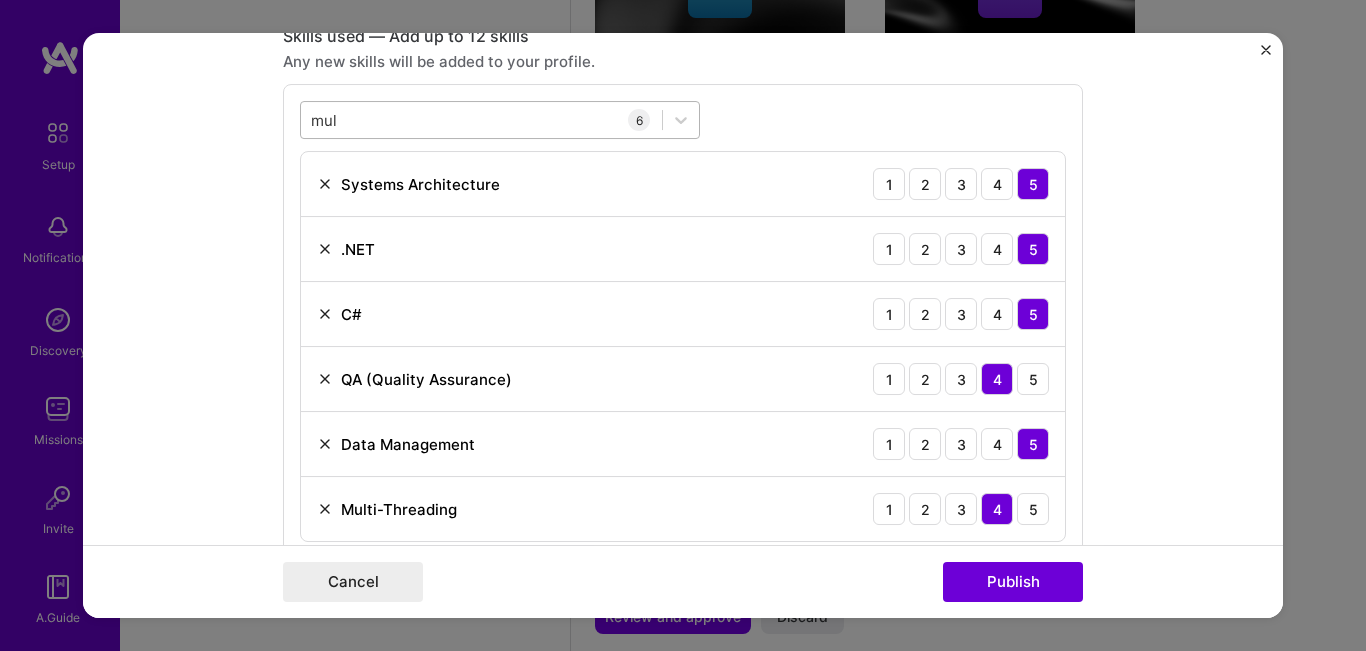 click on "mul mul" at bounding box center (481, 120) 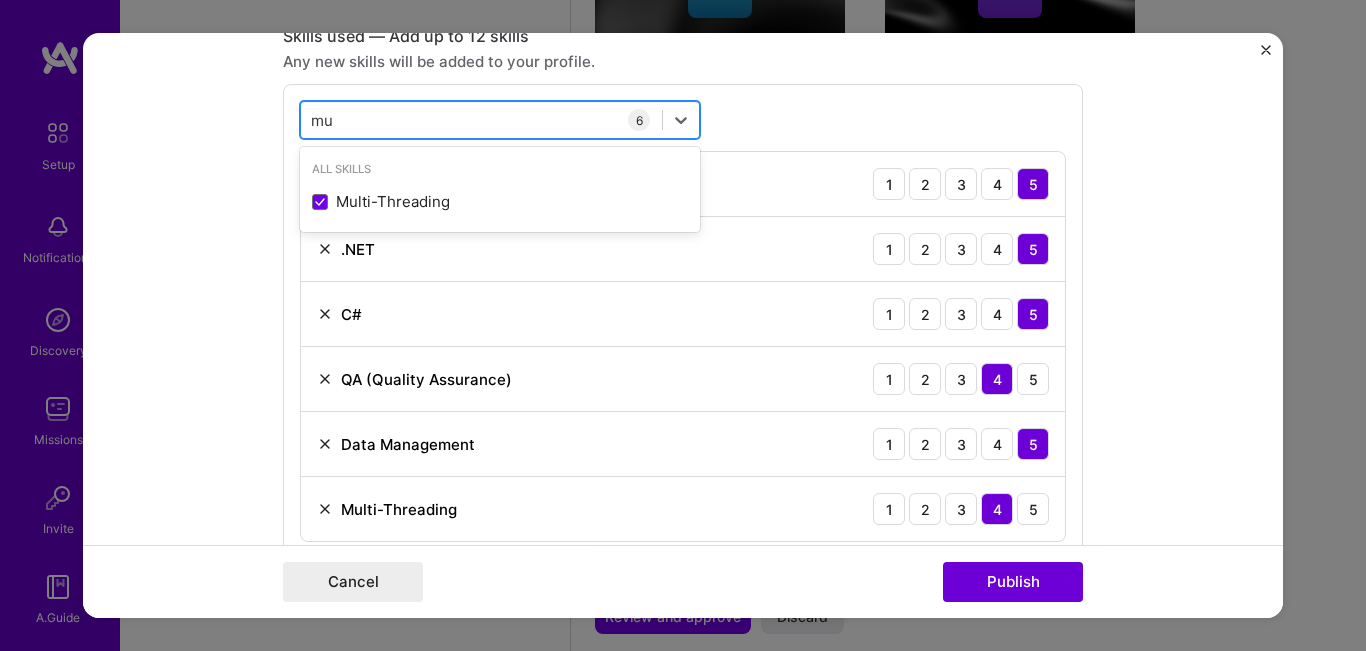 type on "m" 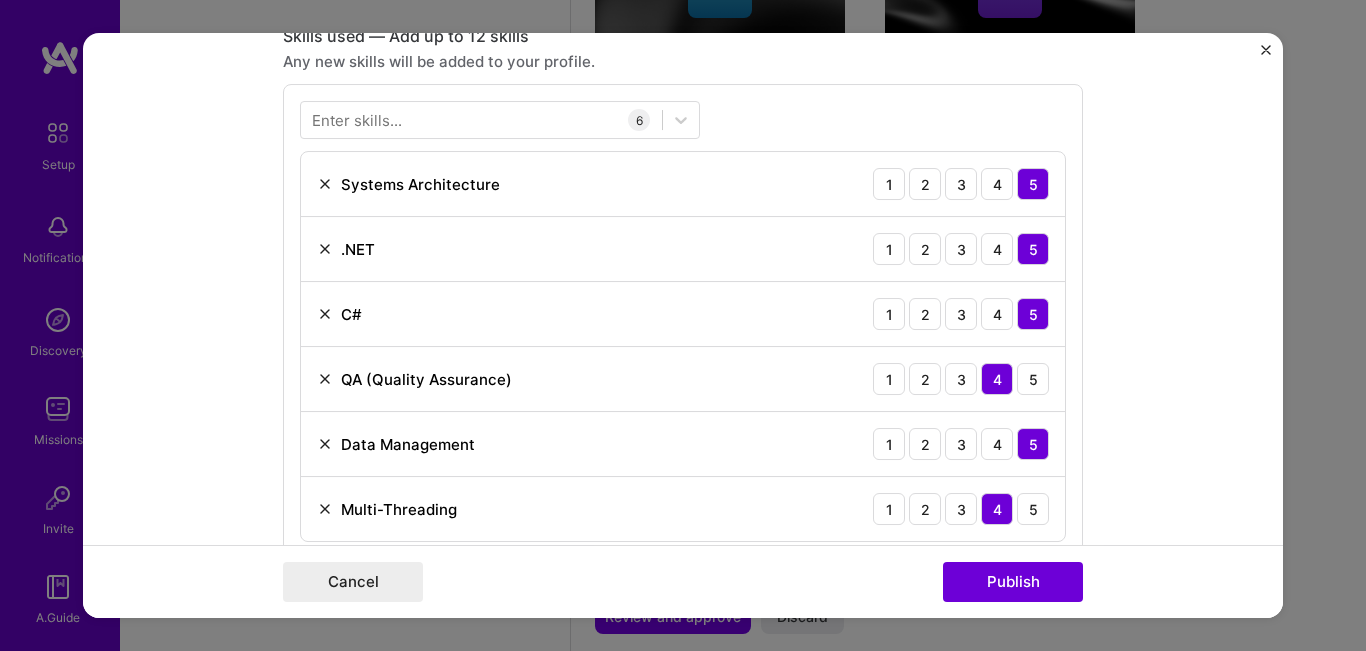 click on "Editing suggested project This project is suggested based on your LinkedIn, resume or A.Team activity. Project title Digital Payments Evolution Company Arab Financial Services (AFS)
Project industry Industry 2 Project Link (Optional)
Drag and drop an image or   Upload file Upload file We recommend uploading at least 4 images. 1600x1200px or higher recommended. Max 5MB each. Role Senior Management Member Select role type [MONTH], [YEAR]
to [MONTH], [YEAR]
I’m still working on this project Skills used — Add up to 12 skills Any new skills will be added to your profile. Enter skills... 6 Systems Architecture 1 2 3 4 5 .NET 1 2 3 4 5 C# 1 2 3 4 5 QA (Quality Assurance) 1 2 3 4 5 Data Management 1 2 3 4 5 Multi-Threading 1 2 3 4 5 Did this role require you to manage team members? (Optional) Yes, I managed 25+ team members. Were you involved from inception to launch (0  ->  1)? (Optional)   983 /" at bounding box center [683, 326] 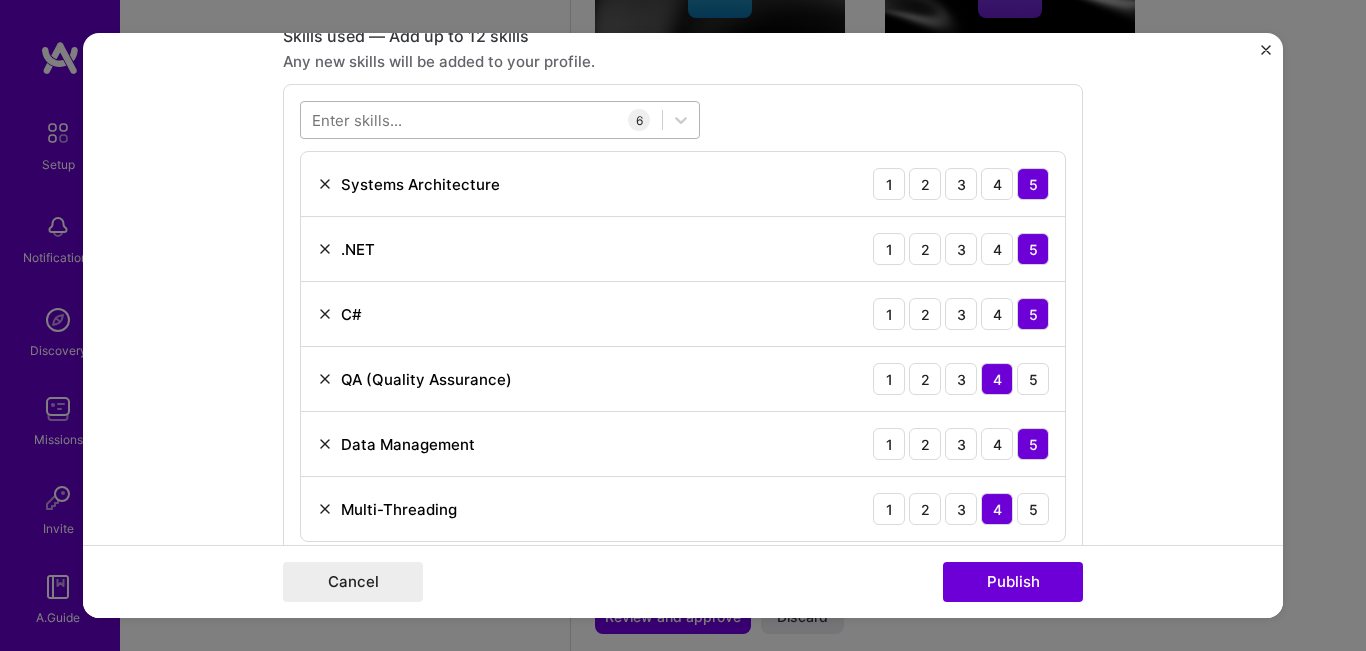 click at bounding box center [481, 120] 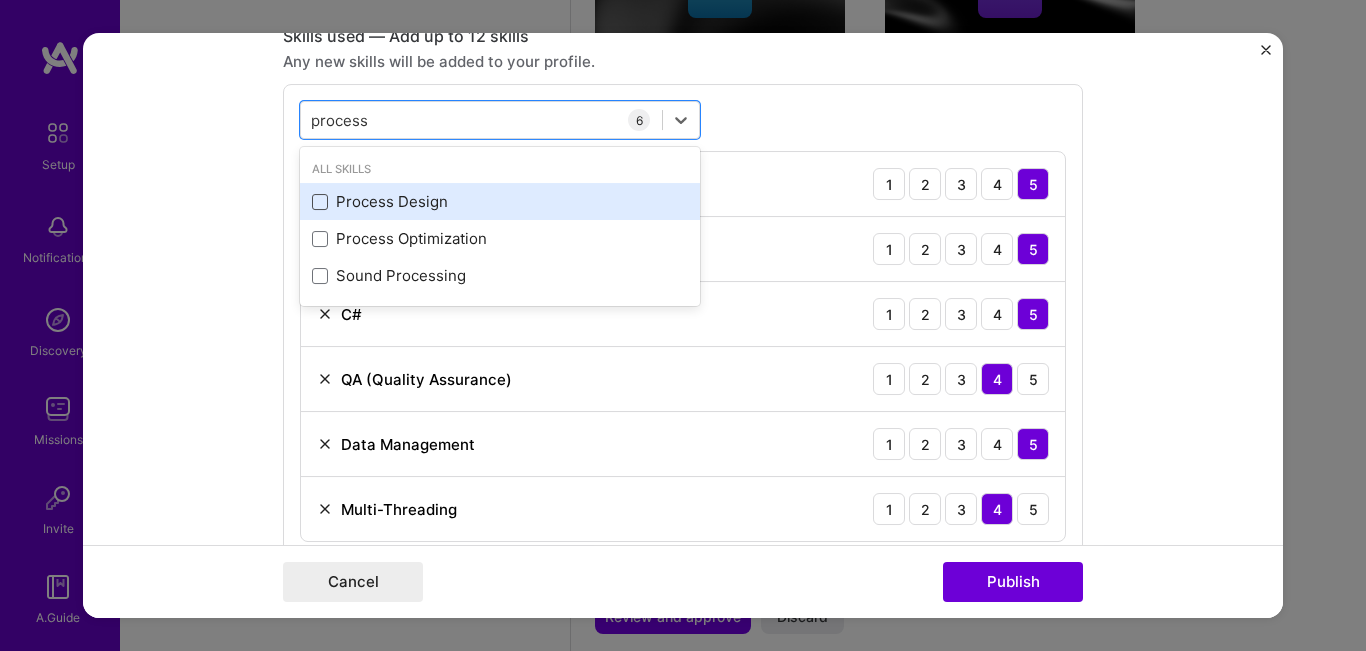 click at bounding box center [320, 202] 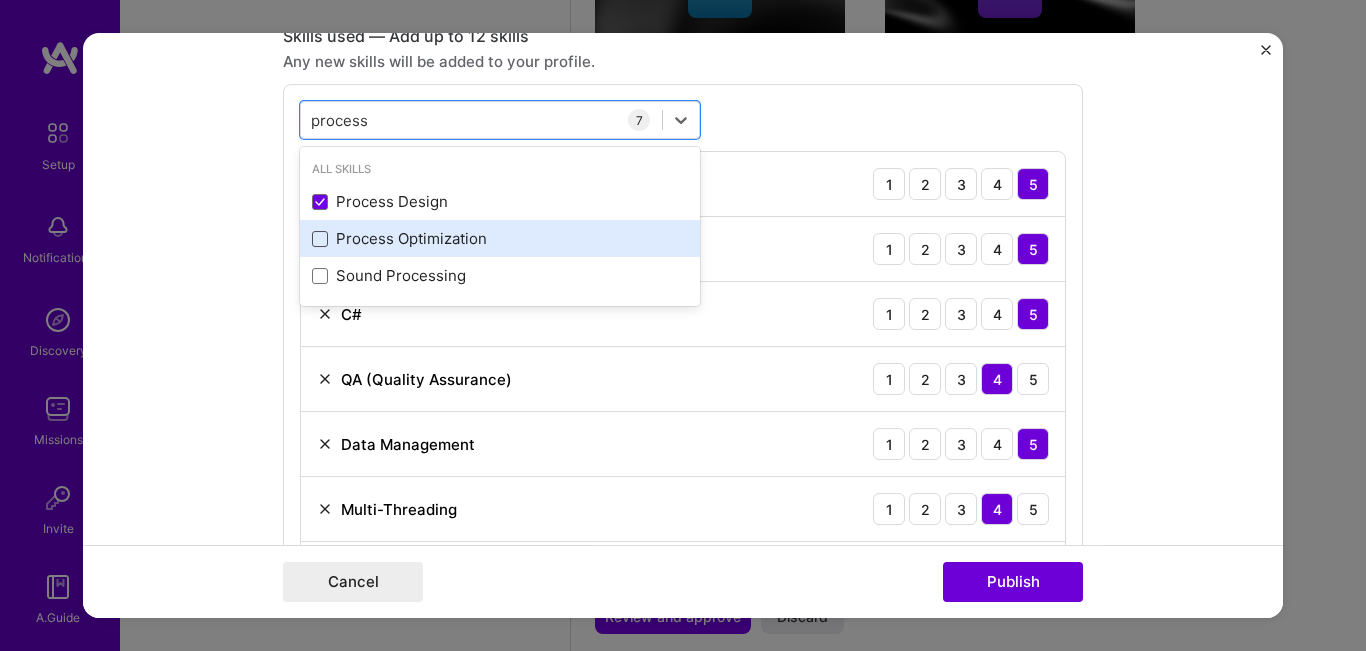 click at bounding box center (320, 239) 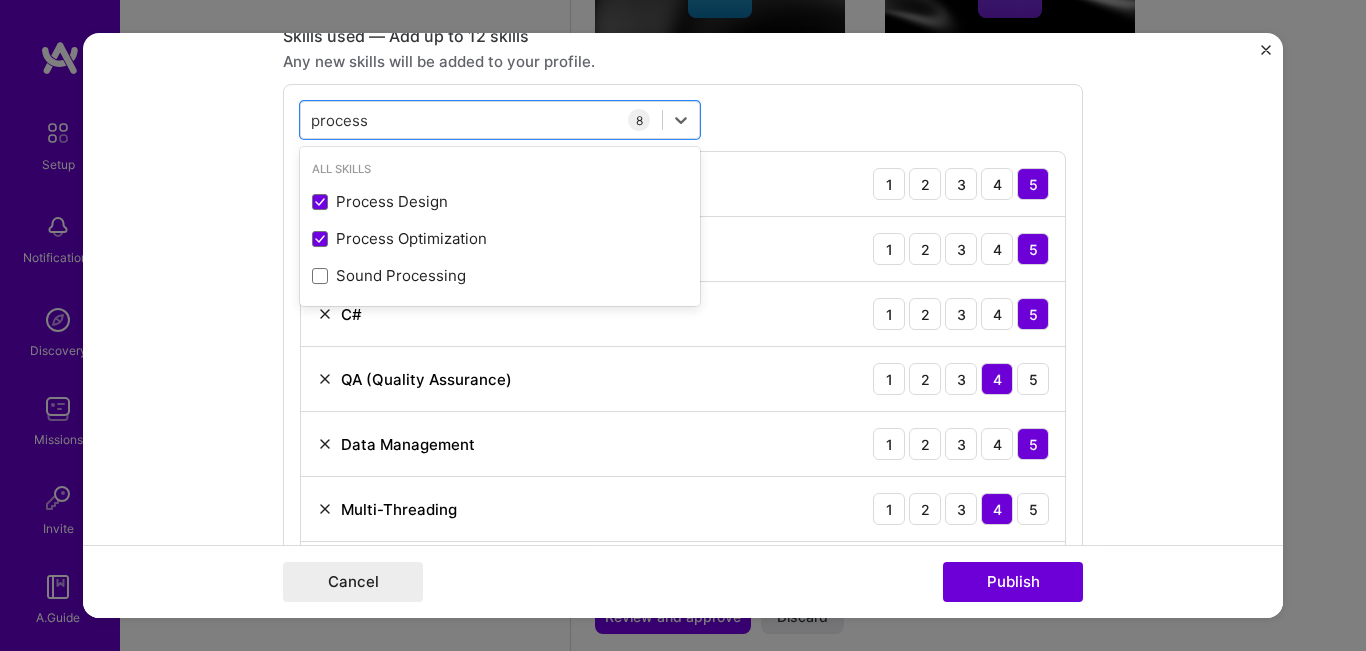 scroll, scrollTop: 1106, scrollLeft: 0, axis: vertical 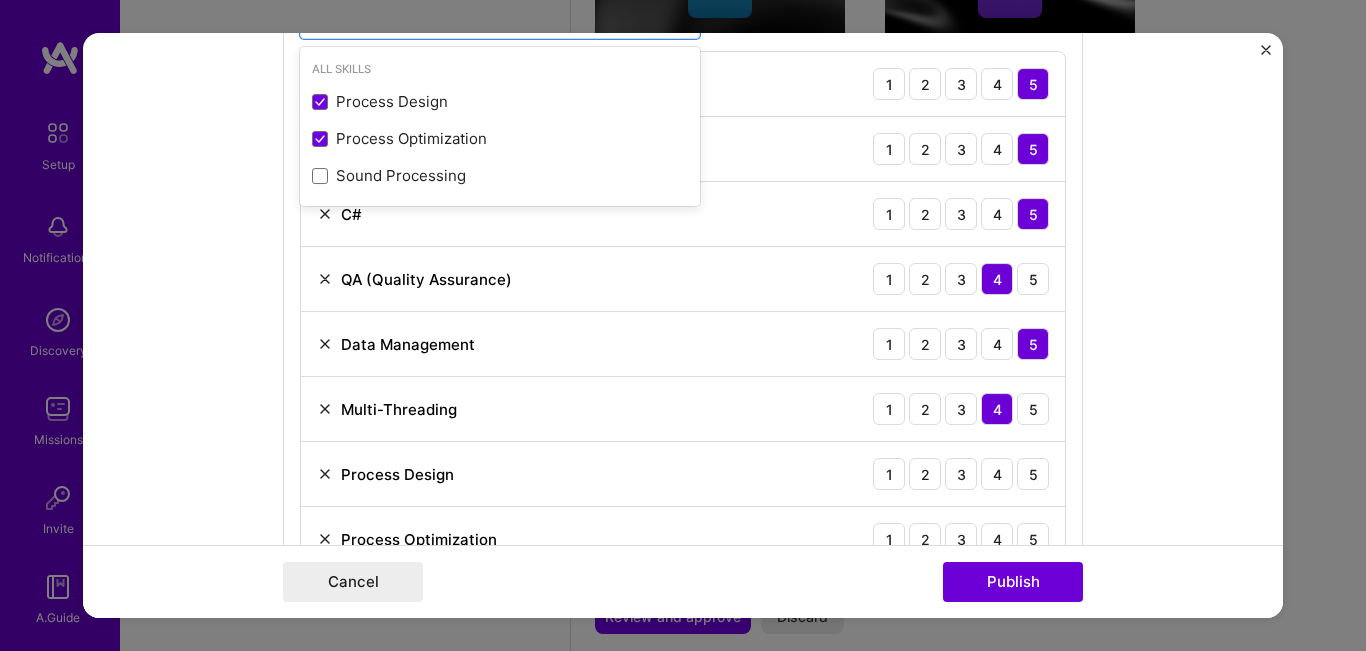 click on "Editing suggested project This project is suggested based on your LinkedIn, resume or A.Team activity. Project title Digital Payments Evolution Company [COMPANY]
Project industry Industry 2 Project Link (Optional)
Drag and drop an image or   Upload file Upload file We recommend uploading at least 4 images. 1600x1200px or higher recommended. Max 5MB each. Role Senior Management Member Select role type Jan, [YEAR]
to Jan, [YEAR]
I’m still working on this project Skills used — Add up to 12 skills Any new skills will be added to your profile. option Process Optimization, selected. option Process Optimization selected, 0 of 2. 3 results available for search term process. Use Up and Down to choose options, press Enter to select the currently focused option, press Escape to exit the menu, press Tab to select the option and exit the menu. process process All Skills 8 1 2" at bounding box center (683, 326) 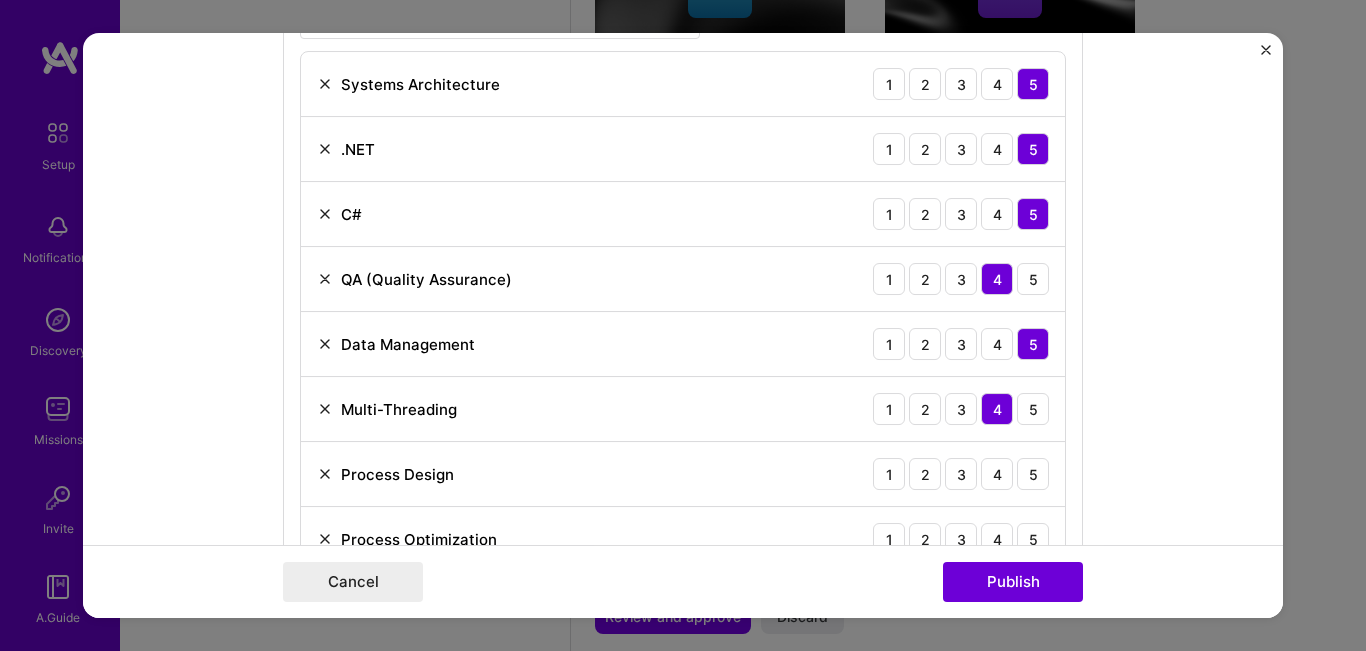 scroll, scrollTop: 1206, scrollLeft: 0, axis: vertical 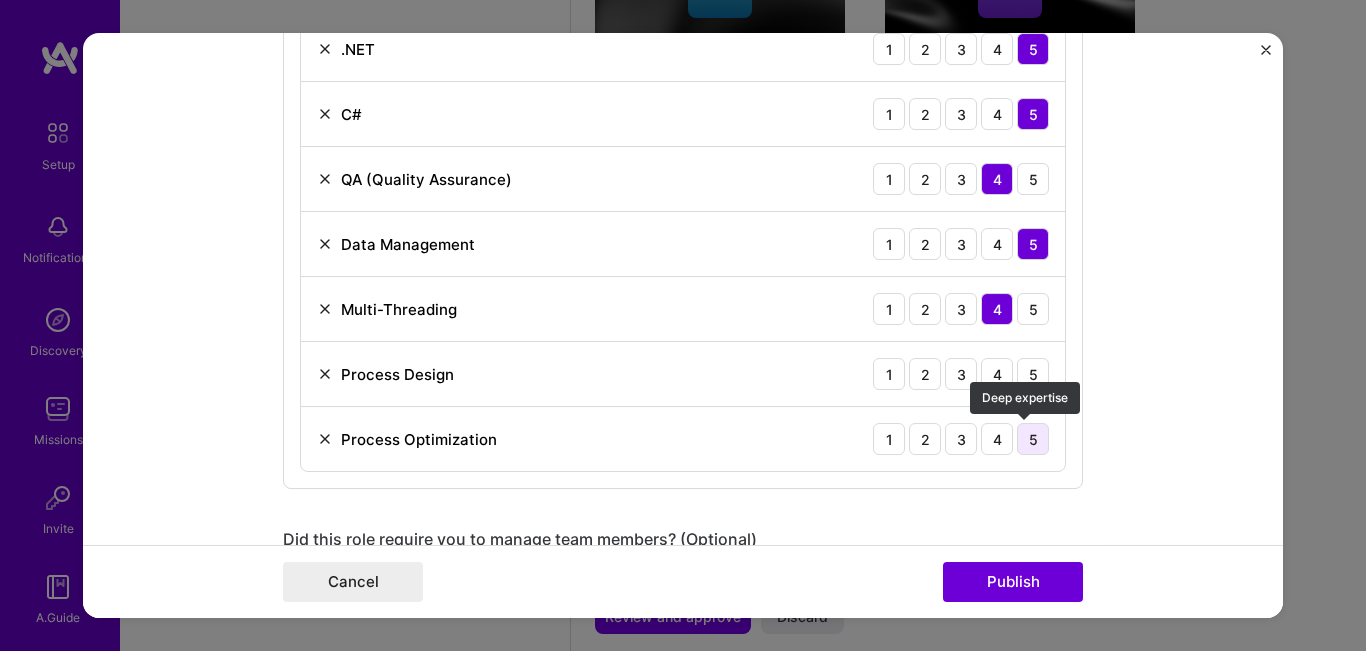 click on "5" at bounding box center [1033, 440] 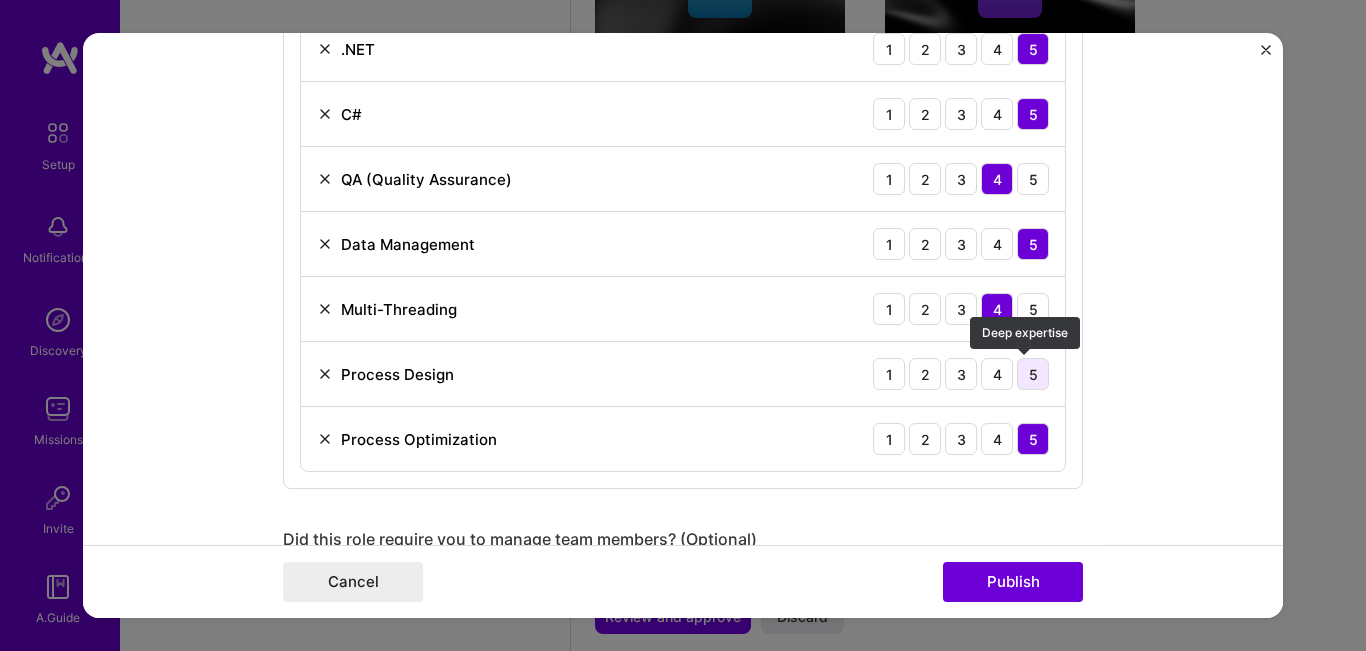 click on "5" at bounding box center (1033, 375) 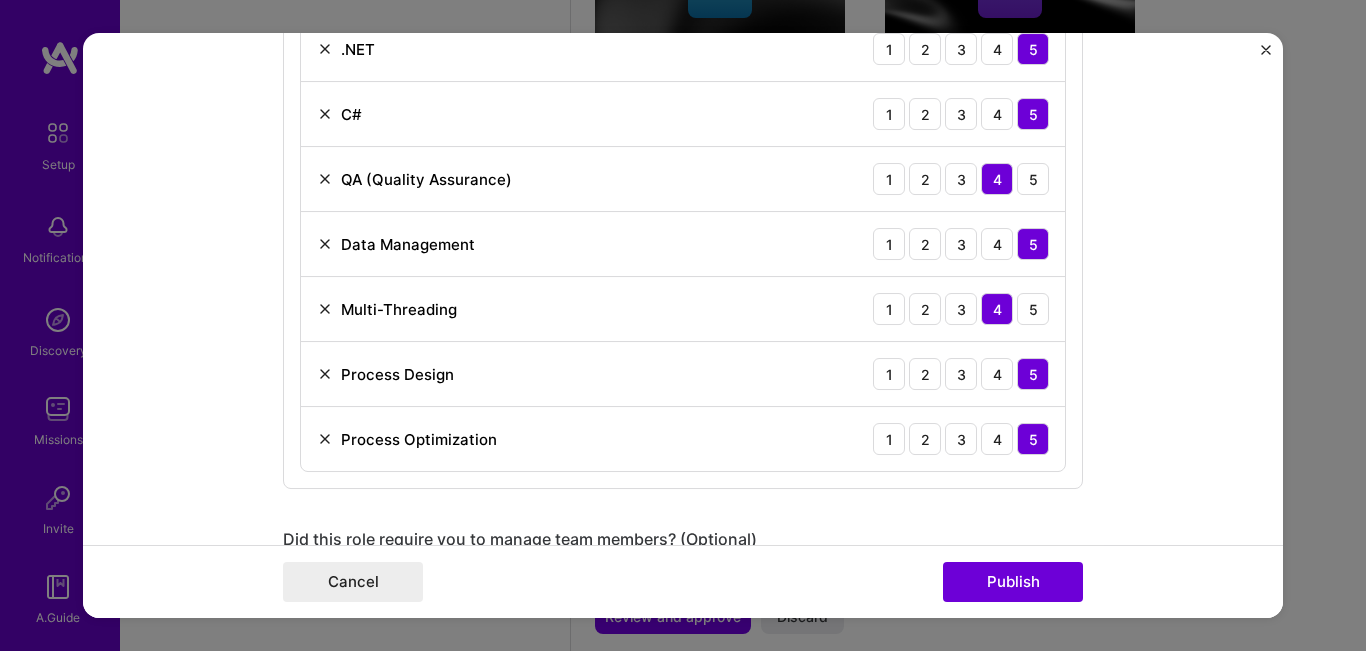 click on "Editing suggested project This project is suggested based on your LinkedIn, resume or A.Team activity. Project title Digital Payments Evolution Company [COMPANY]
Project industry Industry 2 Project Link (Optional)
Drag and drop an image or   Upload file Upload file We recommend uploading at least 4 images. 1600x1200px or higher recommended. Max 5MB each. Role Senior Management Member Select role type [MONTH], [YEAR]
to [MONTH], [YEAR]
I’m still working on this project Skills used — Add up to 12 skills Any new skills will be added to your profile. process process 8 Systems Architecture 1 2 3 4 5 .NET 1 2 3 4 5 C# 1 2 3 4 5 QA (Quality Assurance) 1 2 3 4 5 Data Management 1 2 3 4 5 Multi-Threading 1 2 3 4 5 Process Design 1 2 3 4 5 Process Optimization 1 2 3 4 5 Did this role require you to manage team members? (Optional) Yes, I managed 25+ team members. ->  1)? (Optional)" at bounding box center [683, 326] 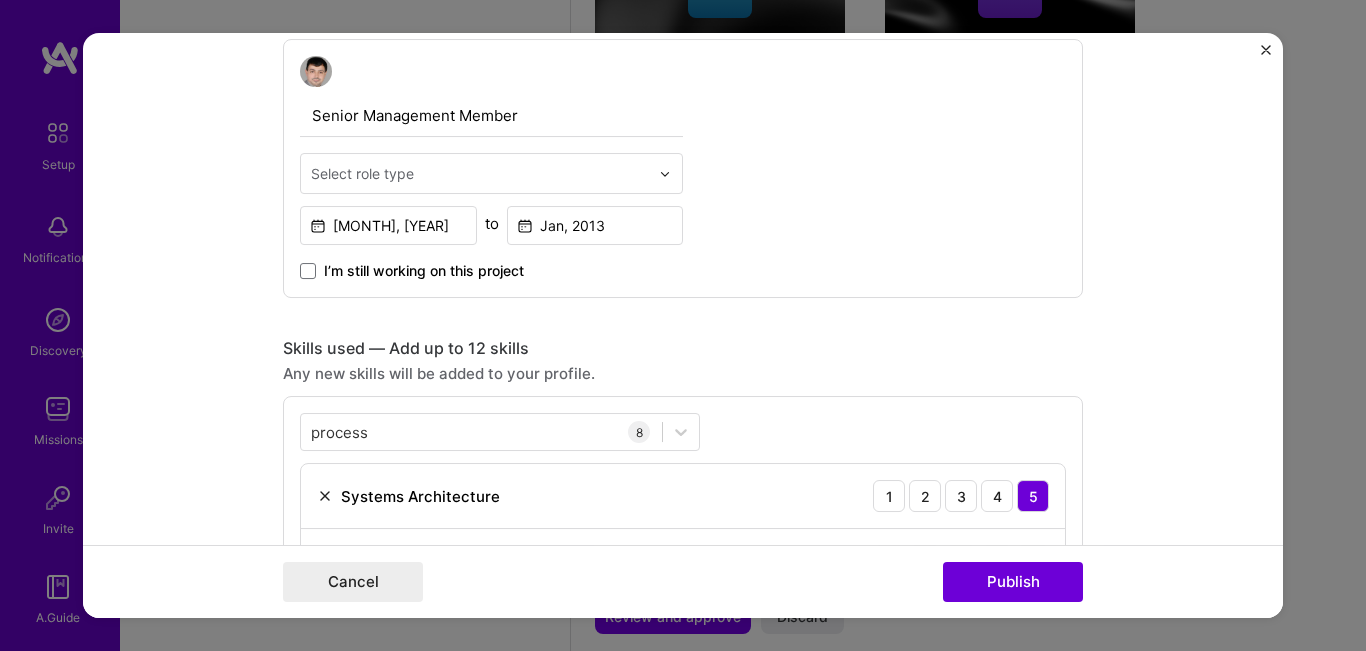 scroll, scrollTop: 606, scrollLeft: 0, axis: vertical 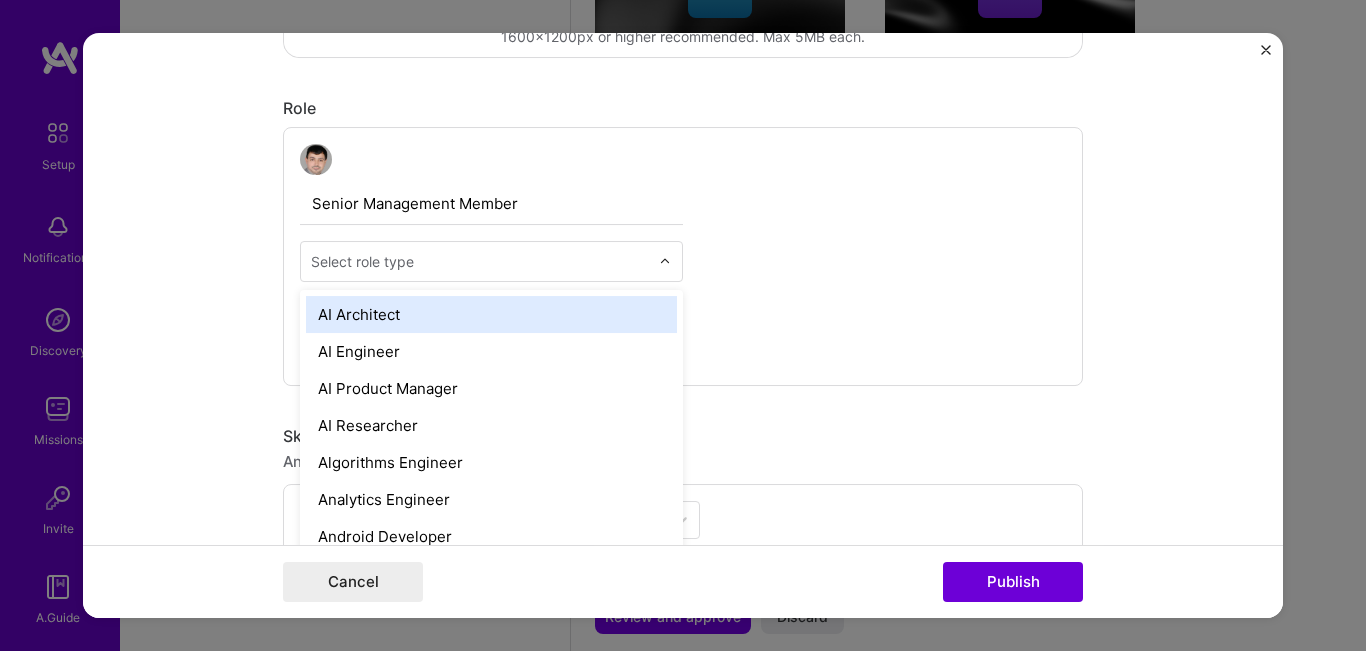 click at bounding box center (480, 261) 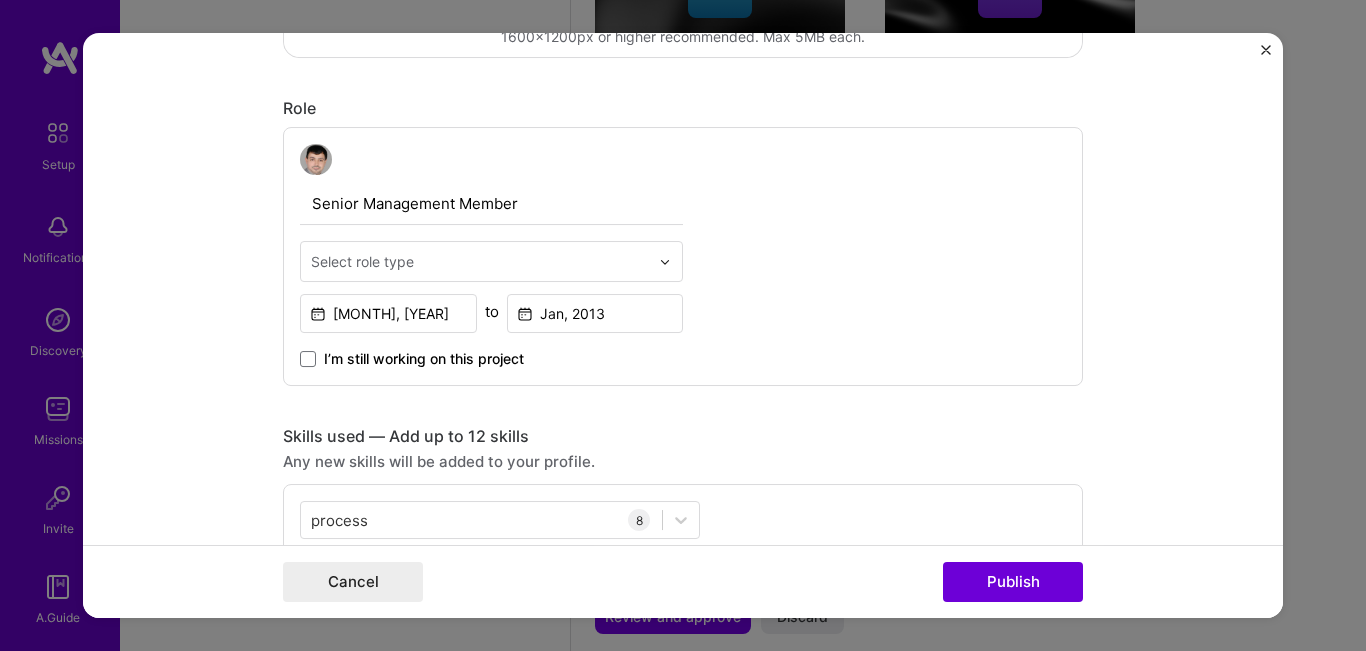 click at bounding box center (480, 261) 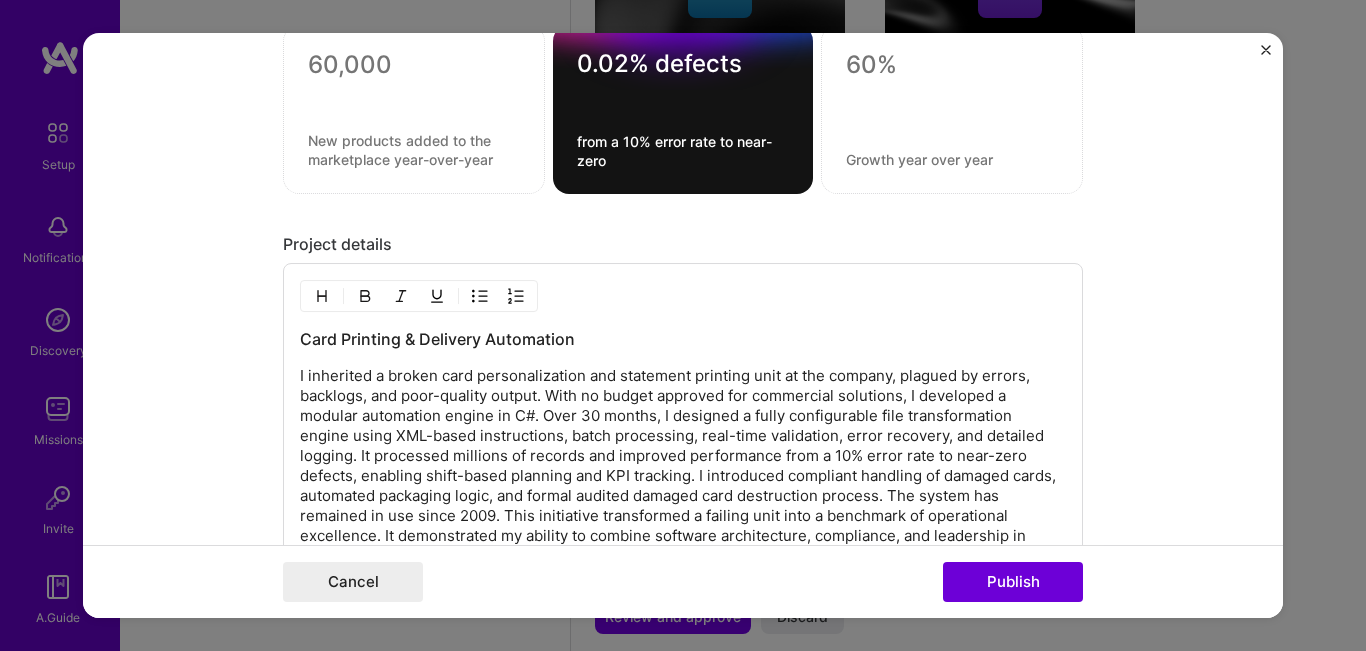 scroll, scrollTop: 2206, scrollLeft: 0, axis: vertical 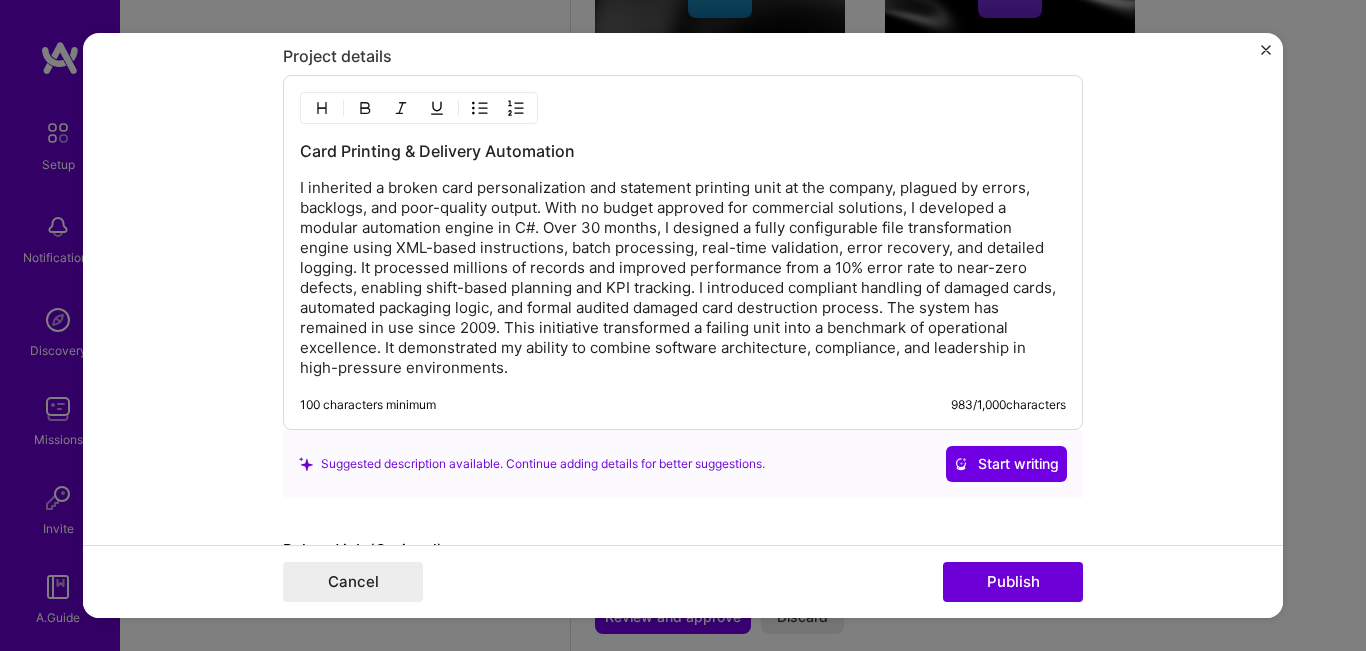 click on "I inherited a broken card personalization and statement printing unit at the company, plagued by errors, backlogs, and poor-quality output. With no budget approved for commercial solutions, I developed a modular automation engine in C#. Over 30 months, I designed a fully configurable file transformation engine using XML-based instructions, batch processing, real-time validation, error recovery, and detailed logging. It processed millions of records and improved performance from a 10% error rate to near-zero defects, enabling shift-based planning and KPI tracking. I introduced compliant handling of damaged cards, automated packaging logic, and formal audited damaged card destruction process. The system has remained in use since 2009. This initiative transformed a failing unit into a benchmark of operational excellence. It demonstrated my ability to combine software architecture, compliance, and leadership in high-pressure environments." at bounding box center (683, 278) 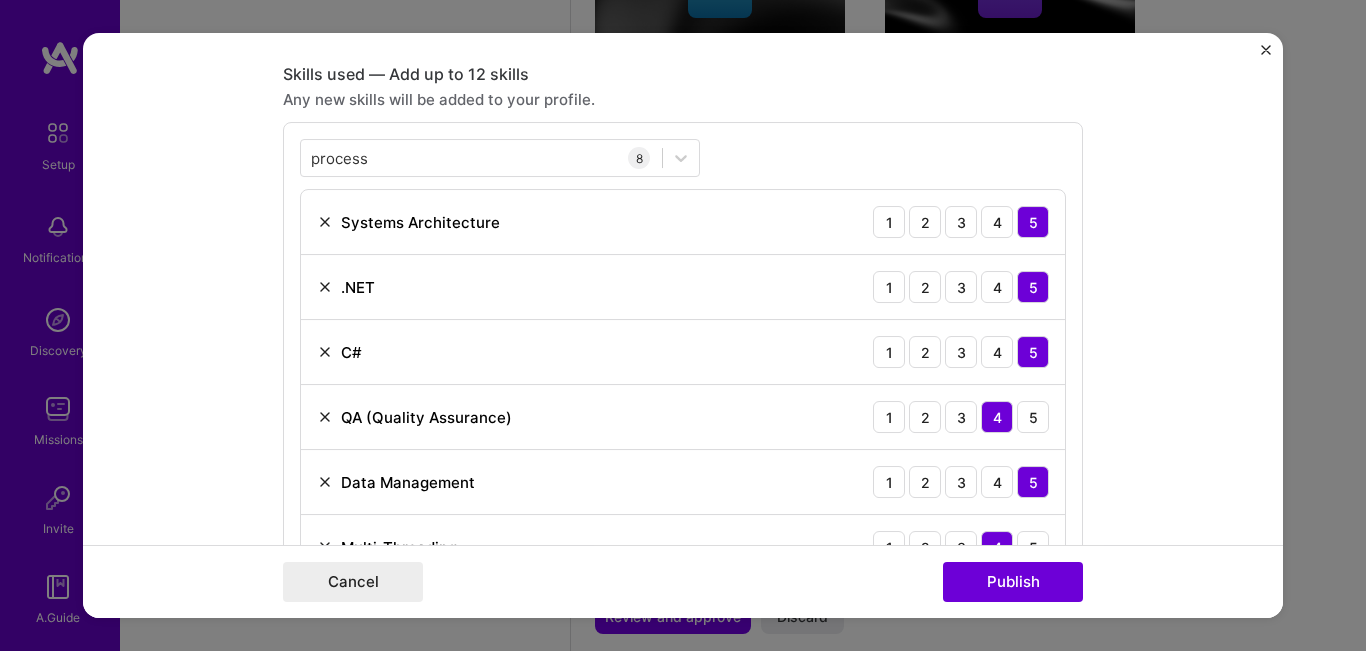 scroll, scrollTop: 906, scrollLeft: 0, axis: vertical 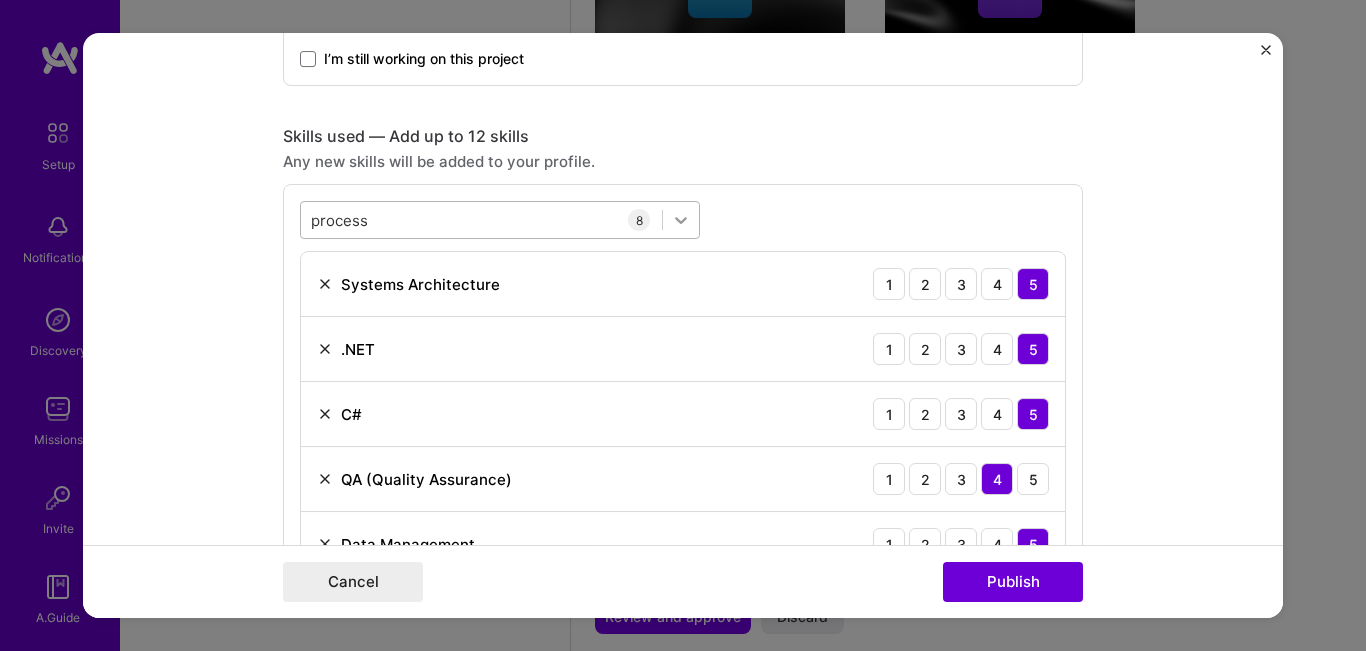 click 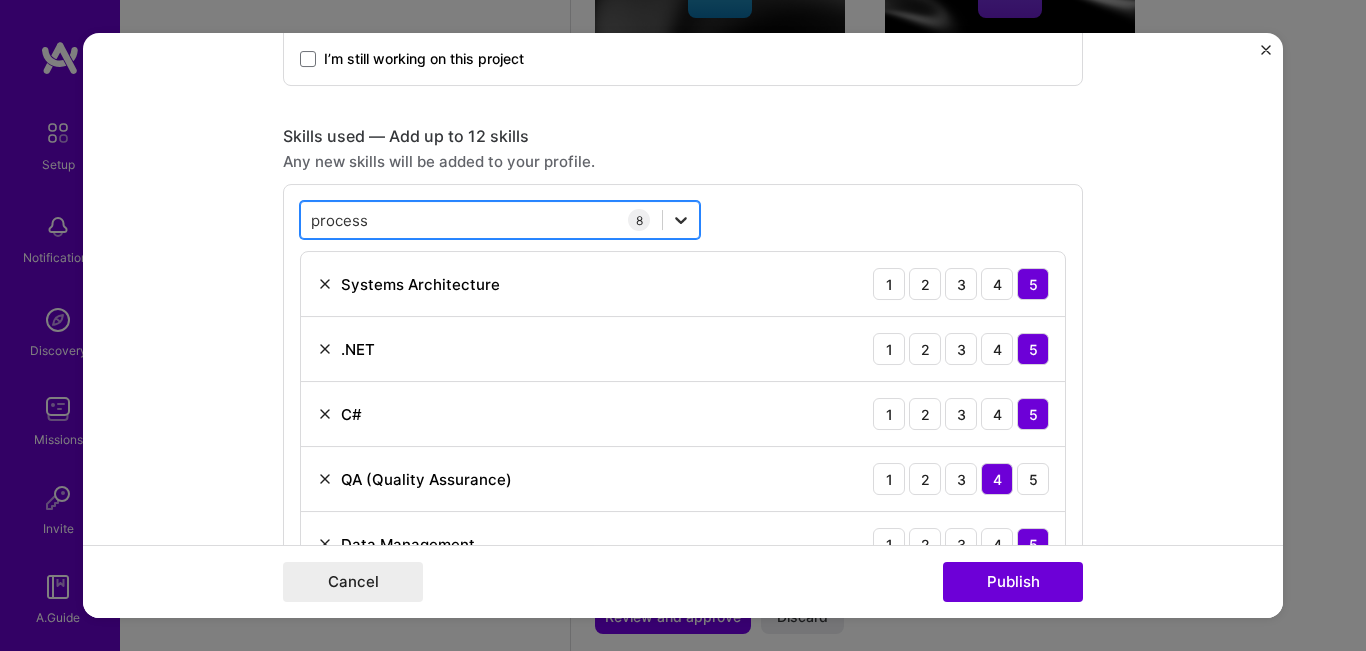 click 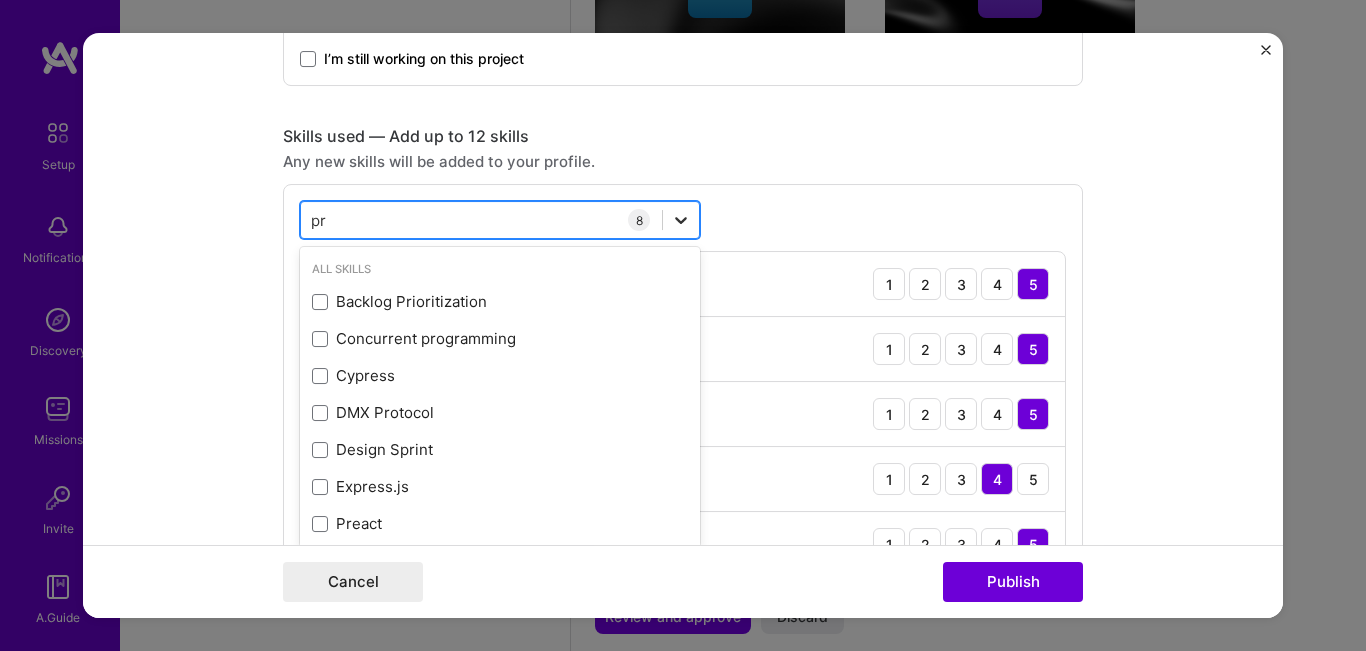 type on "p" 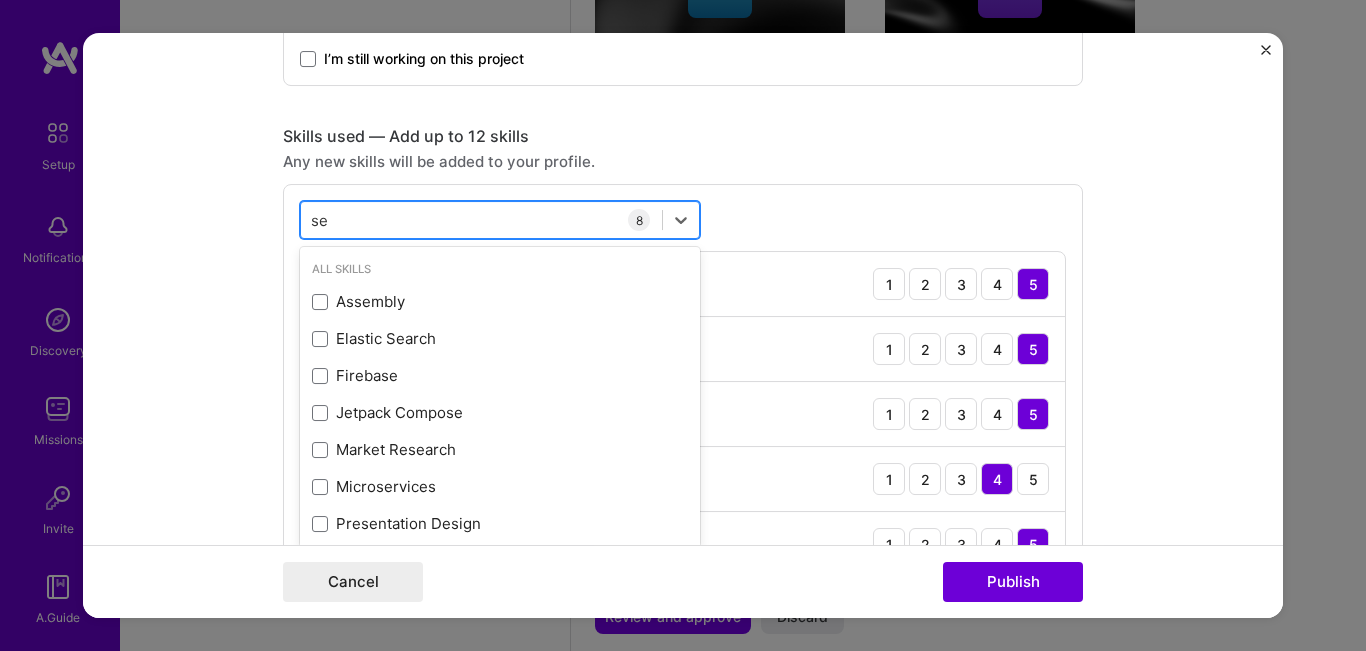 type on "s" 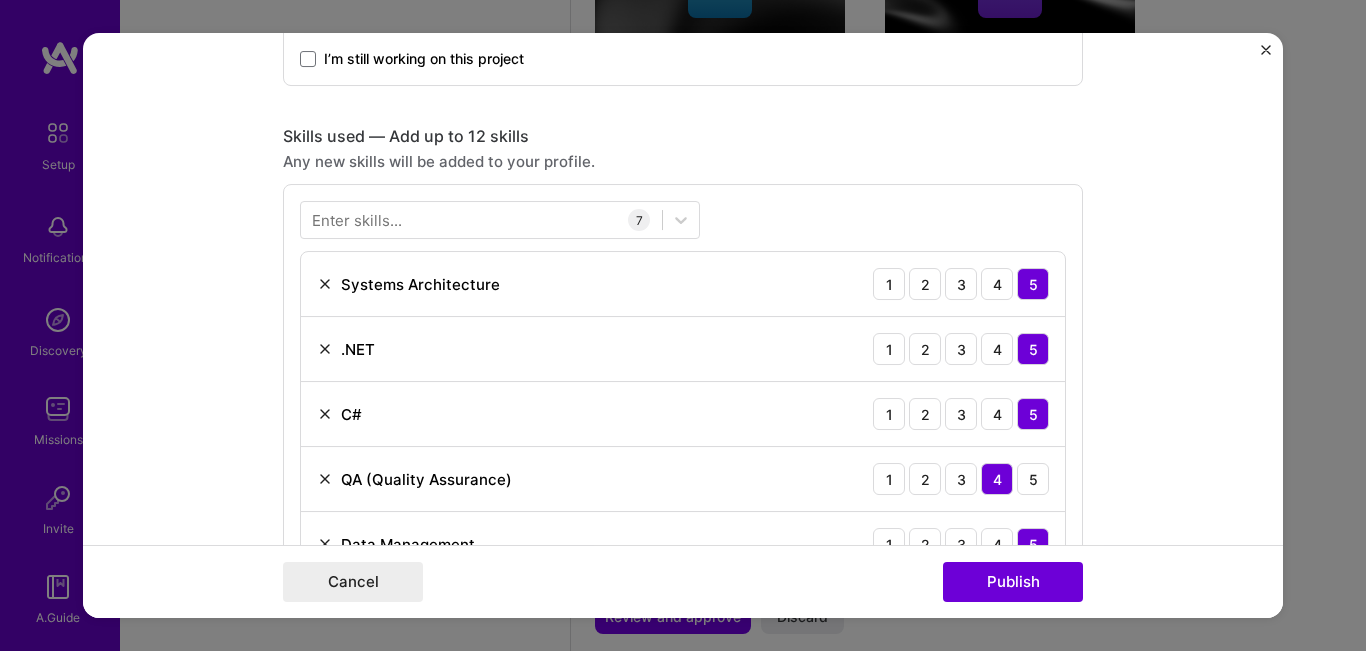 click on "Enter skills... 7 Systems Architecture 1 2 3 4 5 .NET 1 2 3 4 5 C# 1 2 3 4 5 QA (Quality Assurance) 1 2 3 4 5 Data Management 1 2 3 4 5 Multi-Threading 1 2 3 4 5 Process Design 1 2 3 4 5" at bounding box center [683, 455] 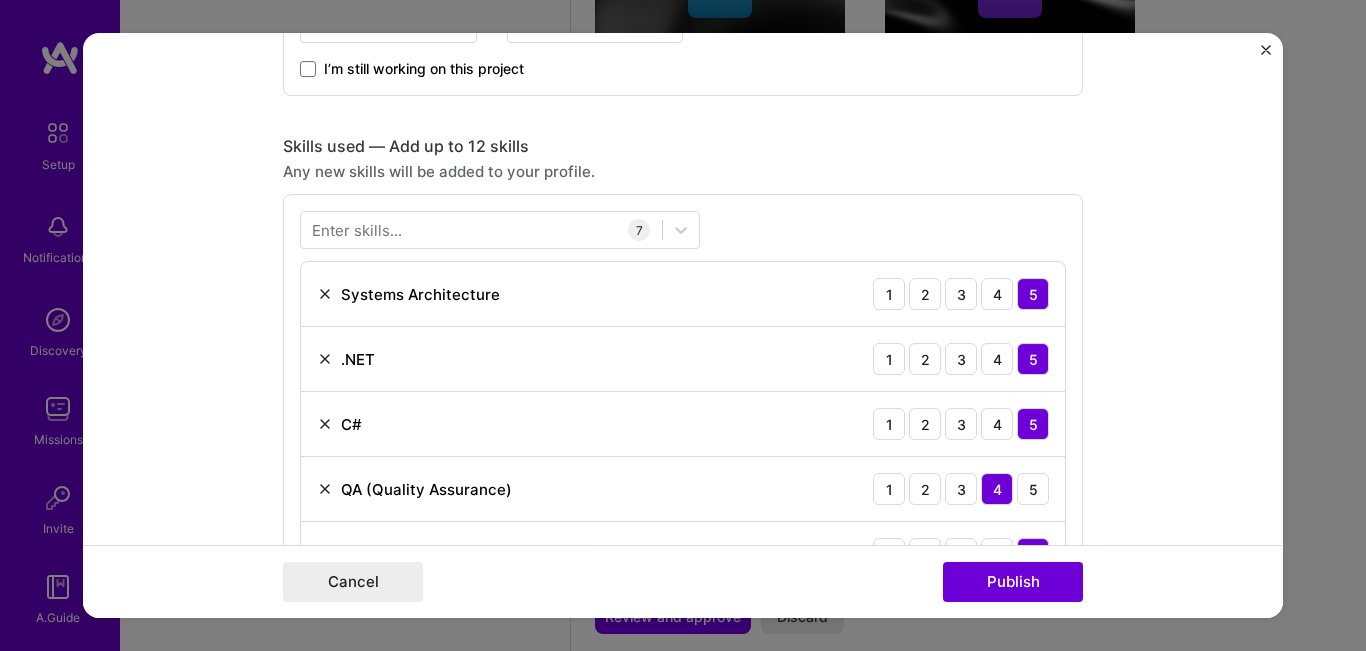 scroll, scrollTop: 806, scrollLeft: 0, axis: vertical 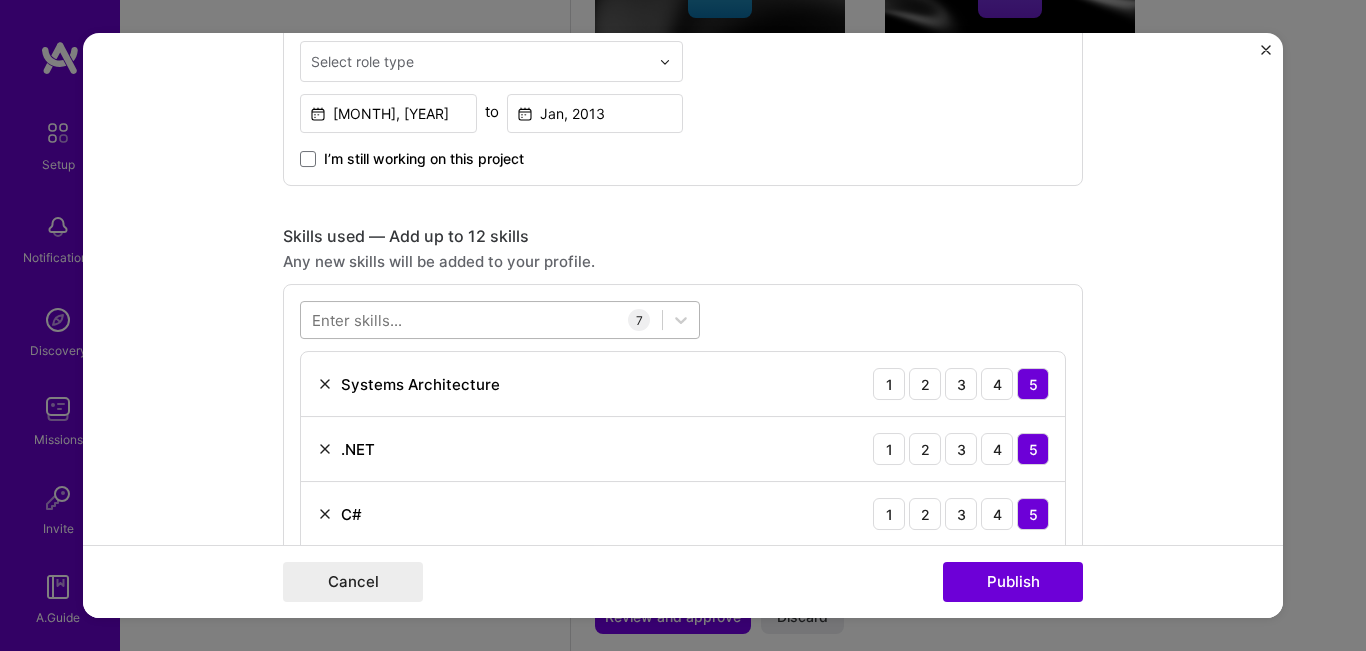click at bounding box center [481, 320] 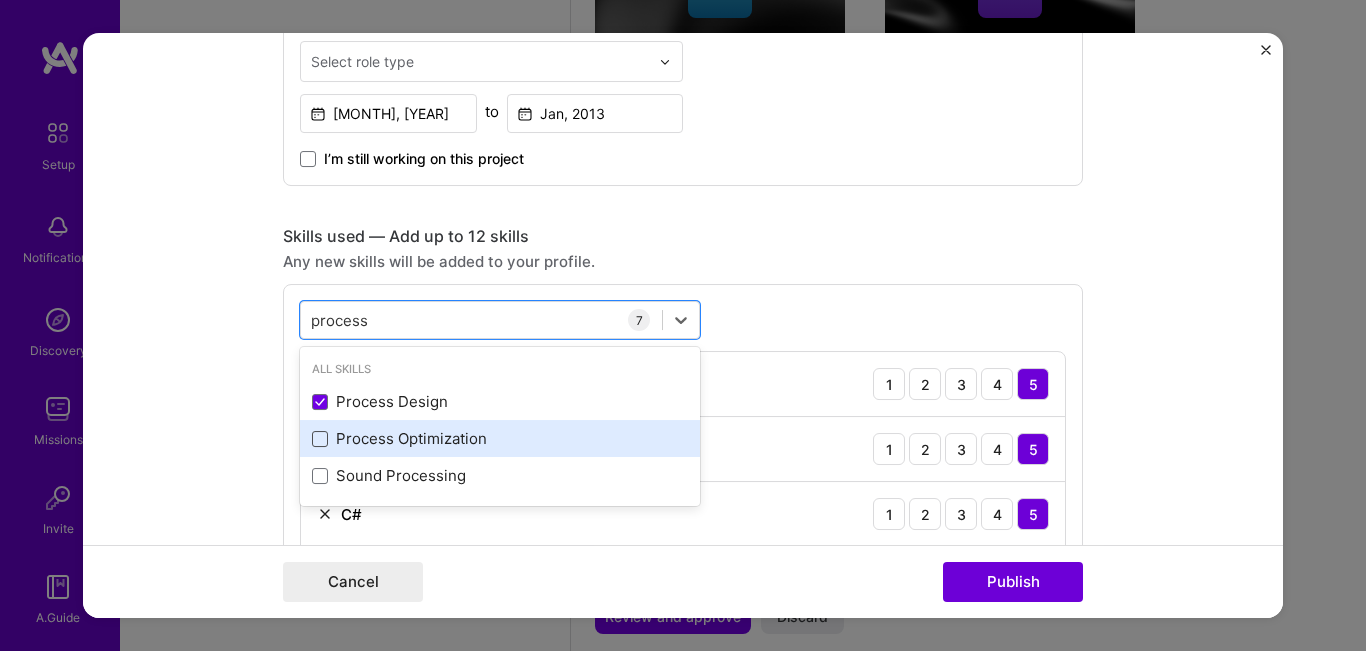 click at bounding box center (320, 439) 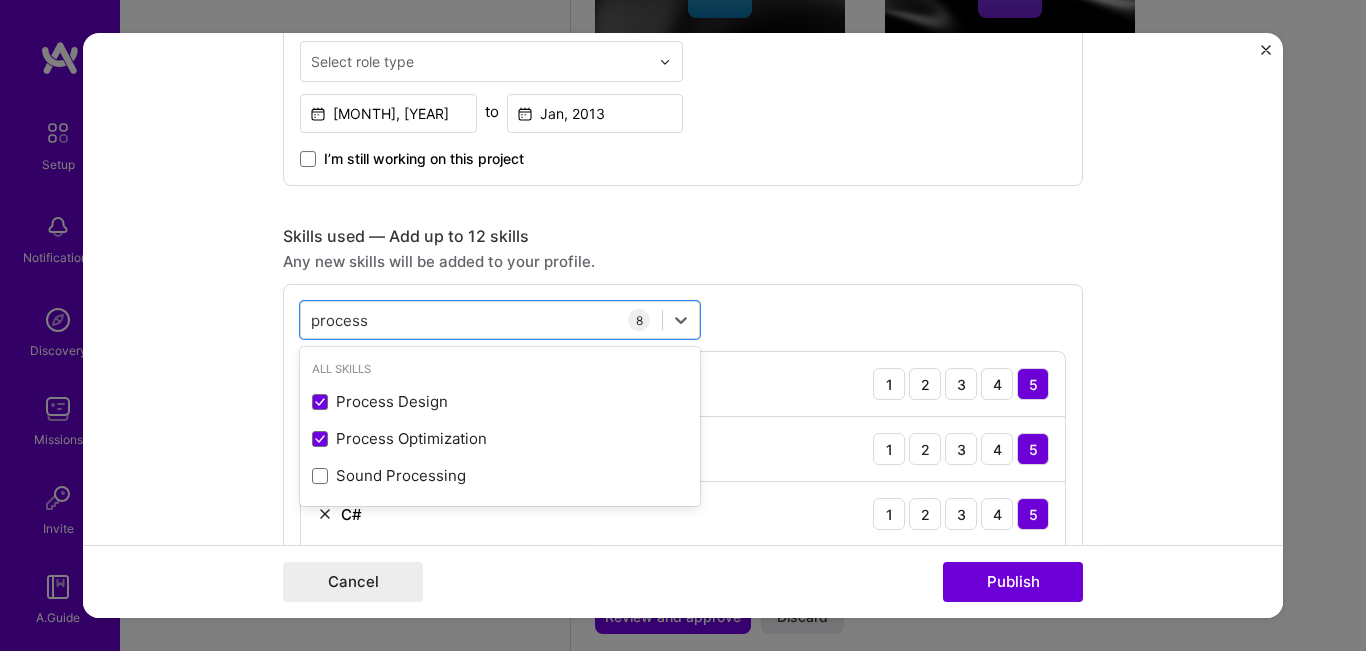 type on "process" 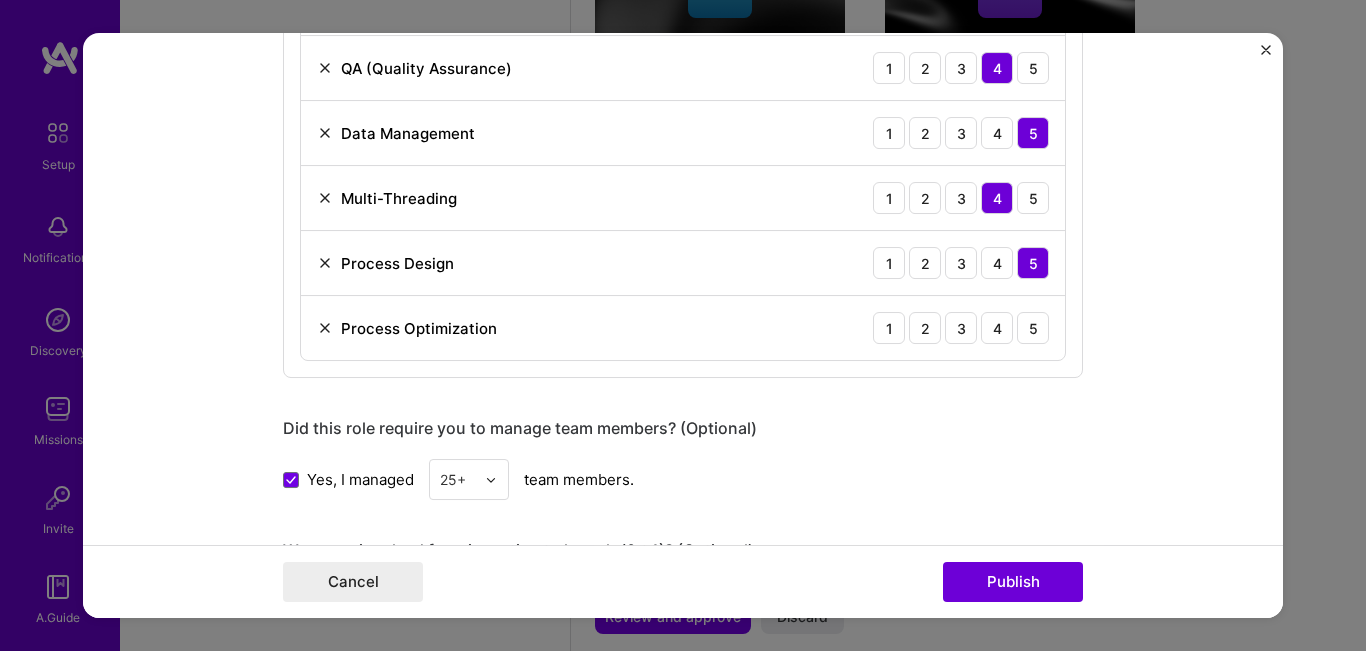 scroll, scrollTop: 1406, scrollLeft: 0, axis: vertical 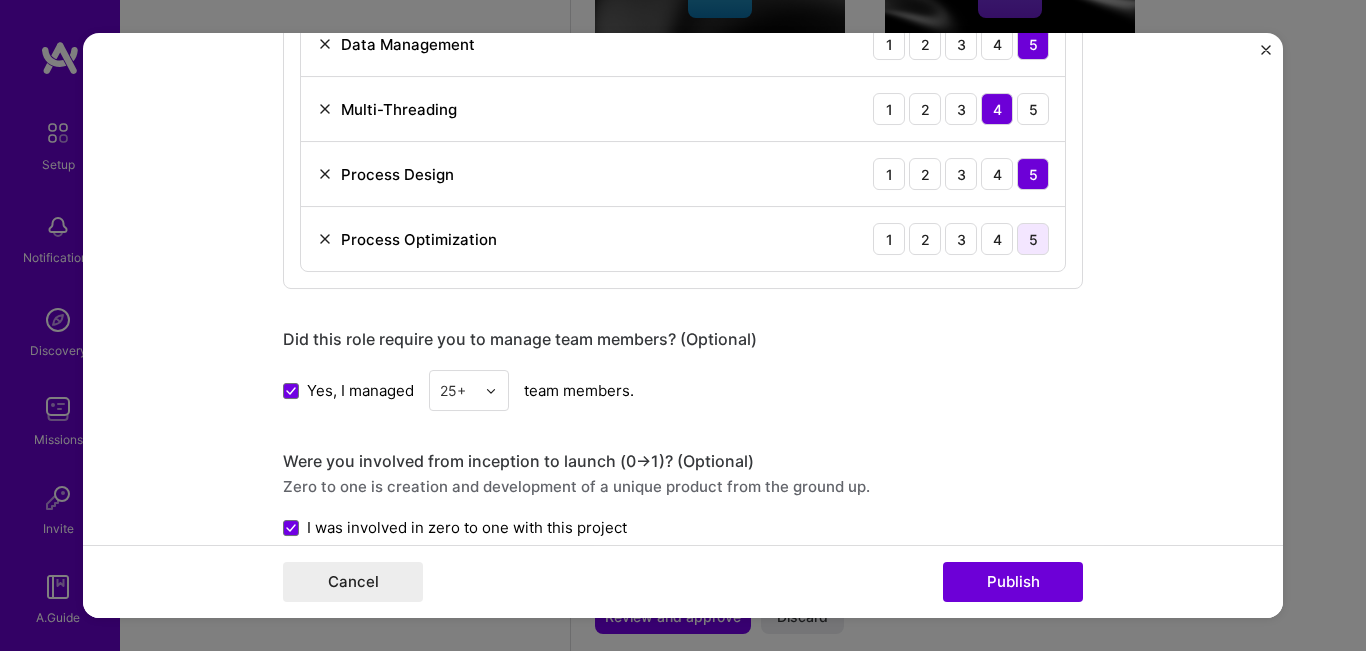 click on "5" at bounding box center (1033, 240) 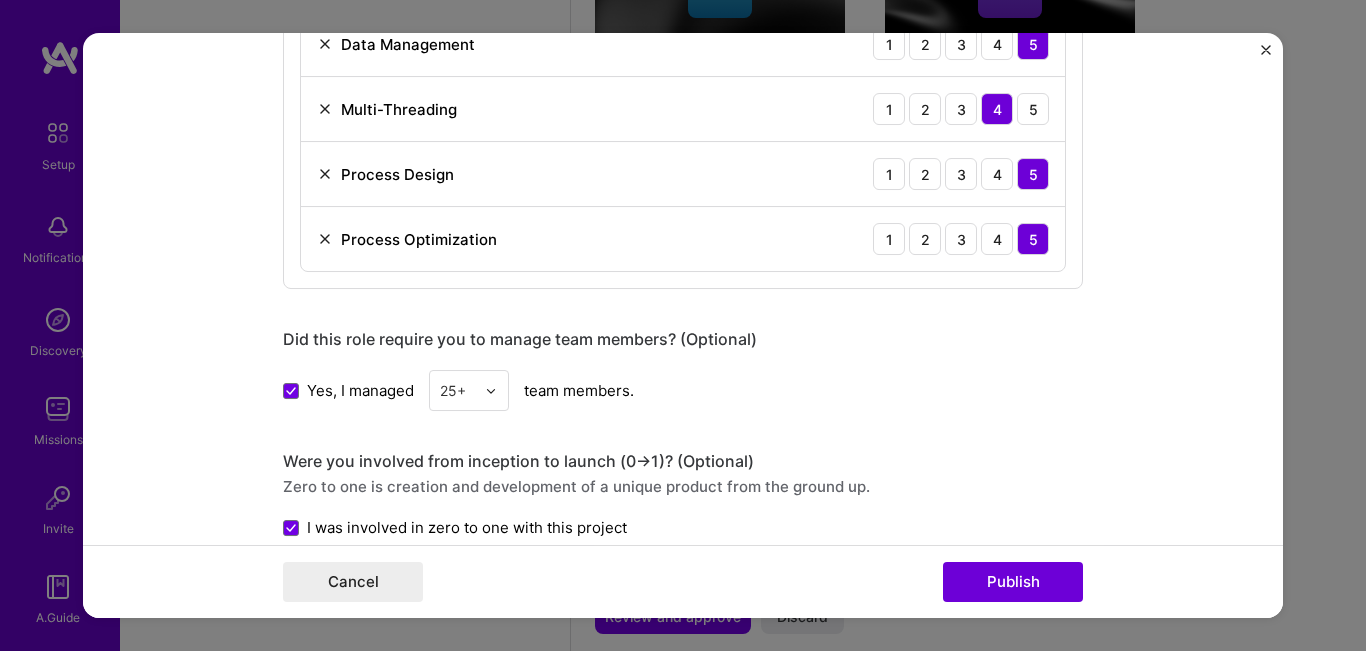 click on "Did this role require you to manage team members? (Optional)" at bounding box center (683, 340) 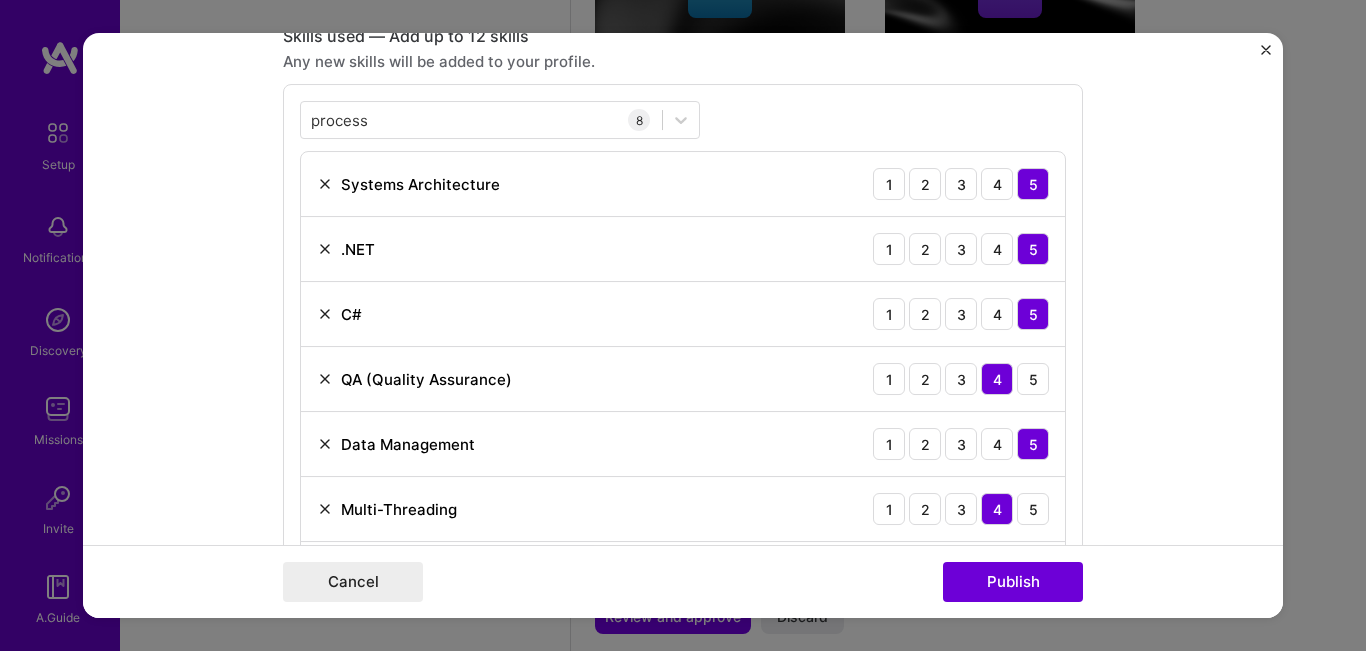 click on "Editing suggested project This project is suggested based on your LinkedIn, resume or A.Team activity. Project title Digital Payments Evolution Company [COMPANY]
Project industry Industry 2 Project Link (Optional)
Drag and drop an image or   Upload file Upload file We recommend uploading at least 4 images. 1600x1200px or higher recommended. Max 5MB each. Role Senior Management Member Select role type [MONTH], [YEAR]
to [MONTH], [YEAR]
I’m still working on this project Skills used — Add up to 12 skills Any new skills will be added to your profile. process process 8 Systems Architecture 1 2 3 4 5 .NET 1 2 3 4 5 C# 1 2 3 4 5 QA (Quality Assurance) 1 2 3 4 5 Data Management 1 2 3 4 5 Multi-Threading 1 2 3 4 5 Process Design 1 2 3 4 5 Process Optimization 1 2 3 4 5 Did this role require you to manage team members? (Optional) Yes, I managed 25+ team members. ->  1)? (Optional)" at bounding box center (683, 326) 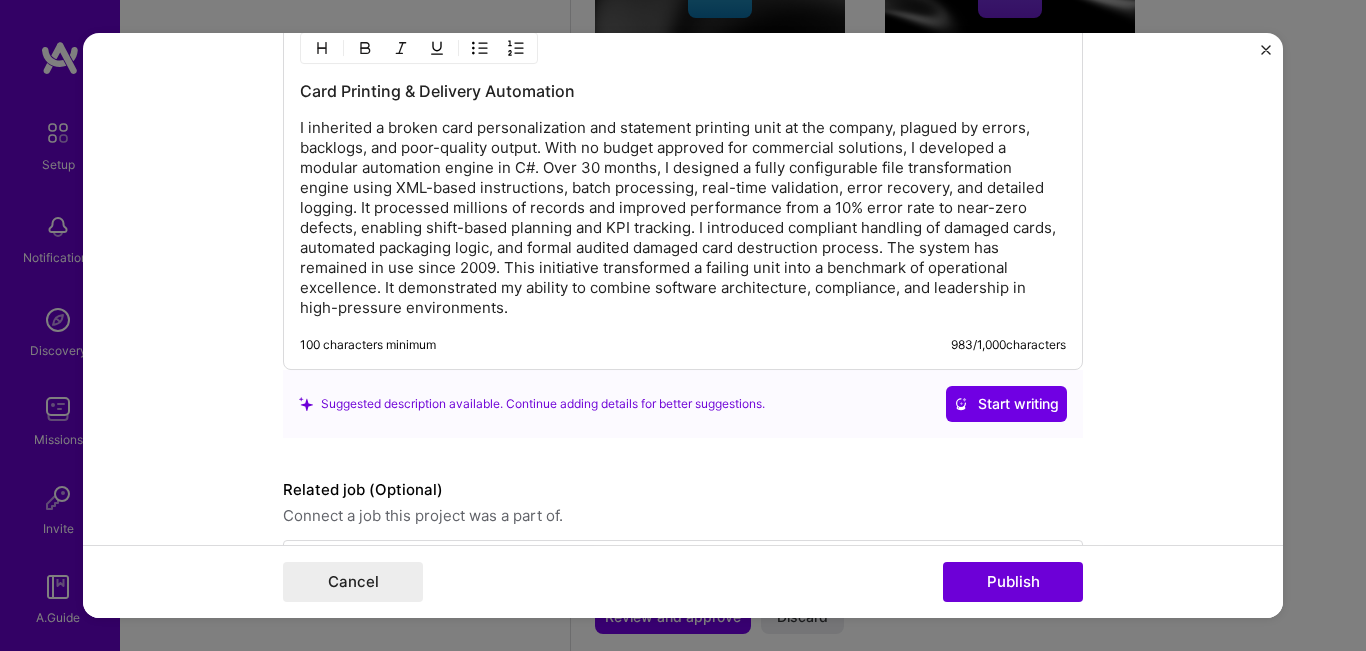 scroll, scrollTop: 2338, scrollLeft: 0, axis: vertical 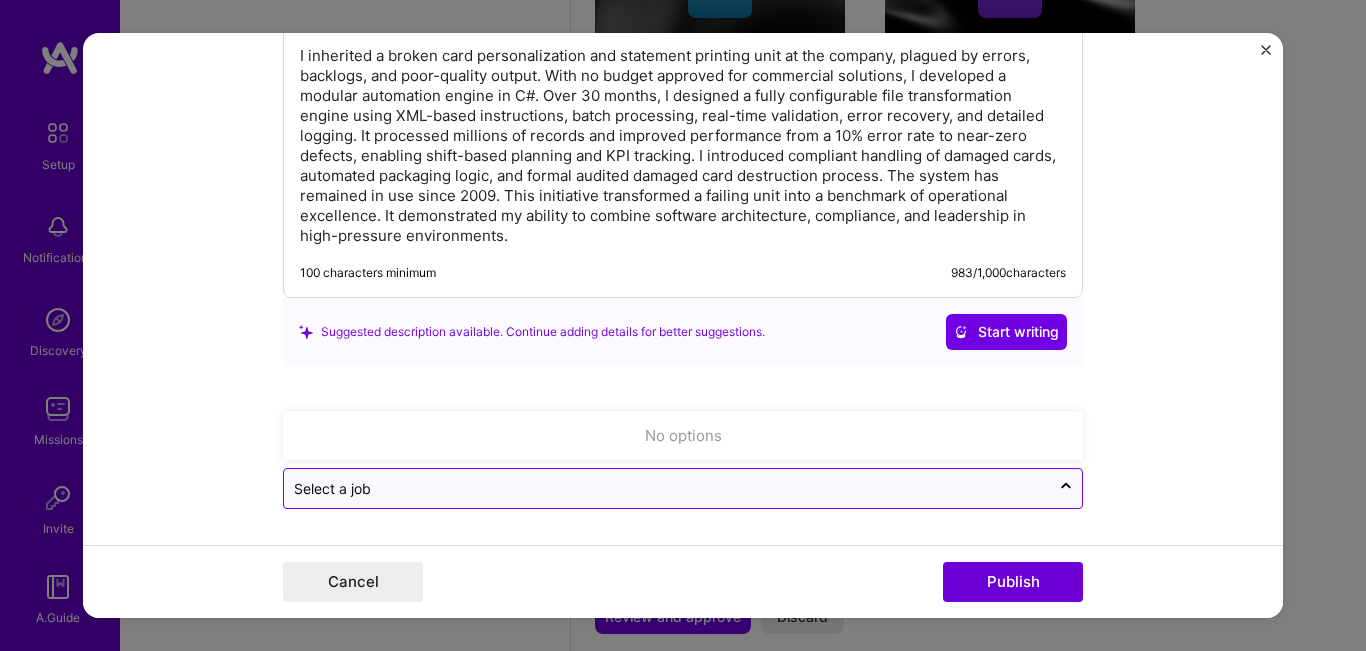 click at bounding box center [667, 488] 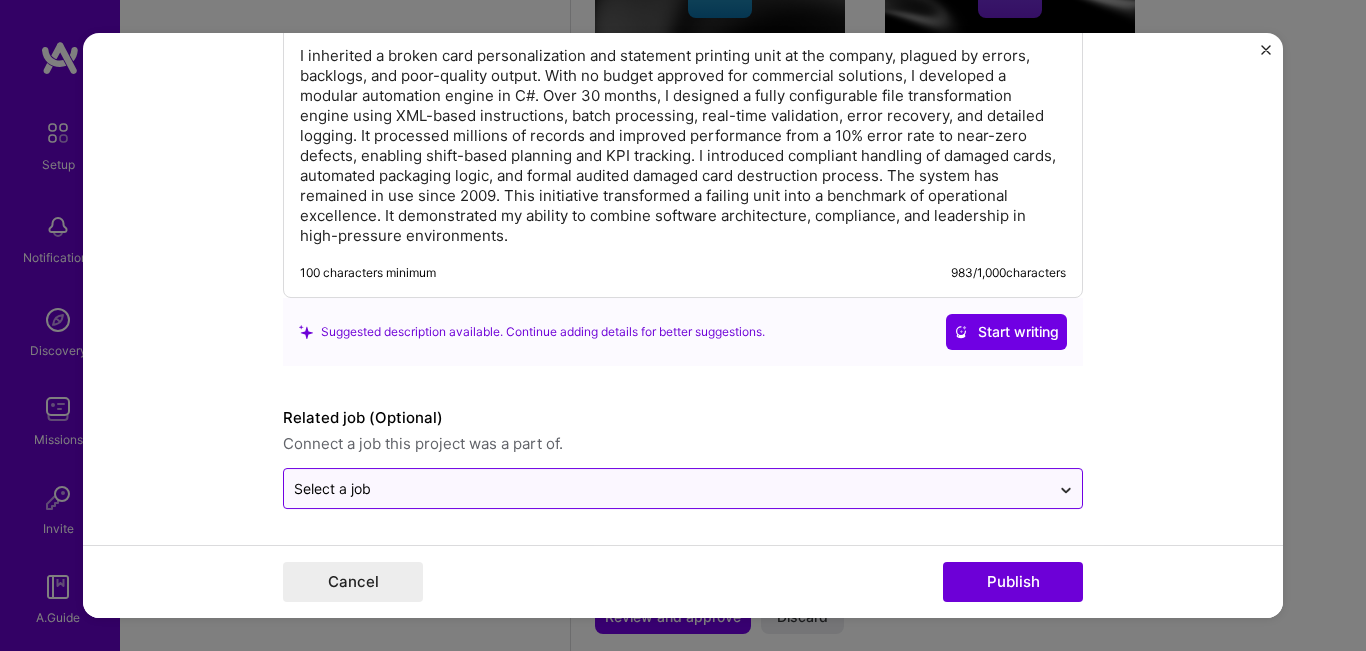 click 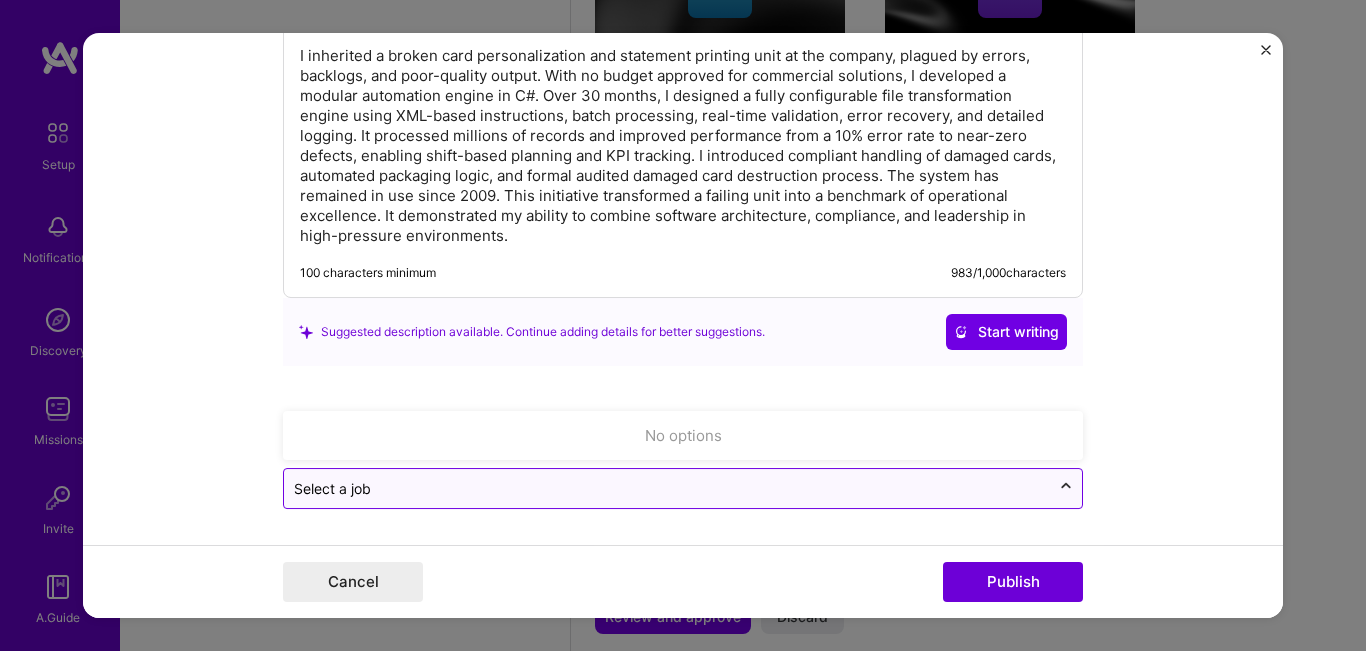 click 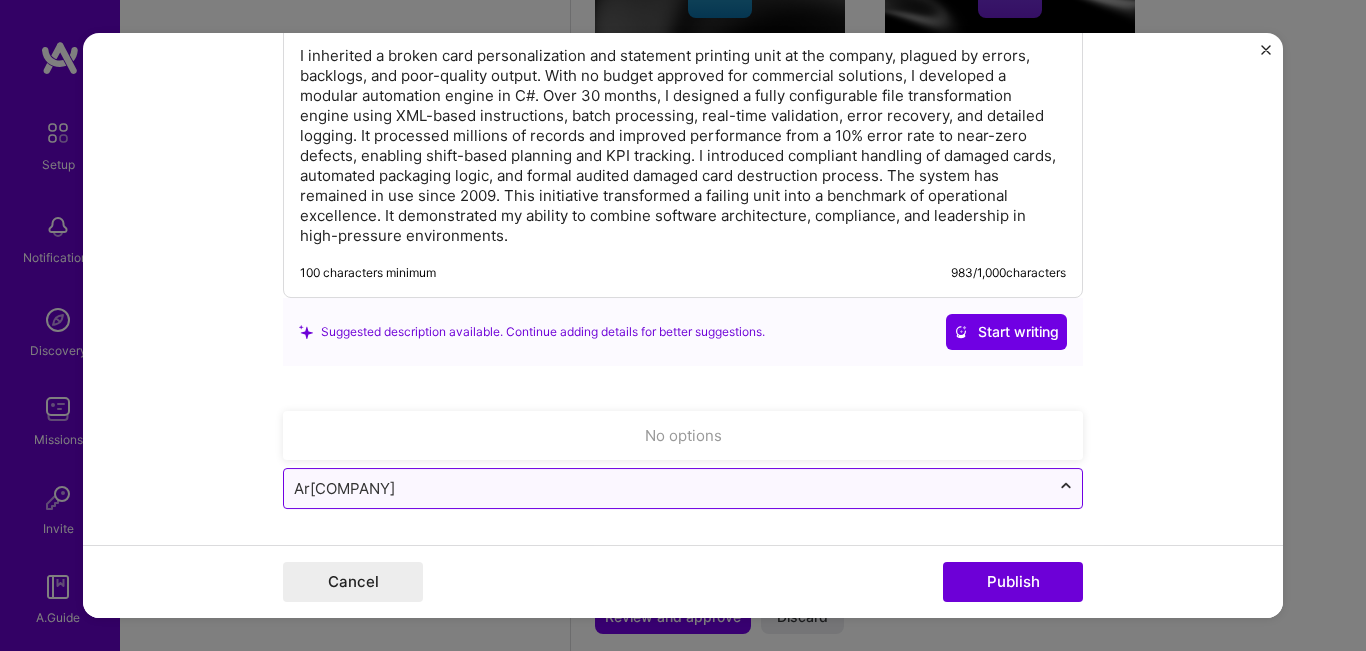 type on "A" 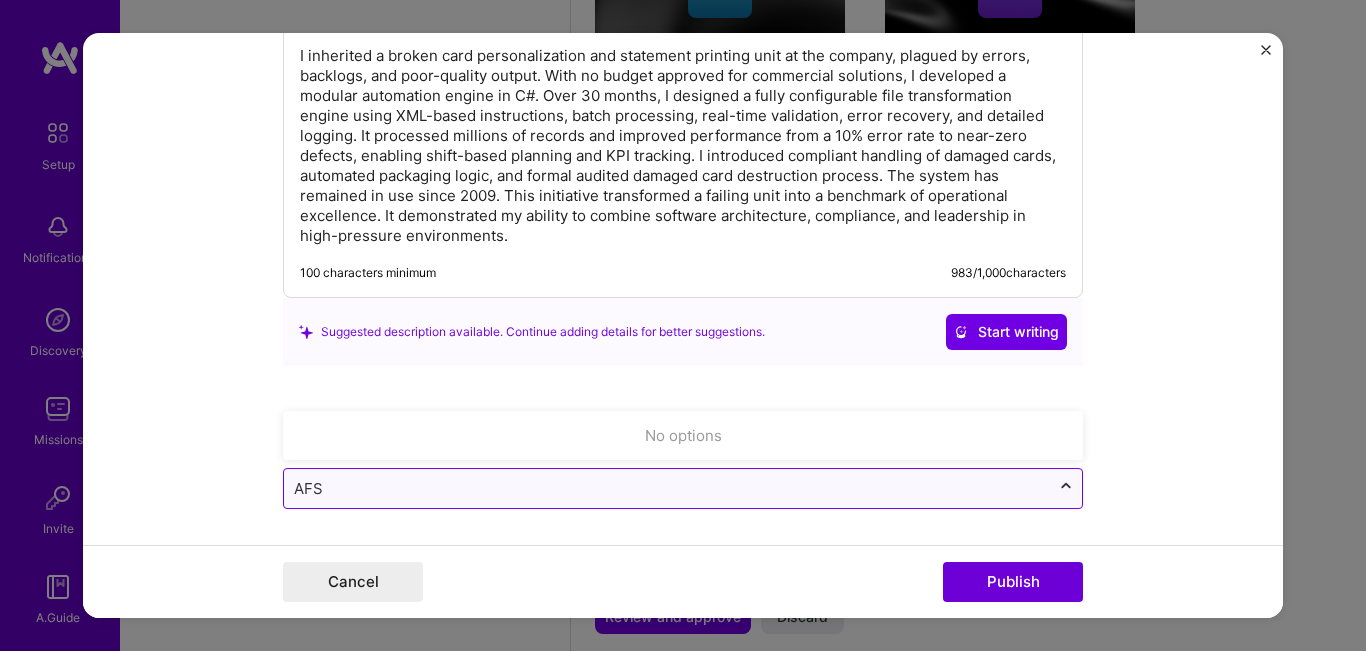 type on "AFS" 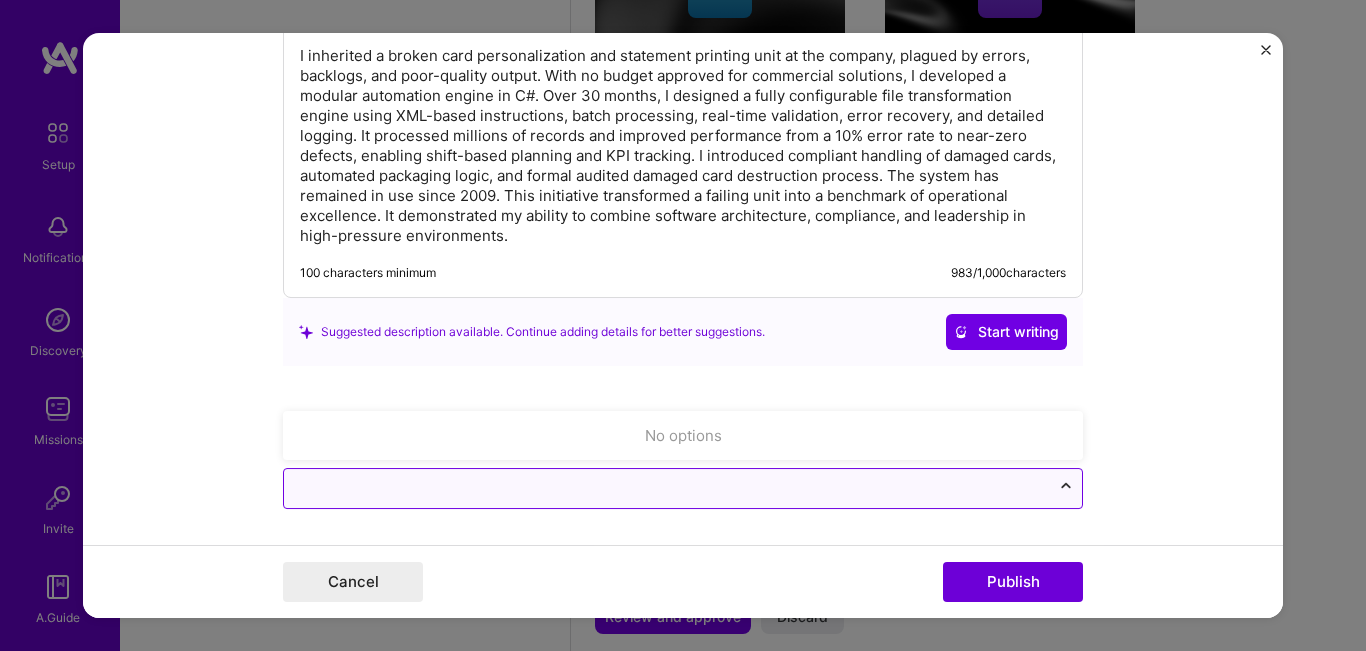 type 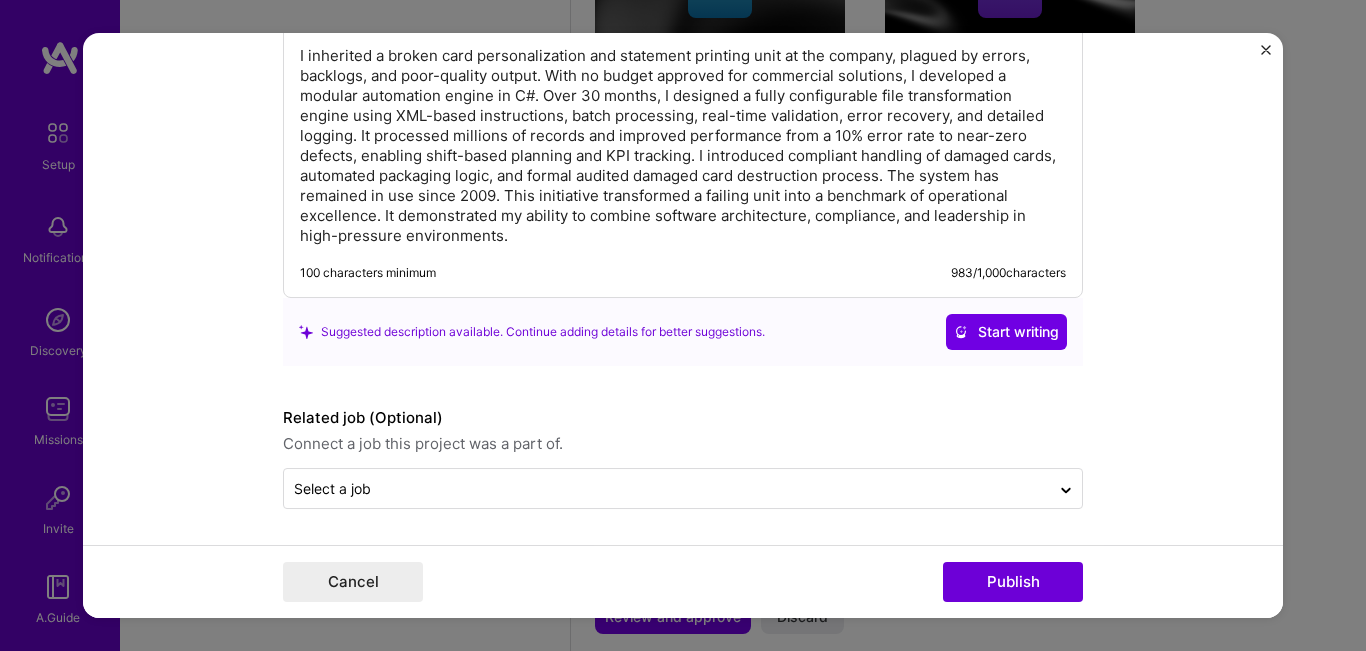 click on "Related job (Optional)" at bounding box center (683, 418) 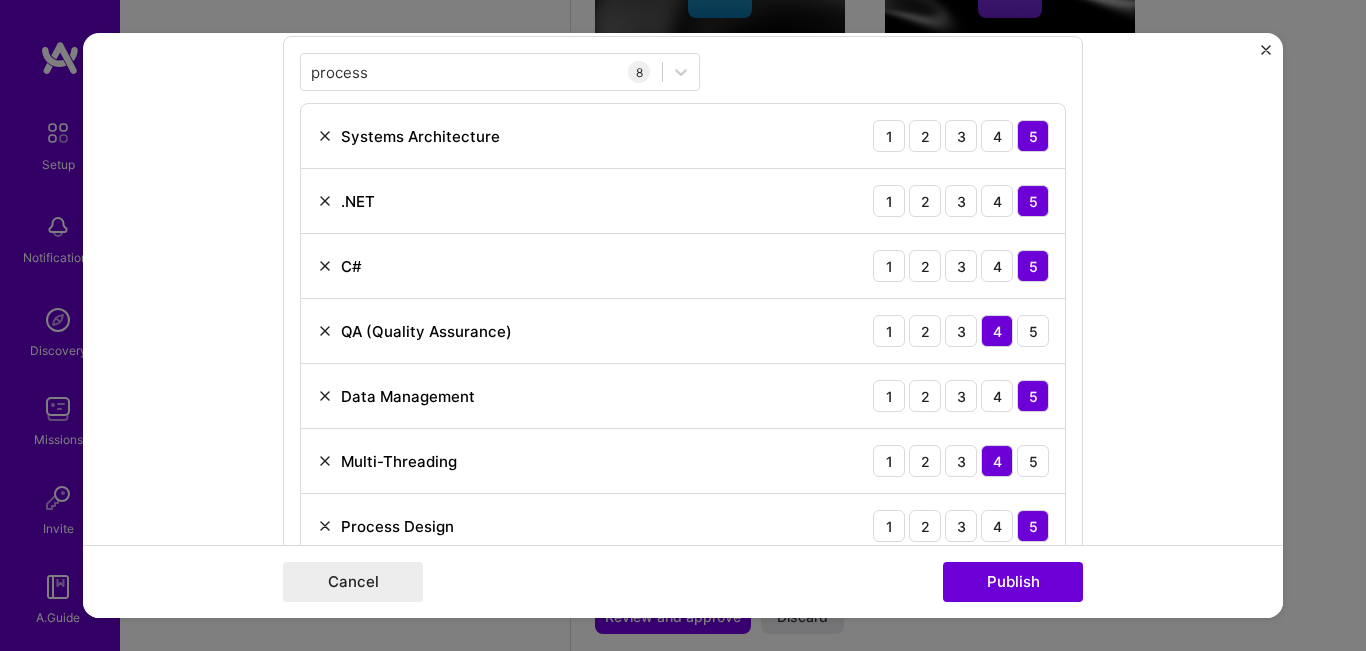 scroll, scrollTop: 938, scrollLeft: 0, axis: vertical 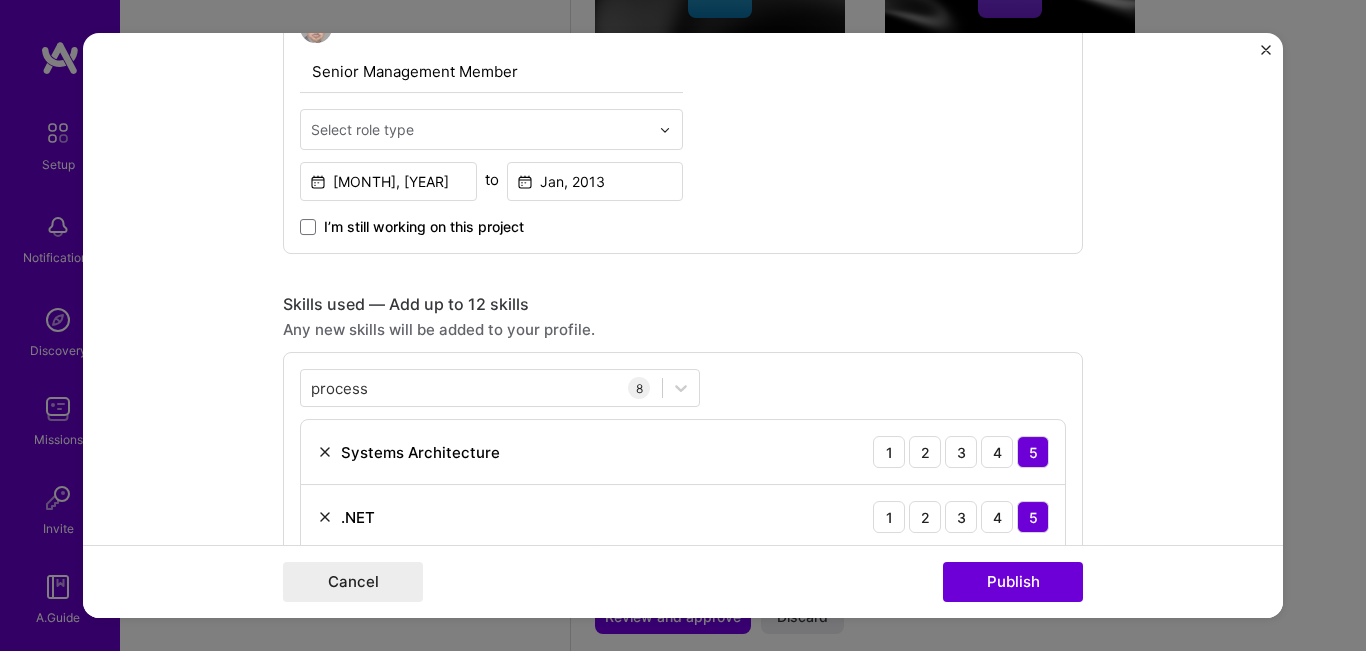 click on "Editing suggested project This project is suggested based on your LinkedIn, resume or A.Team activity. Project title Digital Payments Evolution Company [COMPANY]
Project industry Industry 2 Project Link (Optional)
Drag and drop an image or   Upload file Upload file We recommend uploading at least 4 images. 1600x1200px or higher recommended. Max 5MB each. Role Senior Management Member Select role type [MONTH], [YEAR]
to [MONTH], [YEAR]
I’m still working on this project Skills used — Add up to 12 skills Any new skills will be added to your profile. process process 8 Systems Architecture 1 2 3 4 5 .NET 1 2 3 4 5 C# 1 2 3 4 5 QA (Quality Assurance) 1 2 3 4 5 Data Management 1 2 3 4 5 Multi-Threading 1 2 3 4 5 Process Design 1 2 3 4 5 Process Optimization 1 2 3 4 5 Did this role require you to manage team members? (Optional) Yes, I managed 25+ team members. ->  1)? (Optional)" at bounding box center (683, 326) 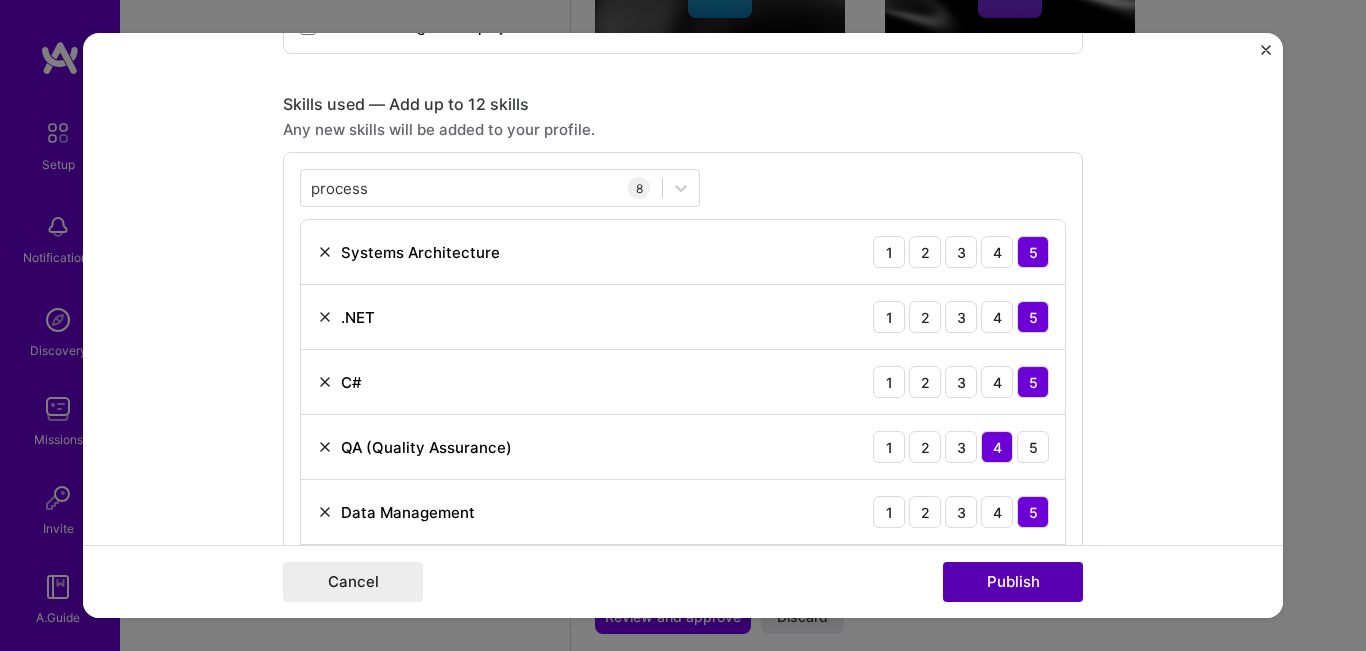 click on "Publish" at bounding box center [1013, 582] 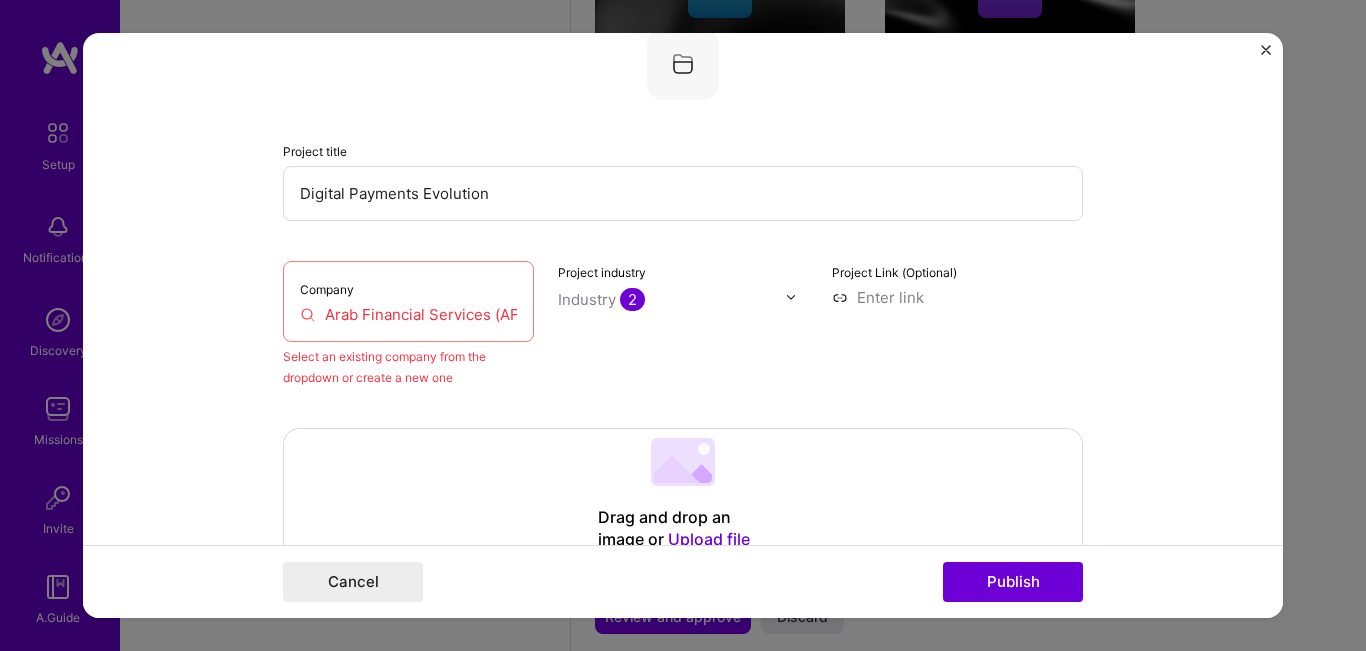 scroll, scrollTop: 131, scrollLeft: 0, axis: vertical 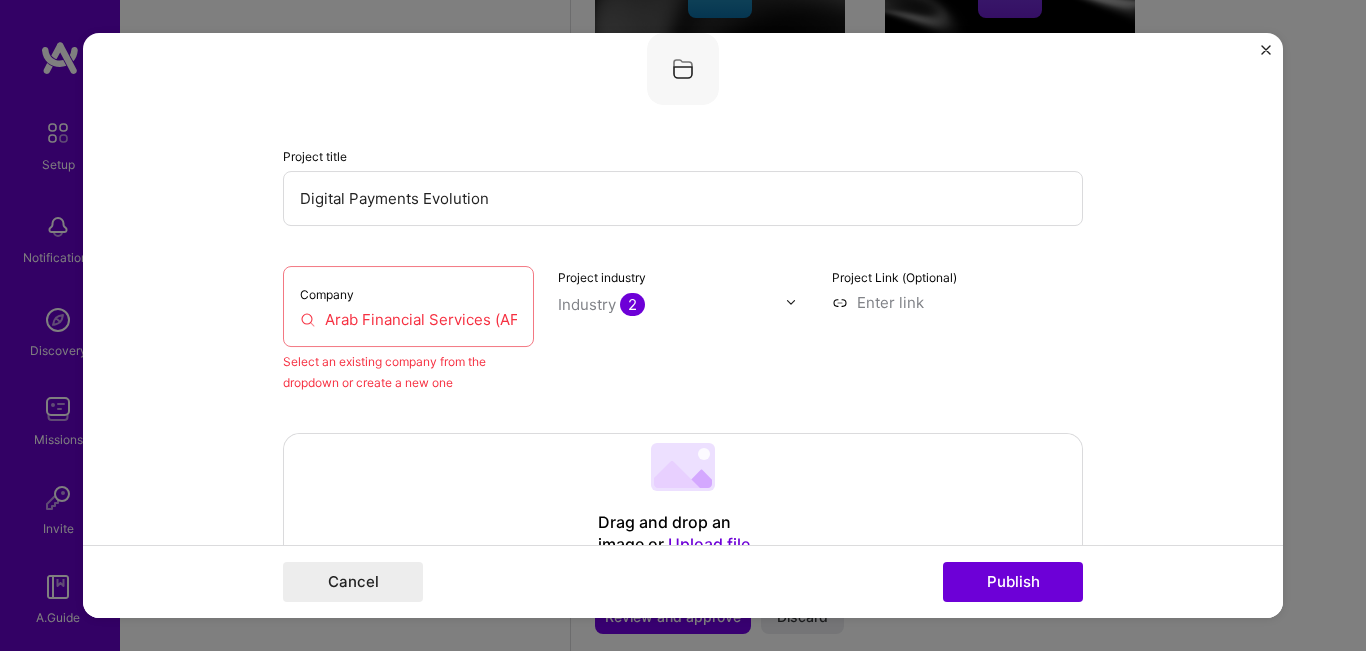 click on "Company Arab Financial Services ([COMPANY])" at bounding box center [408, 306] 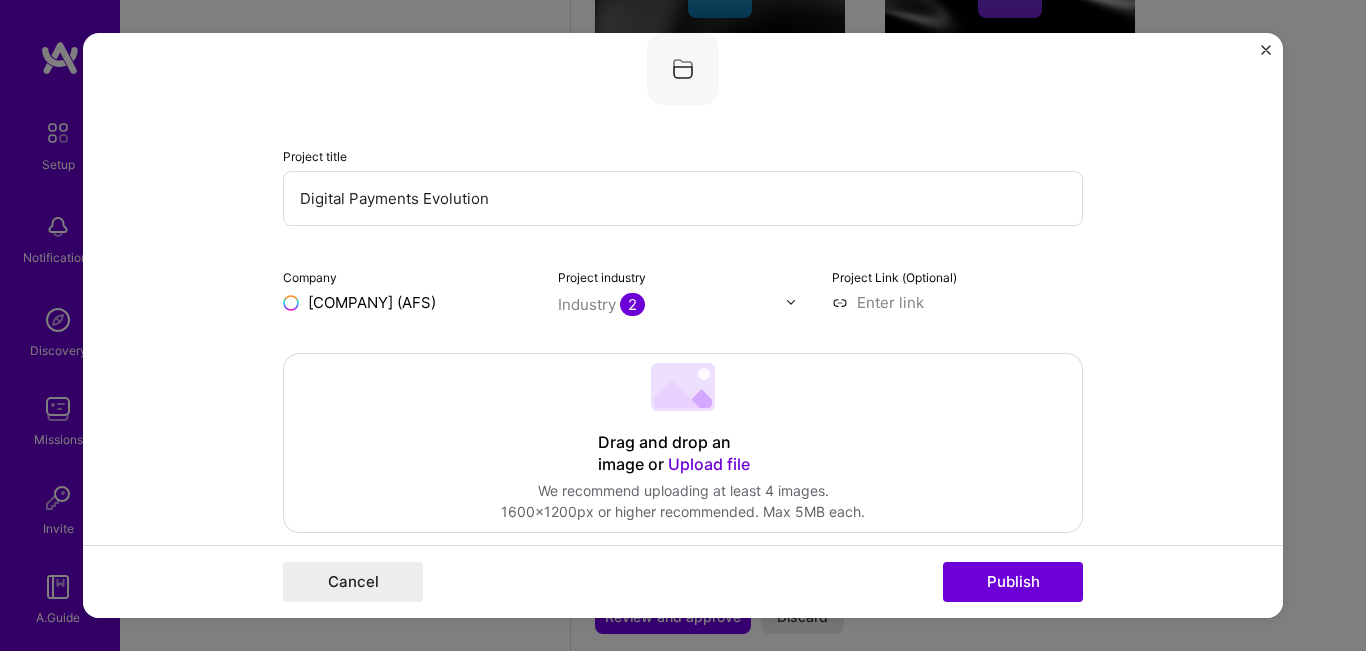 type on "Arab Financial Services (AFS)" 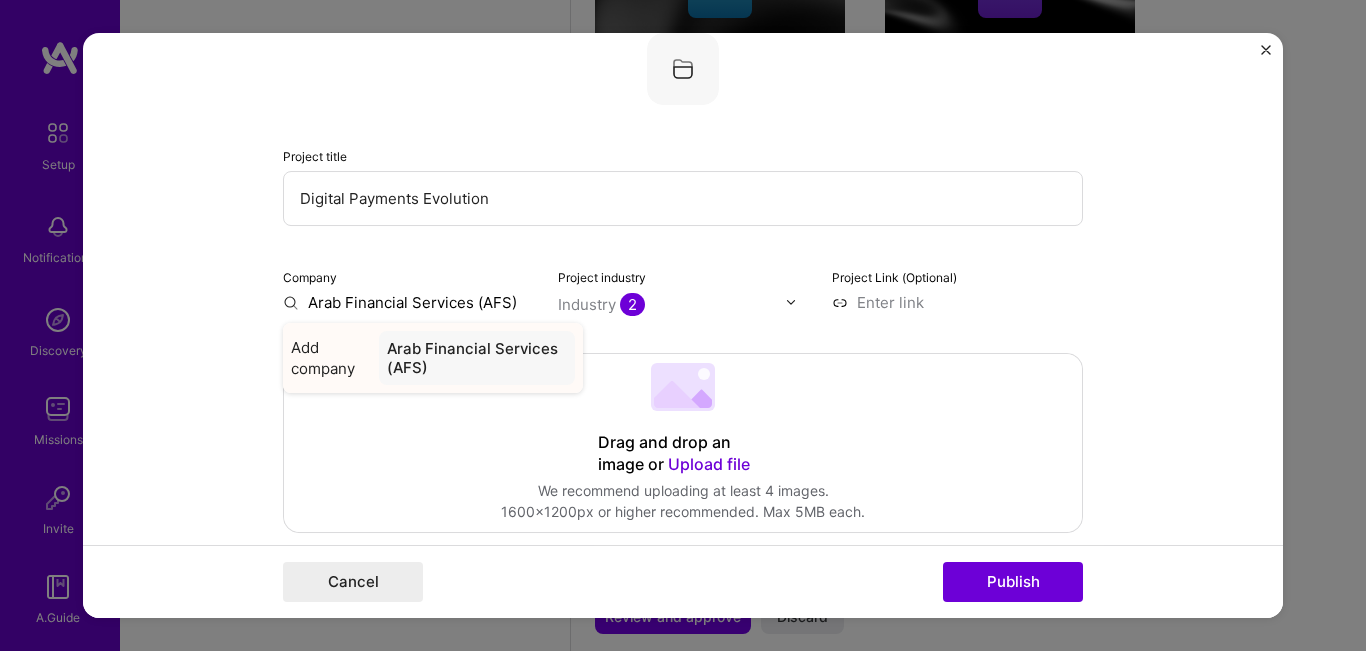 click on "Arab Financial Services (AFS)" at bounding box center [477, 358] 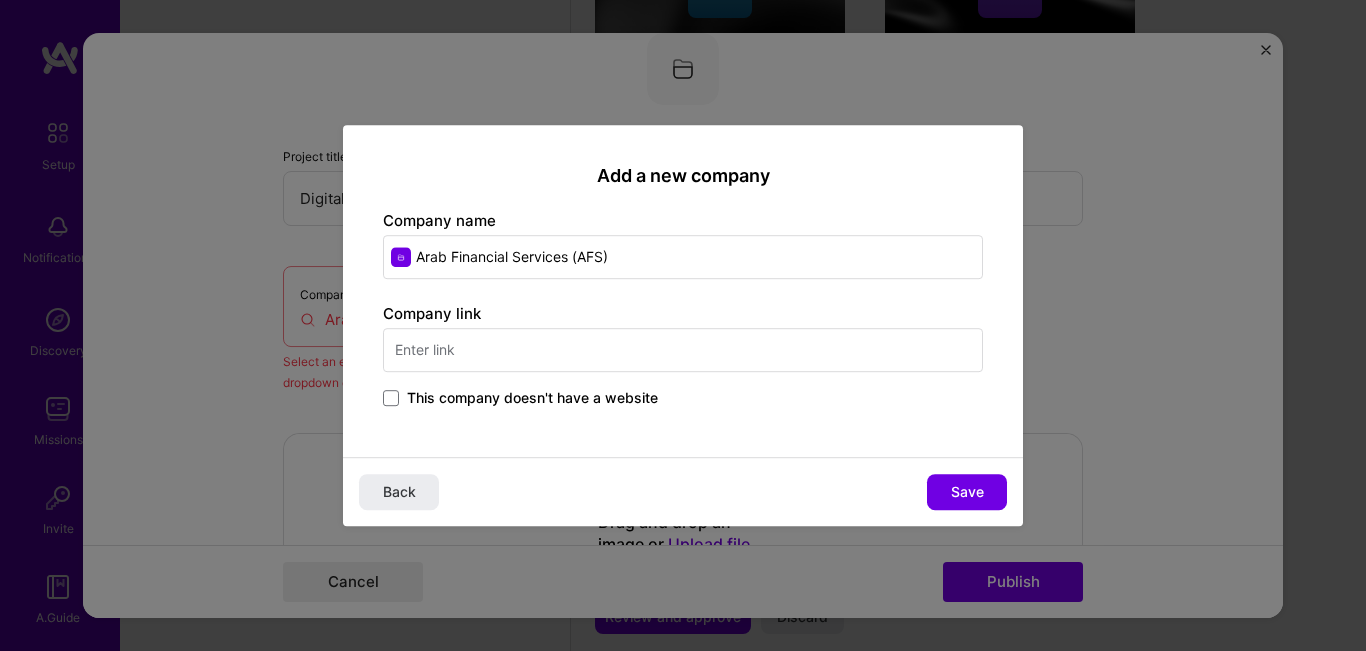 click at bounding box center (683, 350) 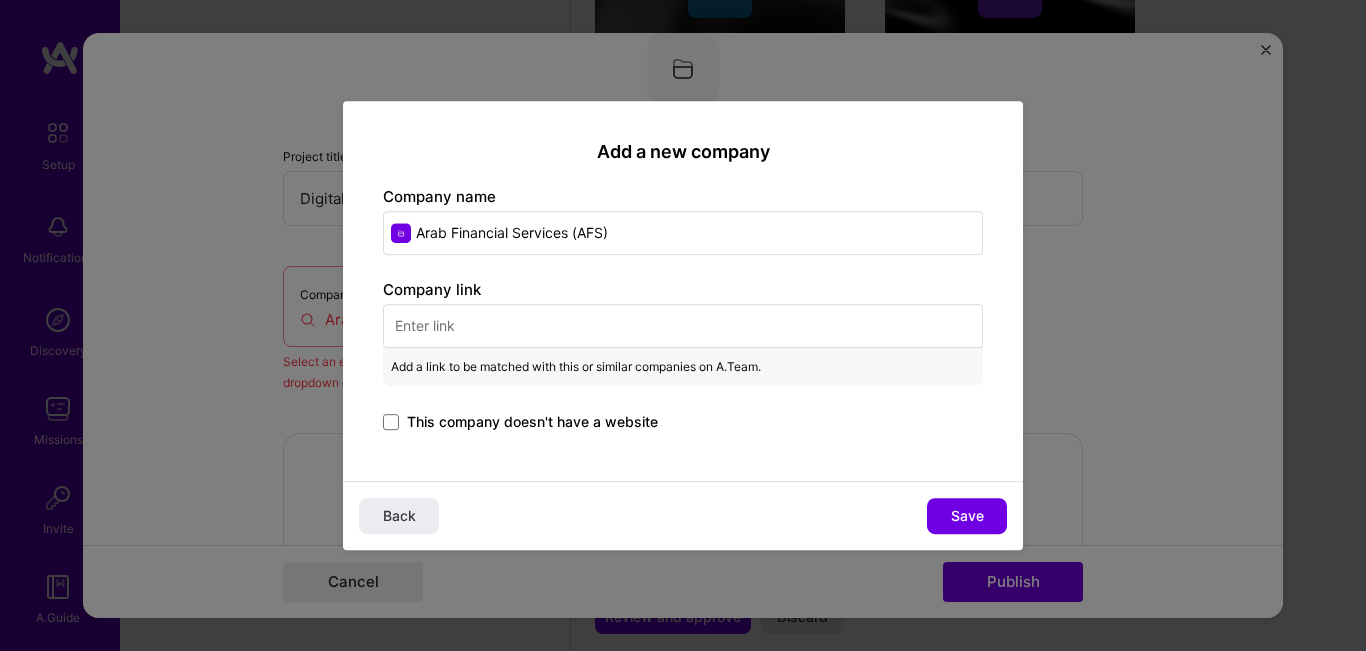 paste on "https://www.afs.com.bh/en" 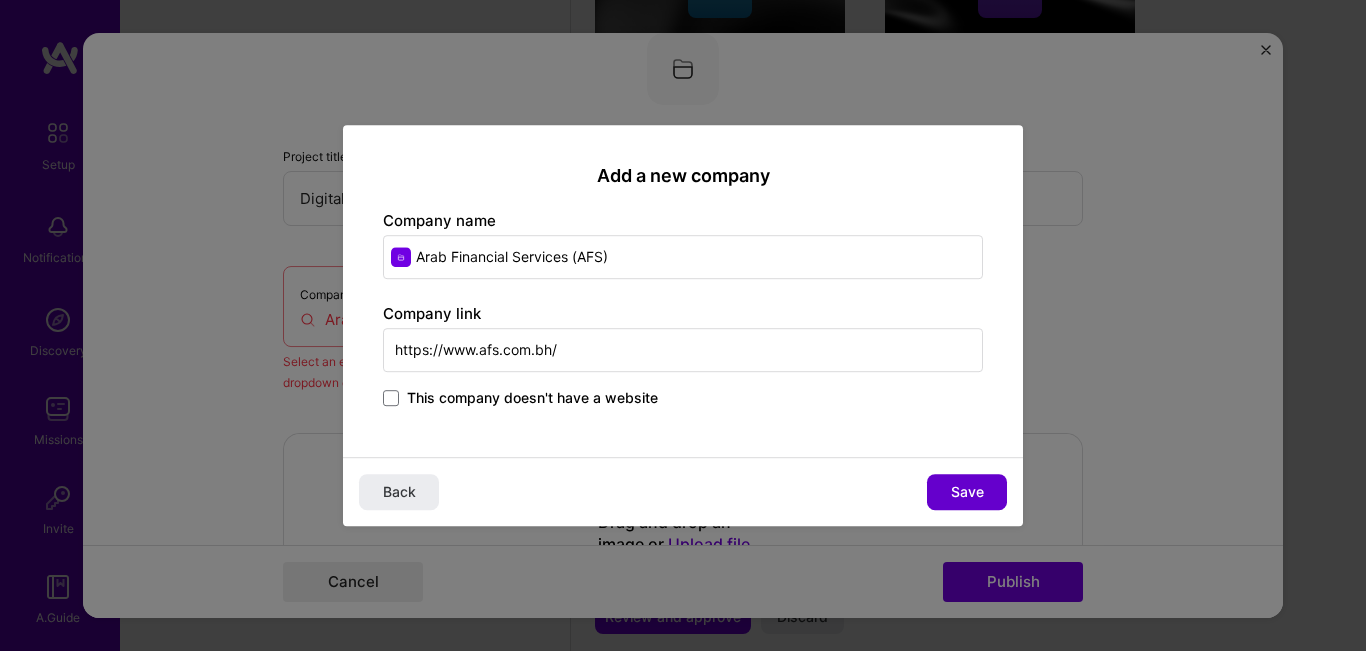 type on "https://www.afs.com.bh/" 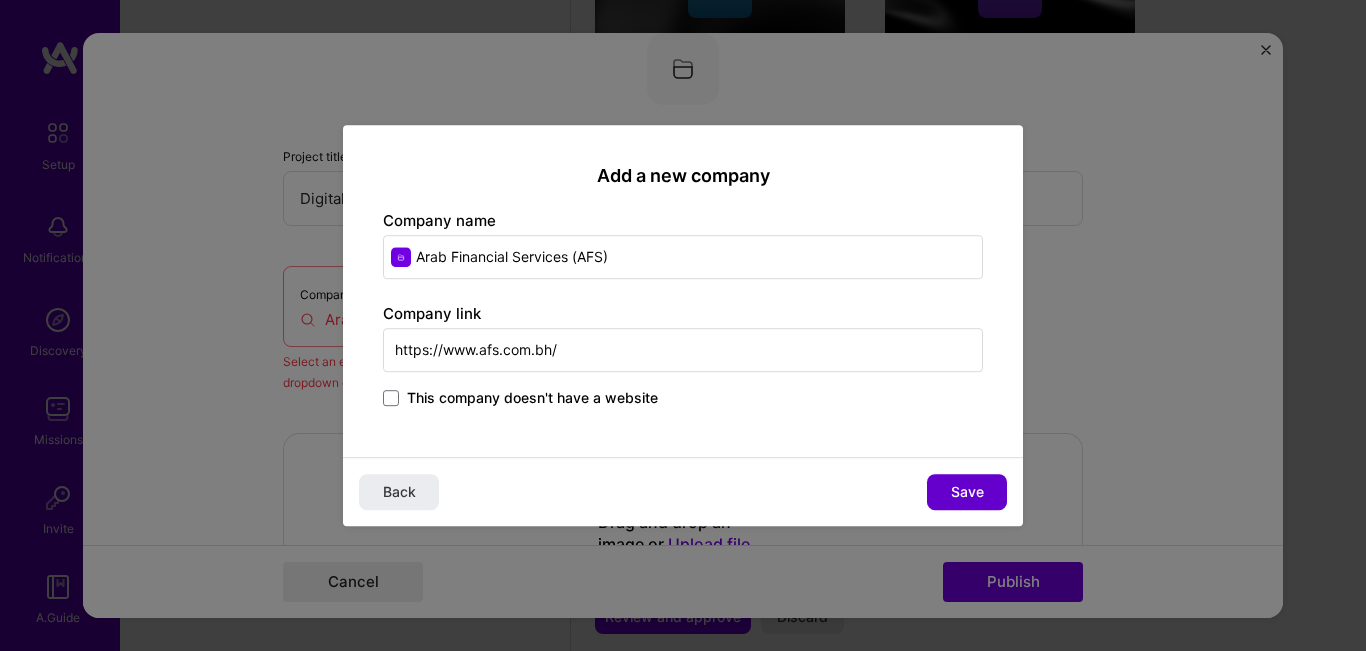 click on "Save" at bounding box center [967, 492] 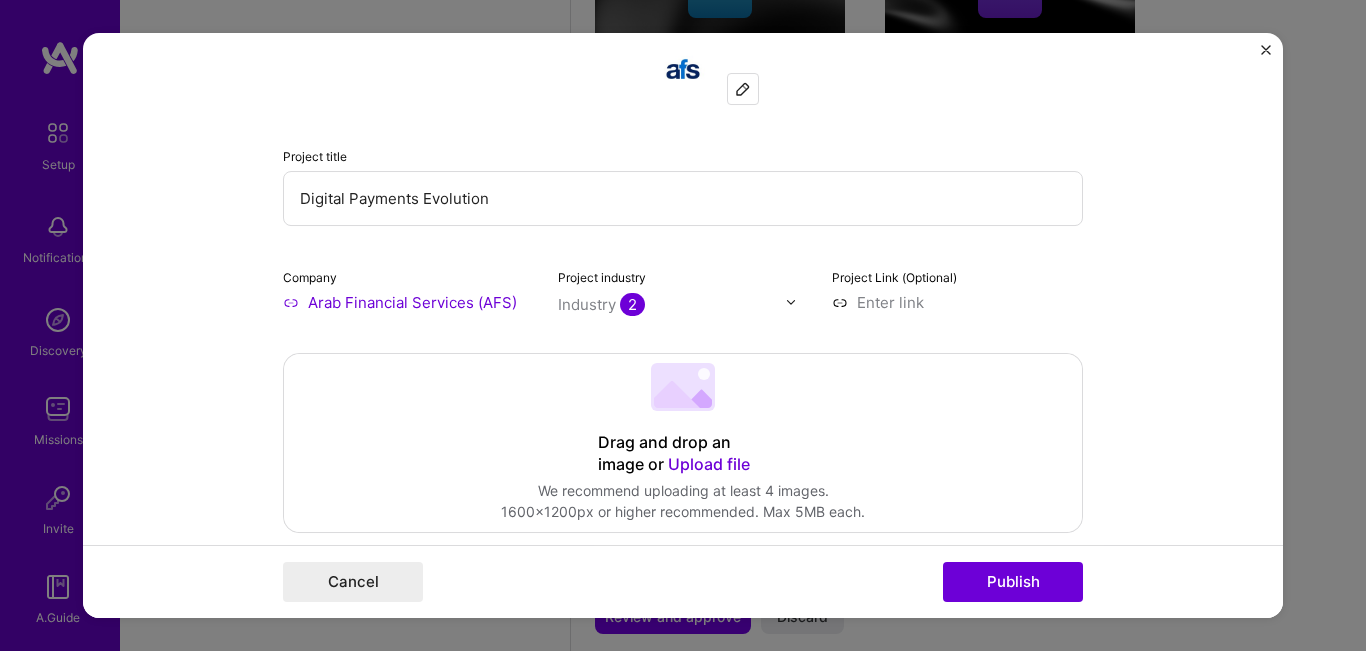 click at bounding box center (791, 302) 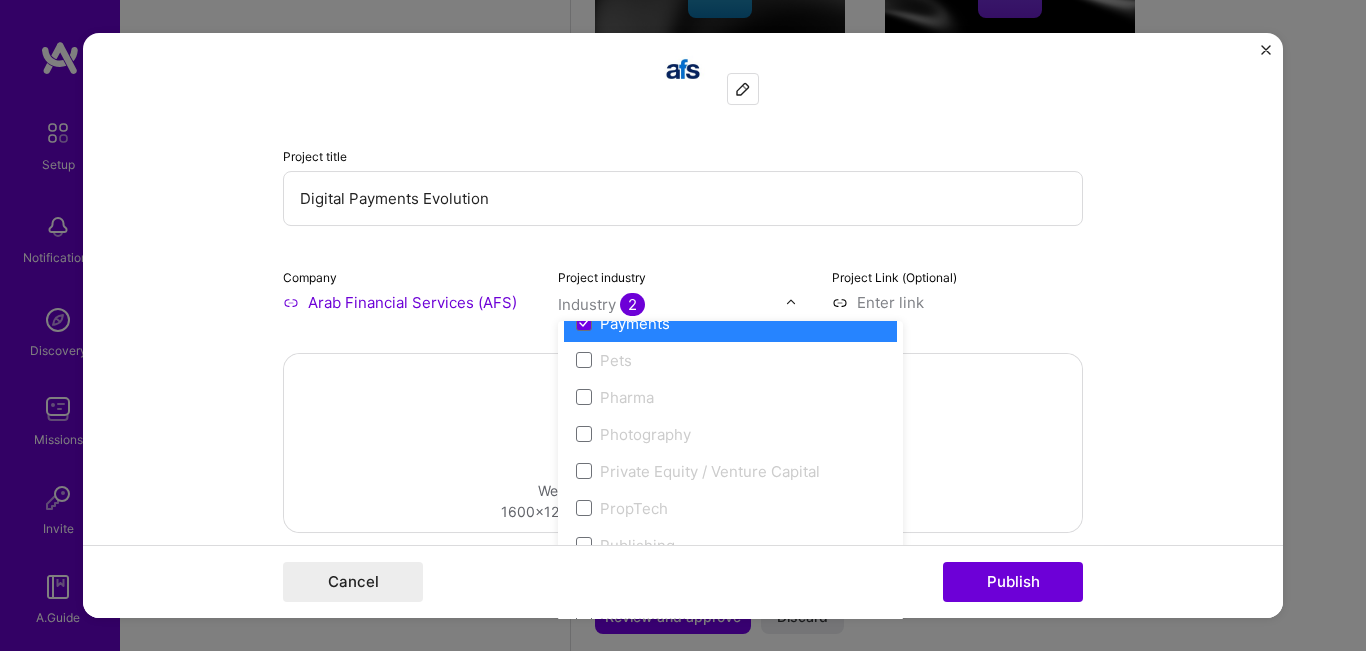 scroll, scrollTop: 3400, scrollLeft: 0, axis: vertical 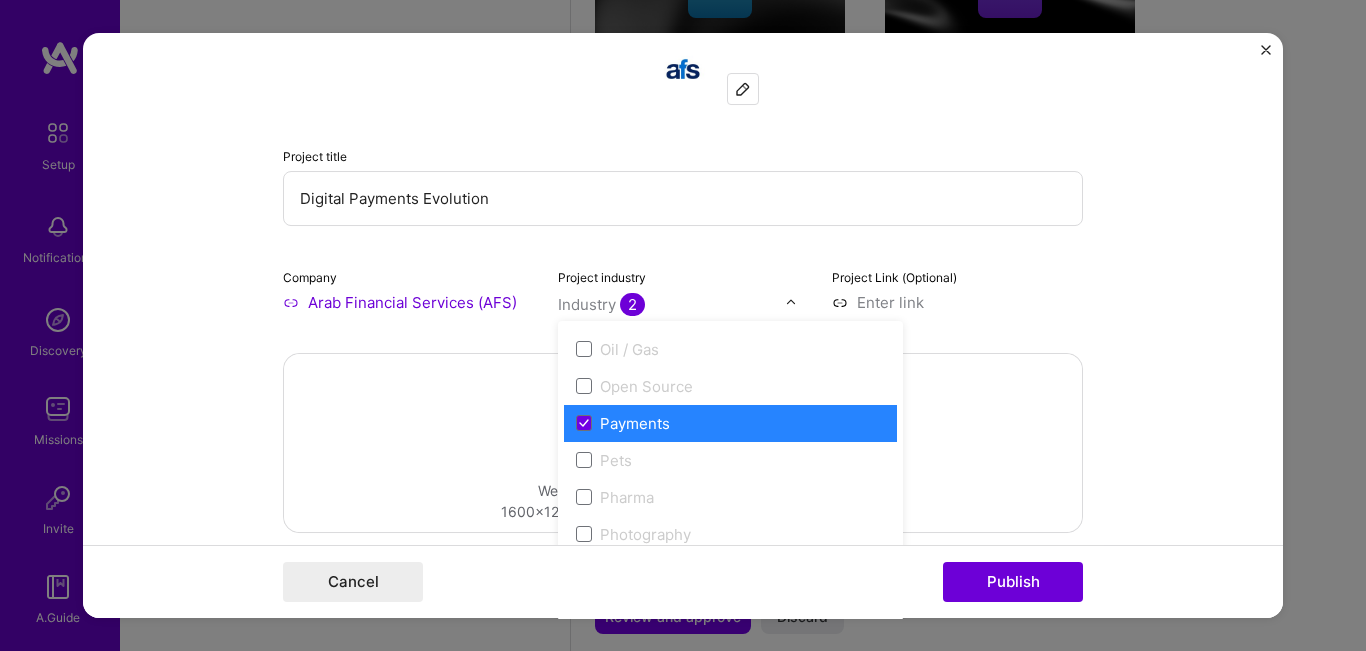click on "Editing suggested project This project is suggested based on your LinkedIn, resume or A.Team activity. Project title Digital Payments Evolution Company Arab Financial Services (AFS)
Project industry option 3D Printing focused disabled, 1 of 120. 120 results available. Use Up and Down to choose options, press Escape to exit the menu, press Tab to select the option and exit the menu. Industry 2 3D Printing AR / VR / XR Accounting Advertising & AdTech Aerospace Agriculture / AgTech Airlines / Aviation Architecture / Interior Design Art & Museums Artifical Intelligence / Machine Learning Arts / Culture Augmented & Virtual Reality (AR/VR) Automotive Automotive & Self Driving Cars Aviation B2B B2B2C B2C BPA / RPA Banking Beauty Big Data BioTech Blockchain CMS CPG CRM Cannabis Charity & Nonprofit Circular Economy CivTech Climate Tech Cloud Services Coaching Community Tech Construction Consulting Consumer Electronics Crowdfunding Crypto Customer Success Cybersecurity DTC Databases Dating Defense Energy" at bounding box center [683, 326] 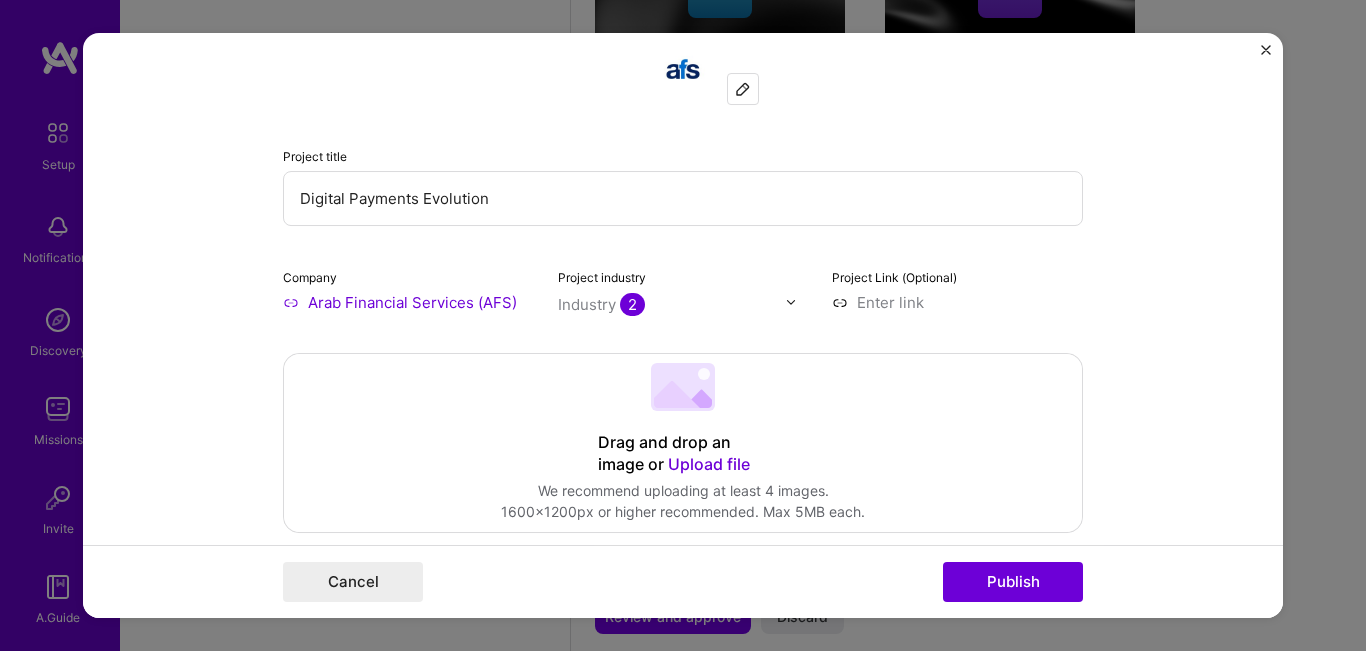 click on "Editing suggested project This project is suggested based on your LinkedIn, resume or A.Team activity. Project title Digital Payments Evolution Company Arab Financial Services (AFS)
Project industry Industry 2 Project Link (Optional)
Drag and drop an image or   Upload file Upload file We recommend uploading at least 4 images. 1600x1200px or higher recommended. Max 5MB each. Role Senior Management Member Select role type Jan, [YEAR]
to Jan, [YEAR]
I’m still working on this project A job role  is required Skills used — Add up to 12 skills Any new skills will be added to your profile. process process 8 Systems Architecture 1 2 3 4 5 .NET 1 2 3 4 5 C# 1 2 3 4 5 QA (Quality Assurance) 1 2 3 4 5 Data Management 1 2 3 4 5 Multi-Threading 1 2 3 4 5 Process Design 1 2 3 4 5 Process Optimization 1 2 3 4 5 Did this role require you to manage team members? (Optional) Yes, I managed 25+ ->   983" at bounding box center [683, 326] 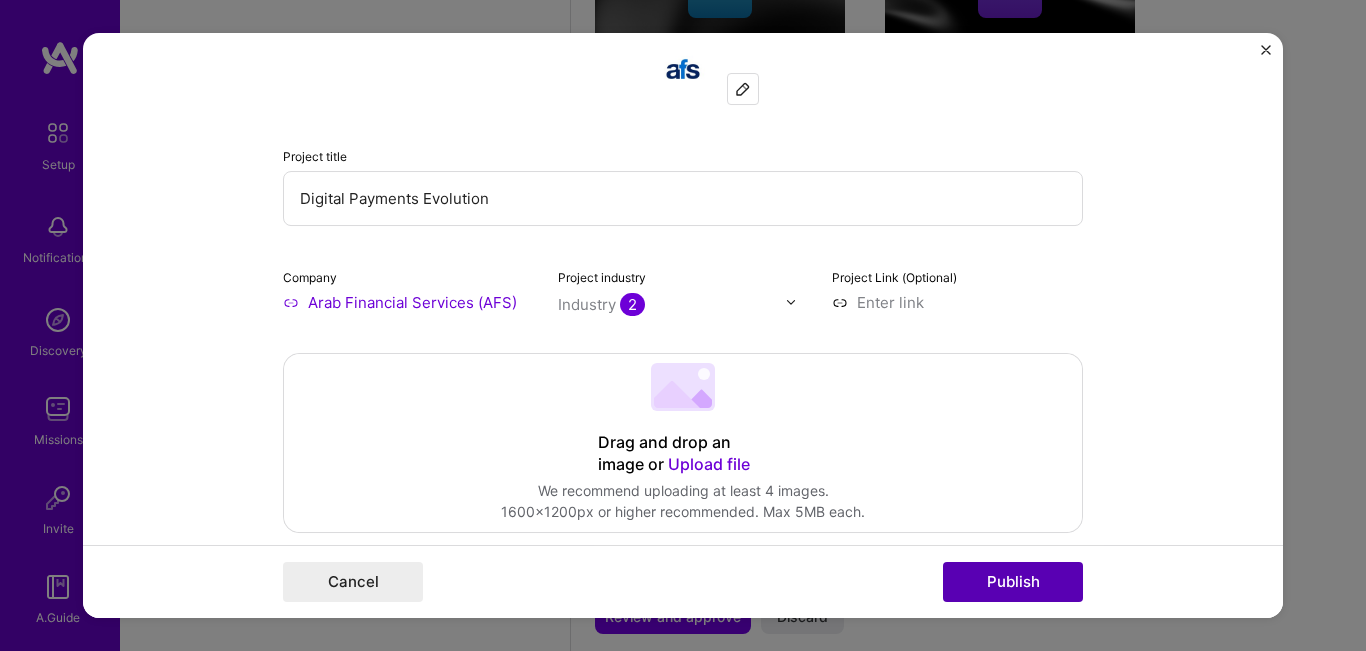 click on "Publish" at bounding box center [1013, 582] 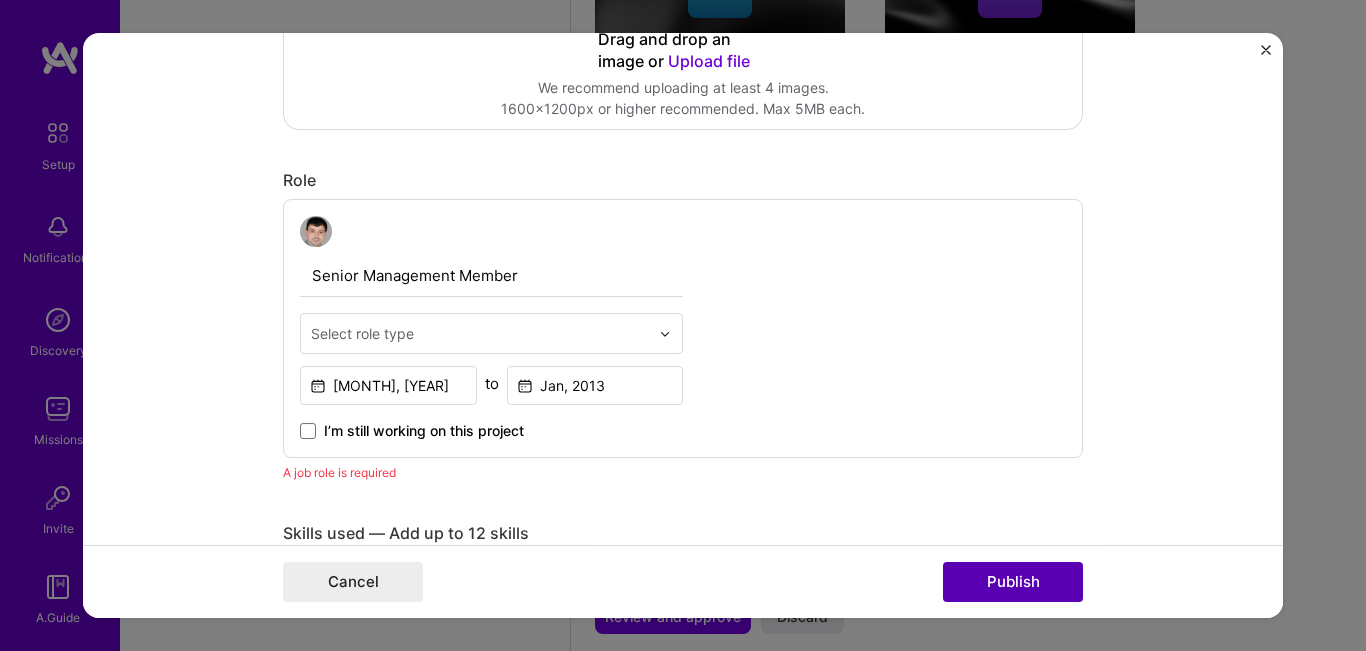 scroll, scrollTop: 671, scrollLeft: 0, axis: vertical 